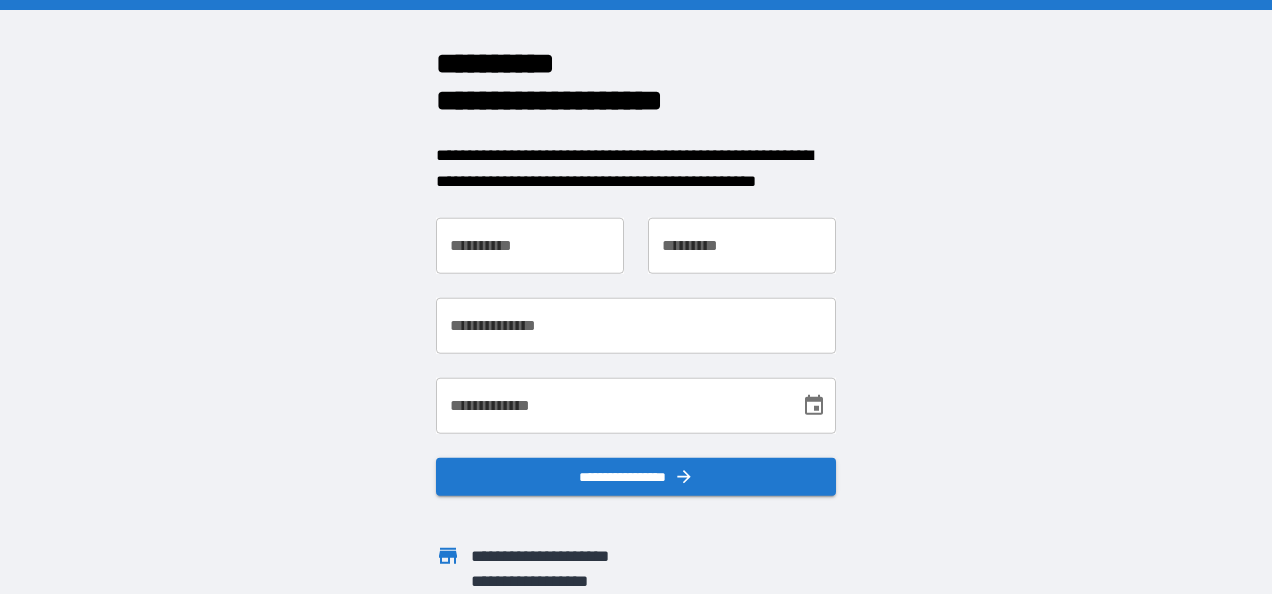 scroll, scrollTop: 0, scrollLeft: 0, axis: both 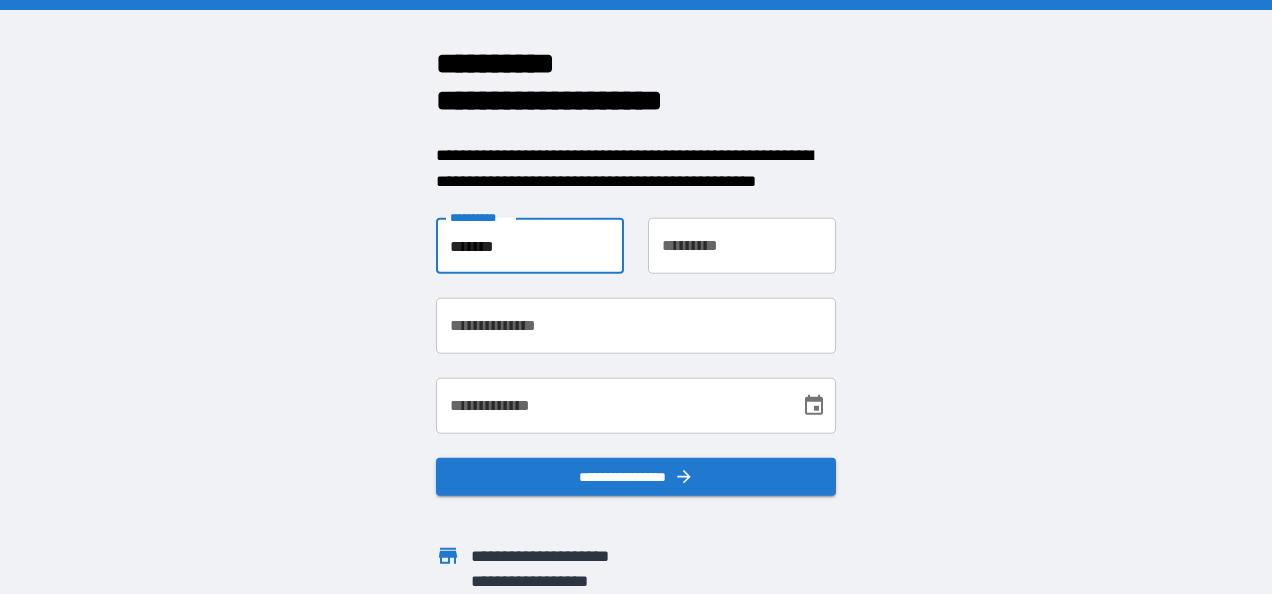 type on "*******" 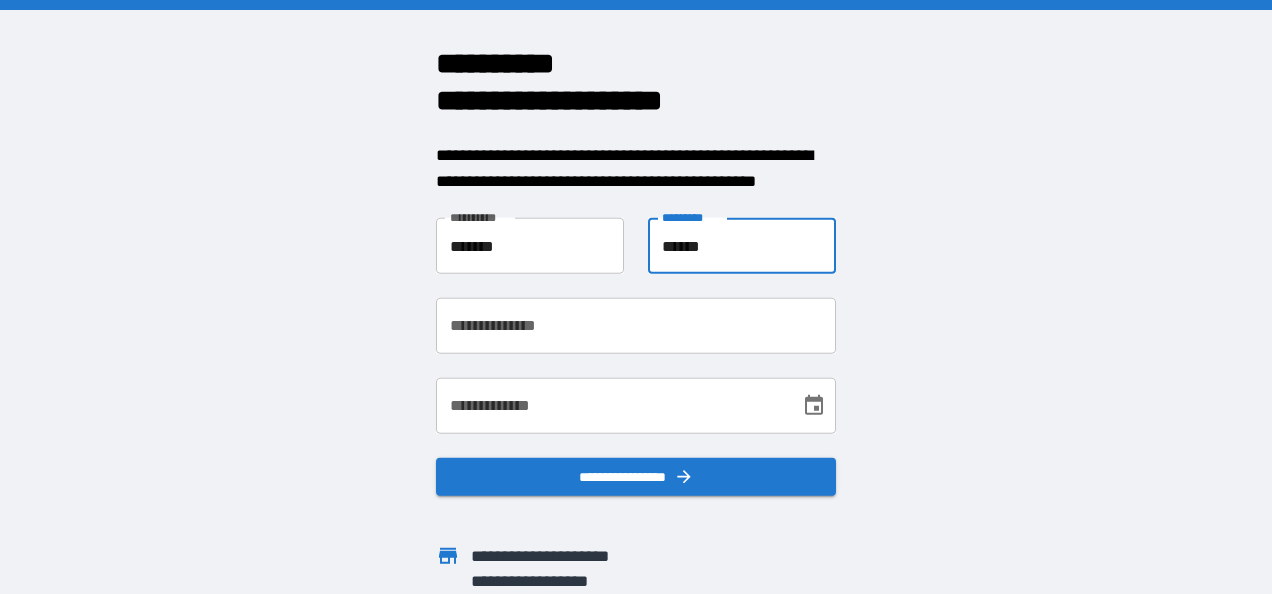 type on "******" 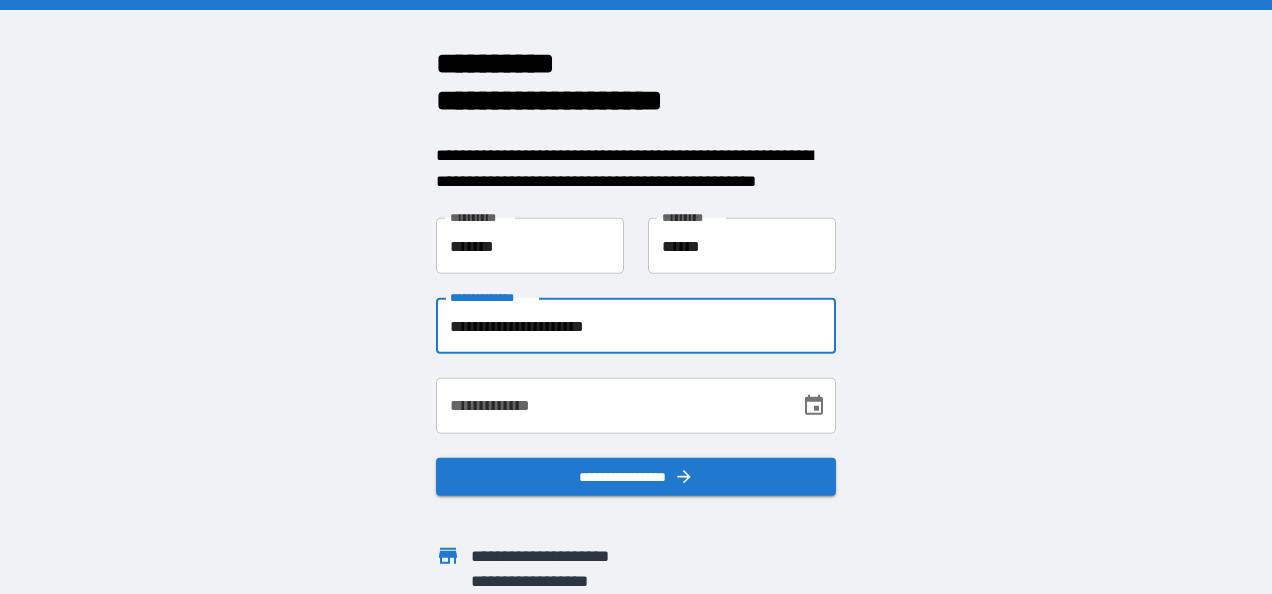 type on "**********" 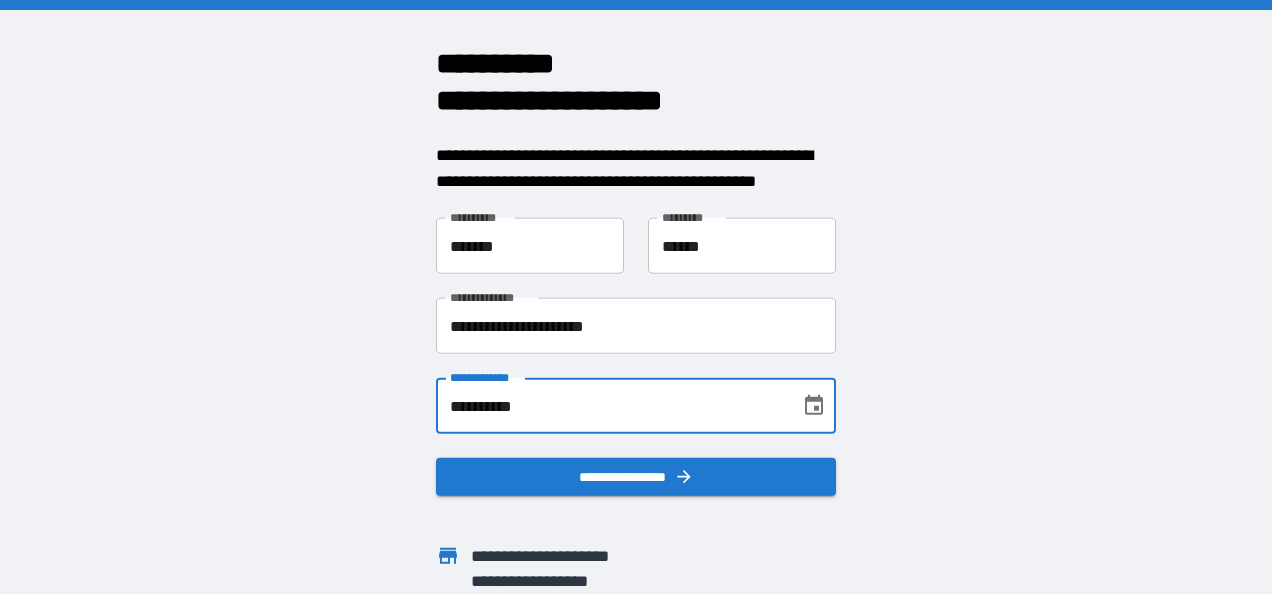type on "**********" 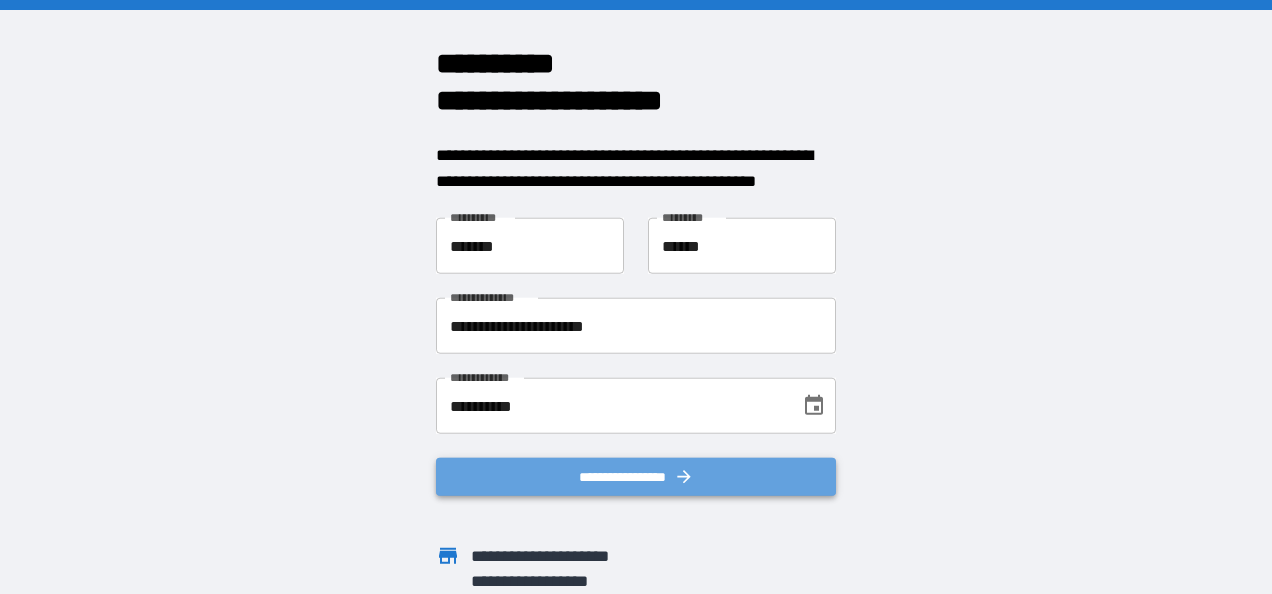 click on "**********" at bounding box center [636, 477] 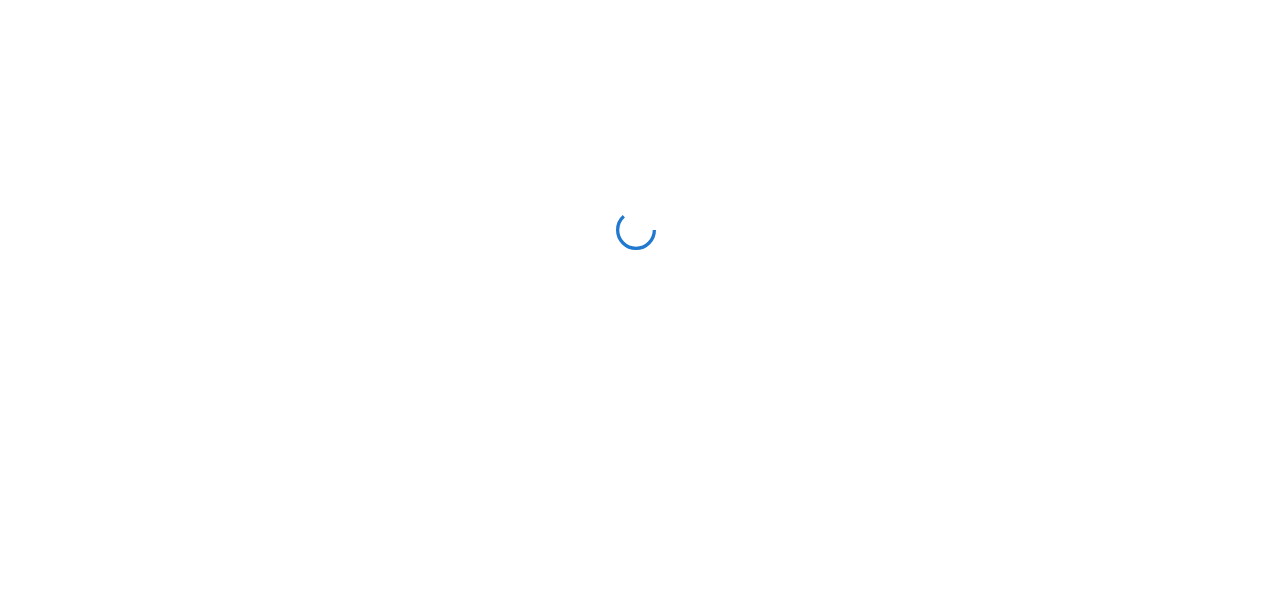 scroll, scrollTop: 0, scrollLeft: 0, axis: both 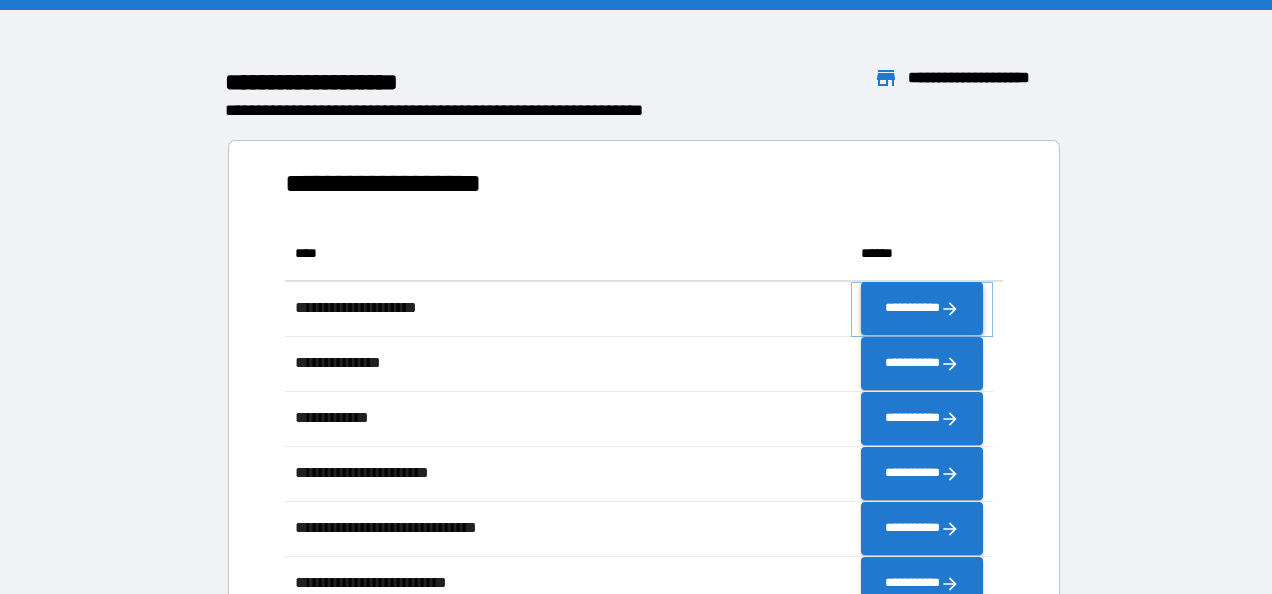 click on "**********" at bounding box center [922, 309] 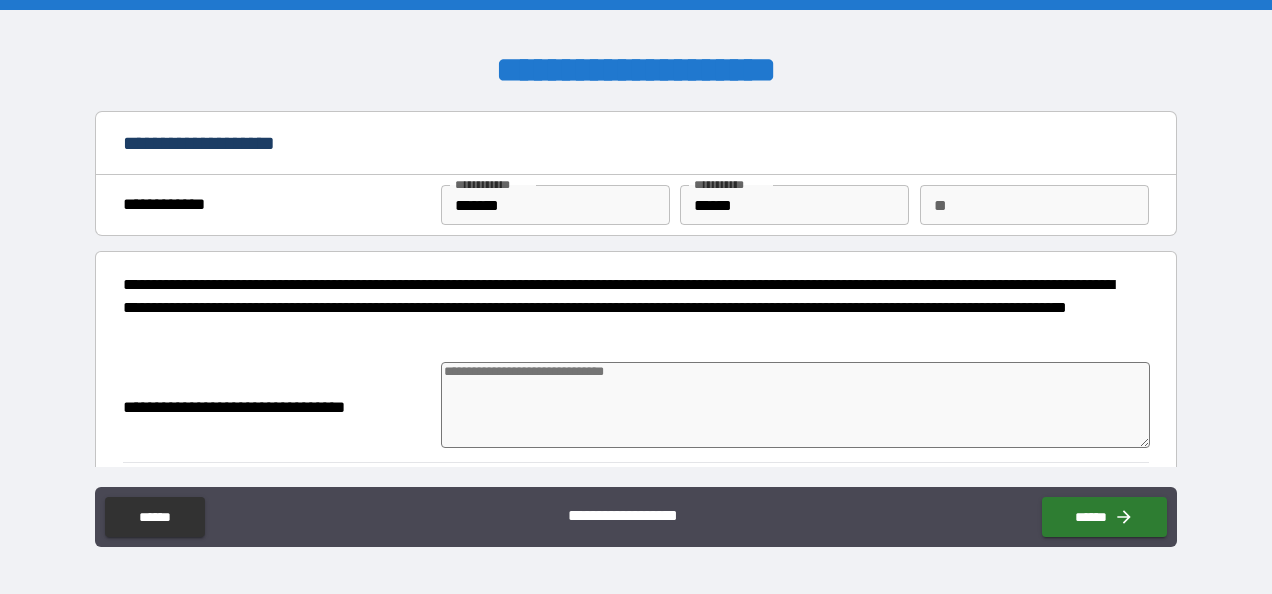 type on "*" 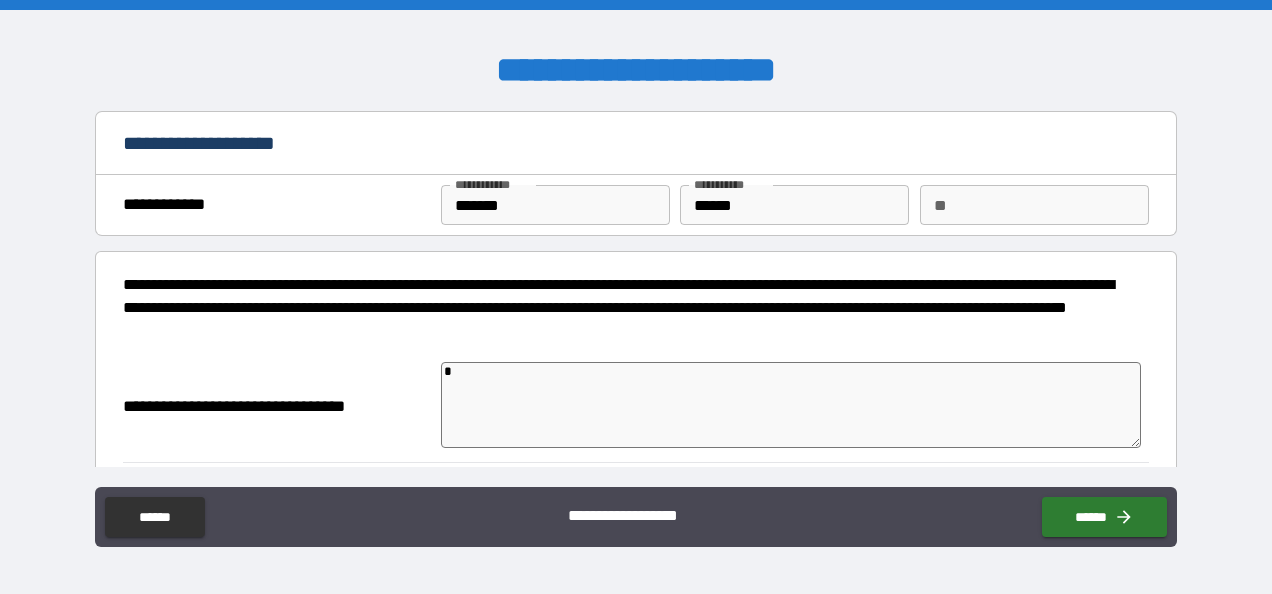 type on "*" 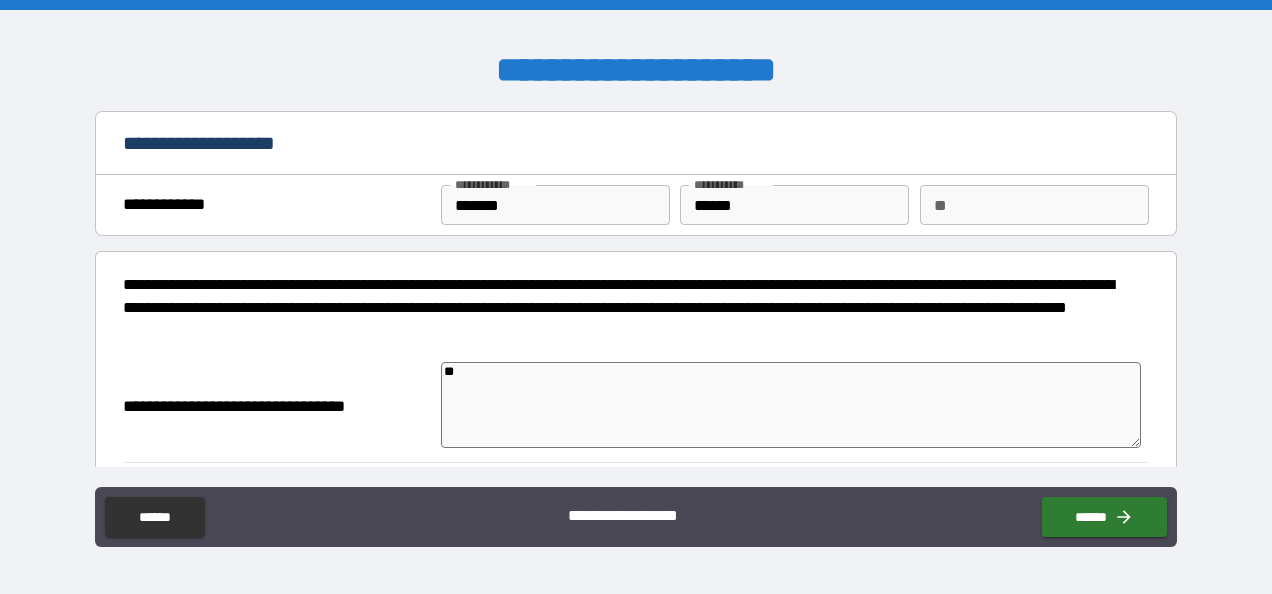 type on "*" 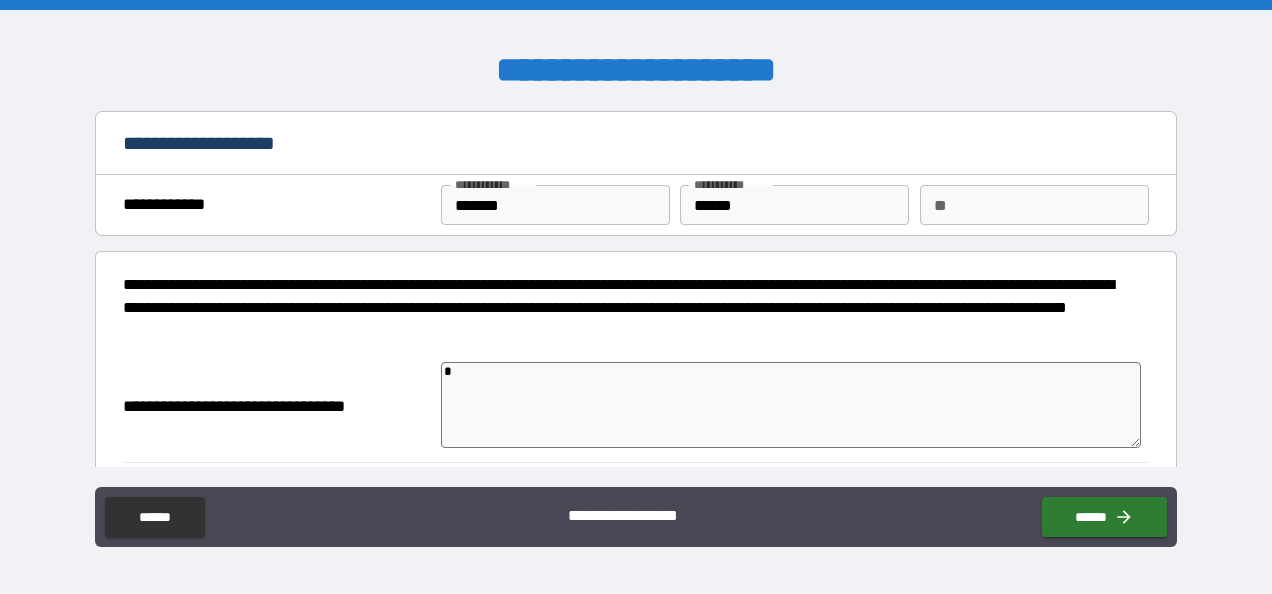 type on "**" 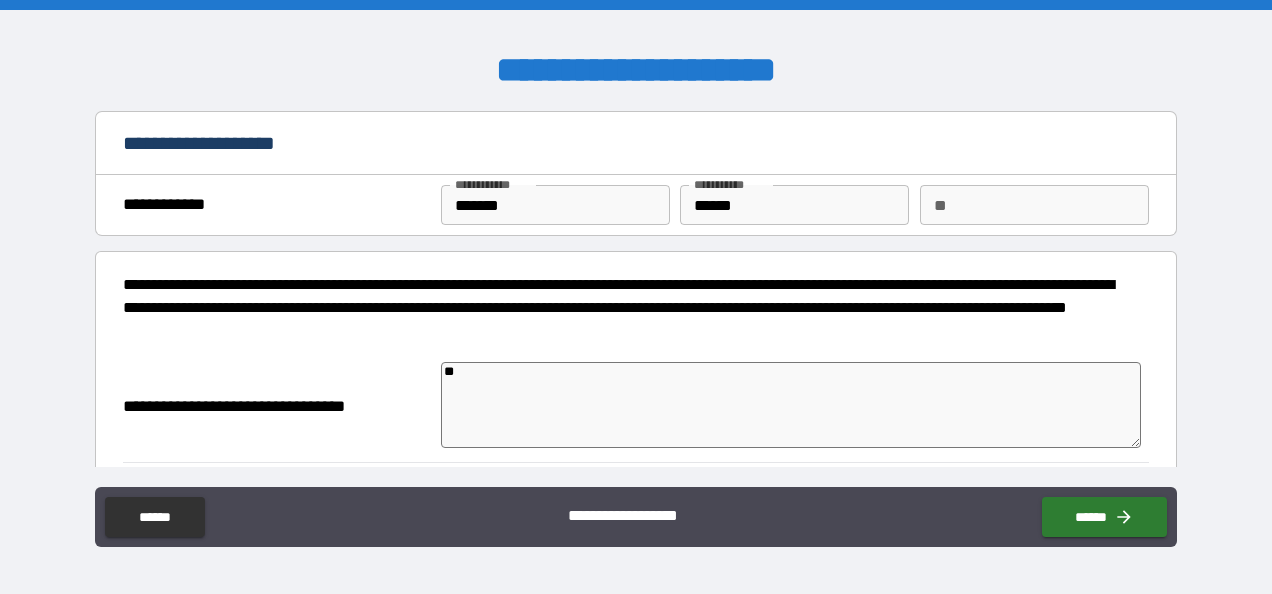type on "***" 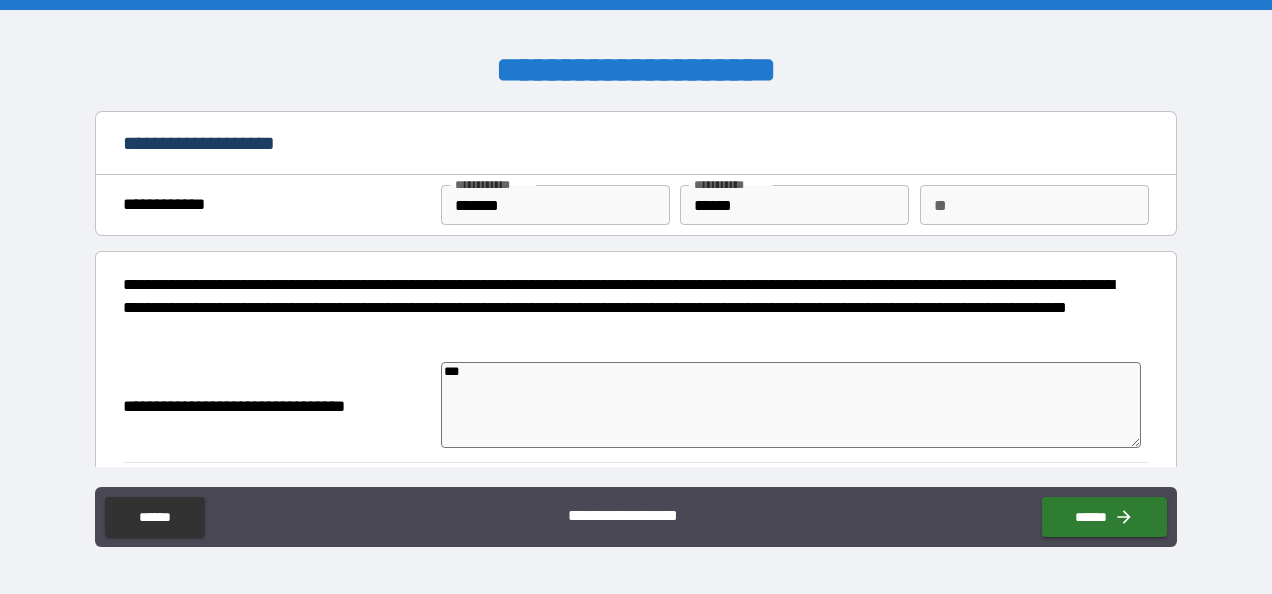 type on "****" 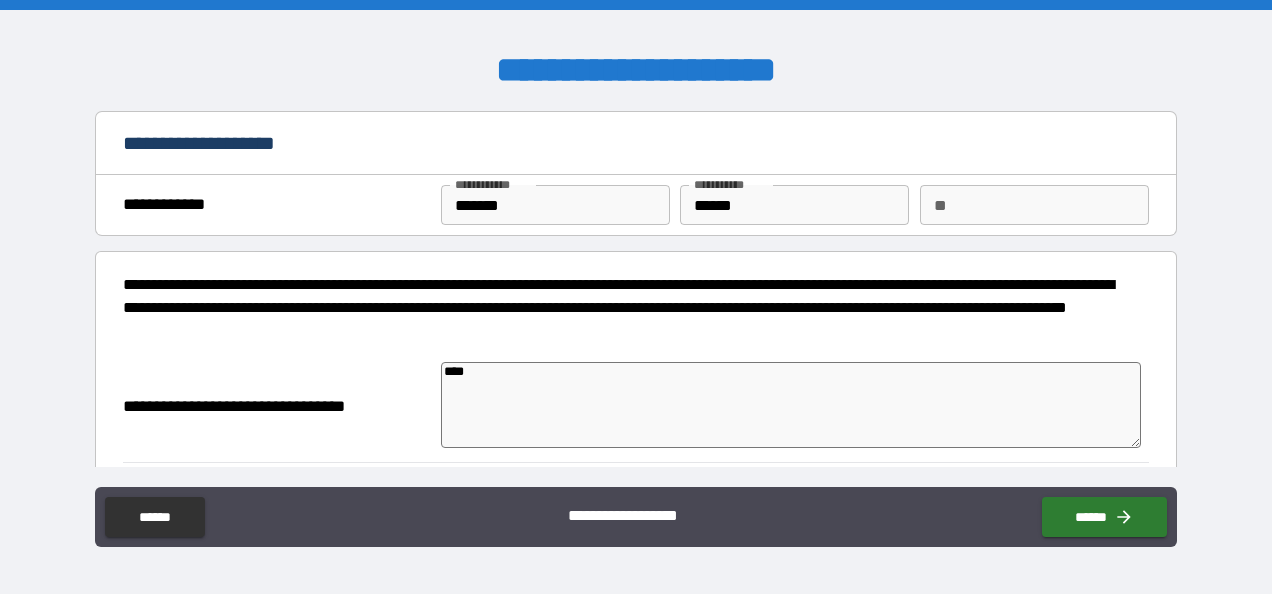 type on "*****" 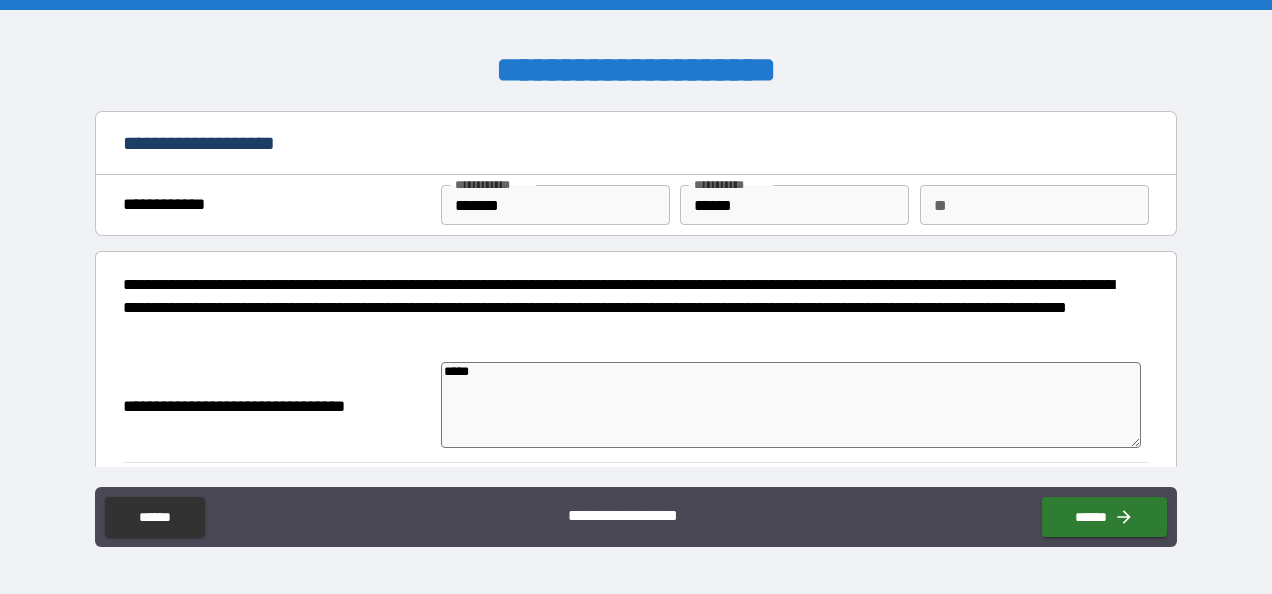 type on "*****" 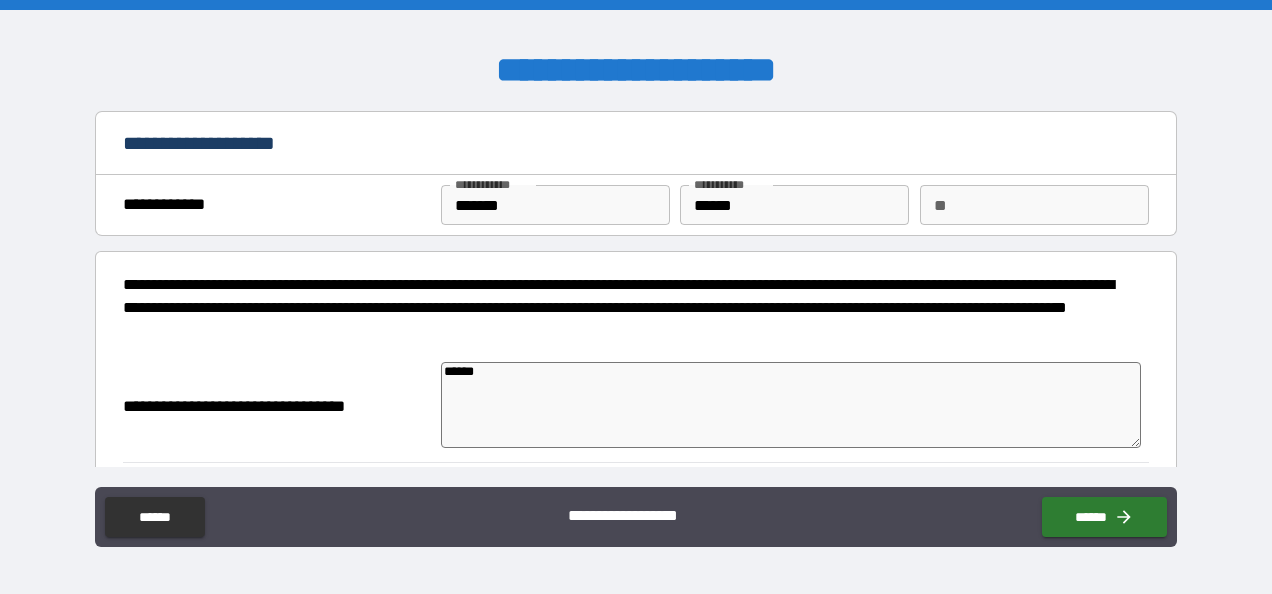 type on "*" 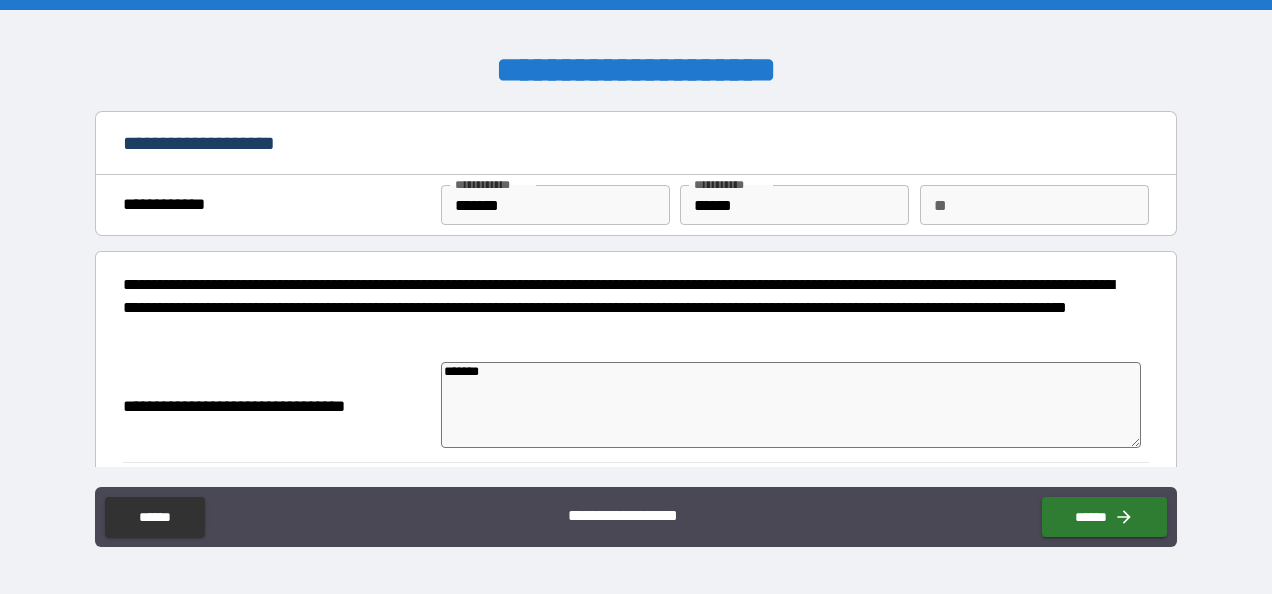 type on "*******" 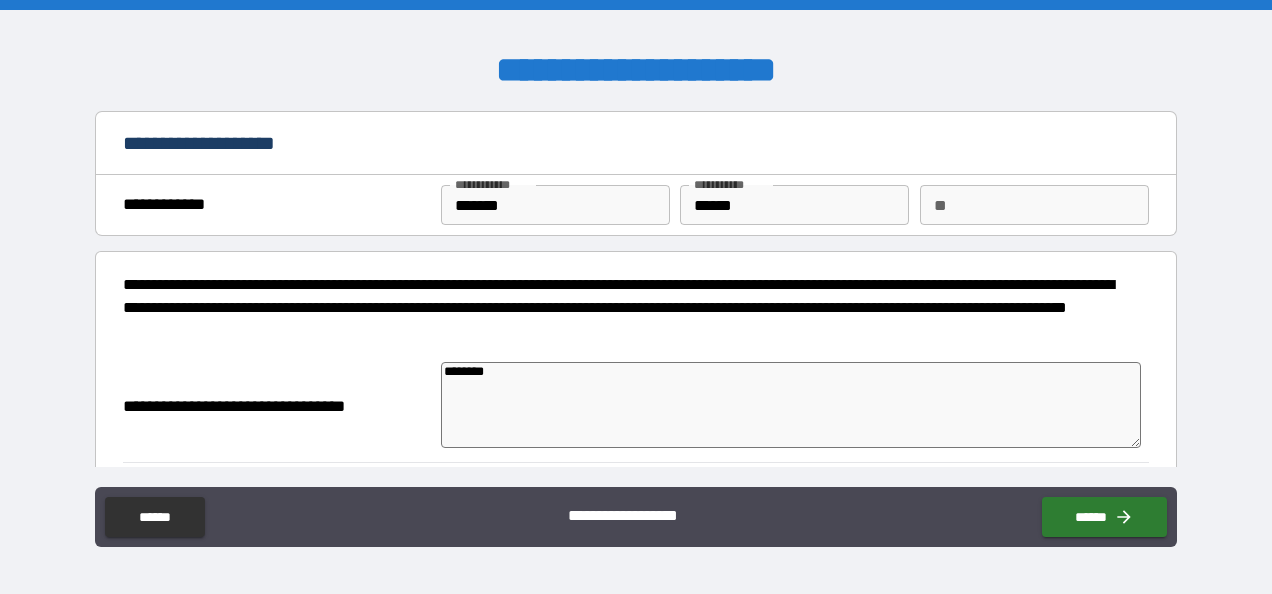 type on "*" 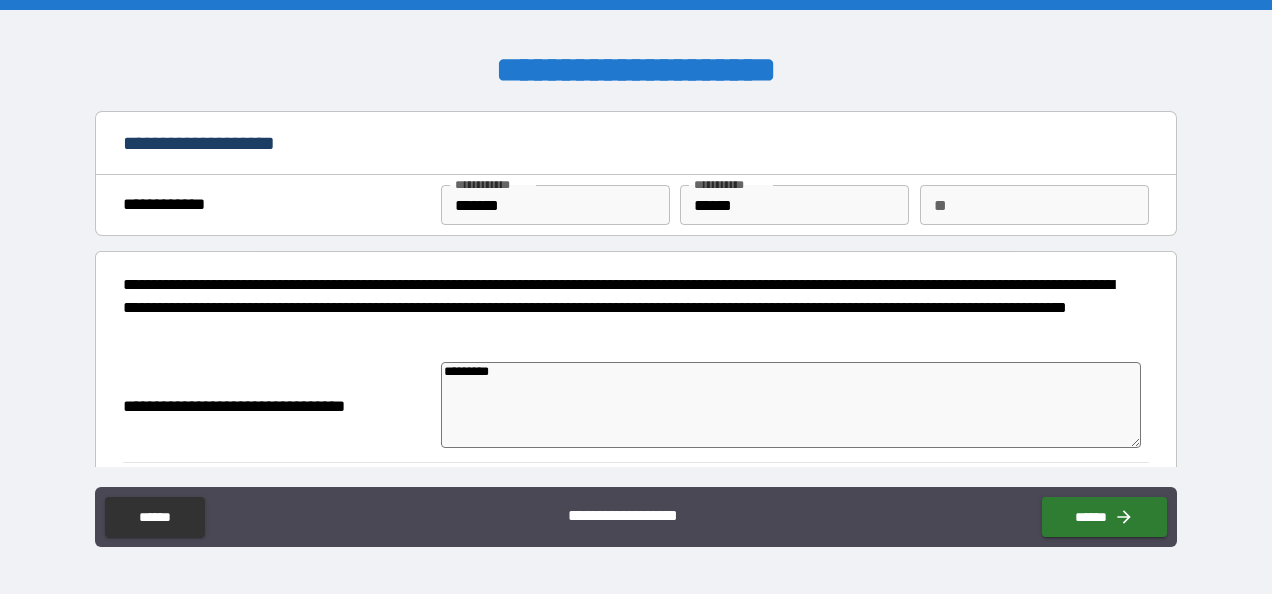 type on "**********" 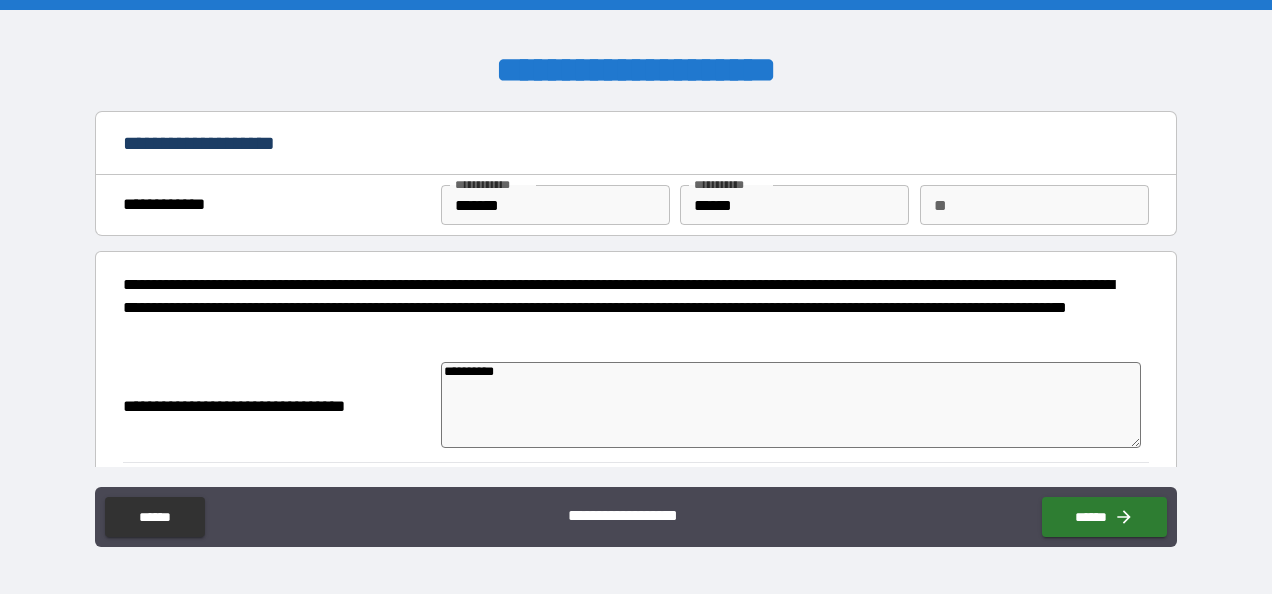 type on "*" 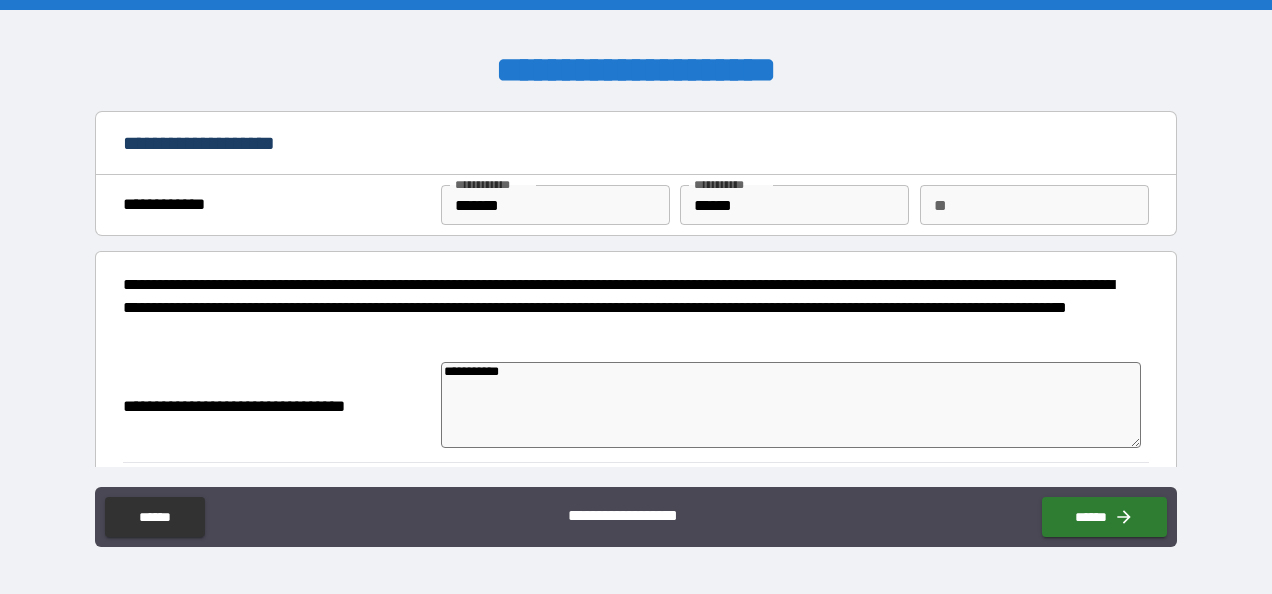 type on "*" 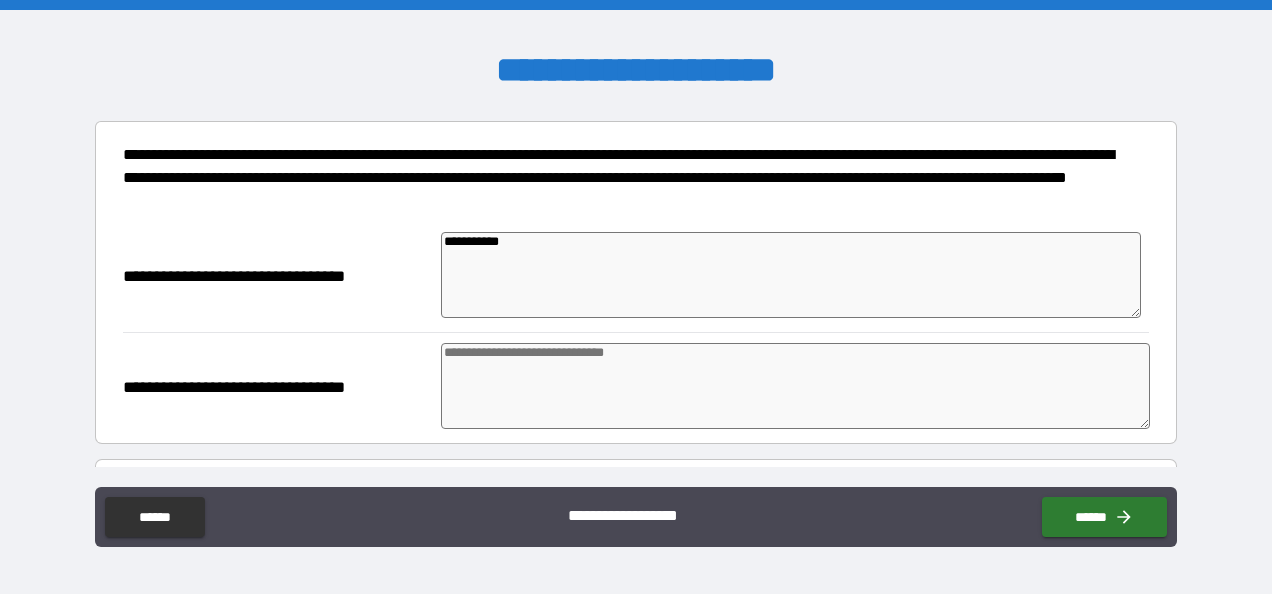 scroll, scrollTop: 132, scrollLeft: 0, axis: vertical 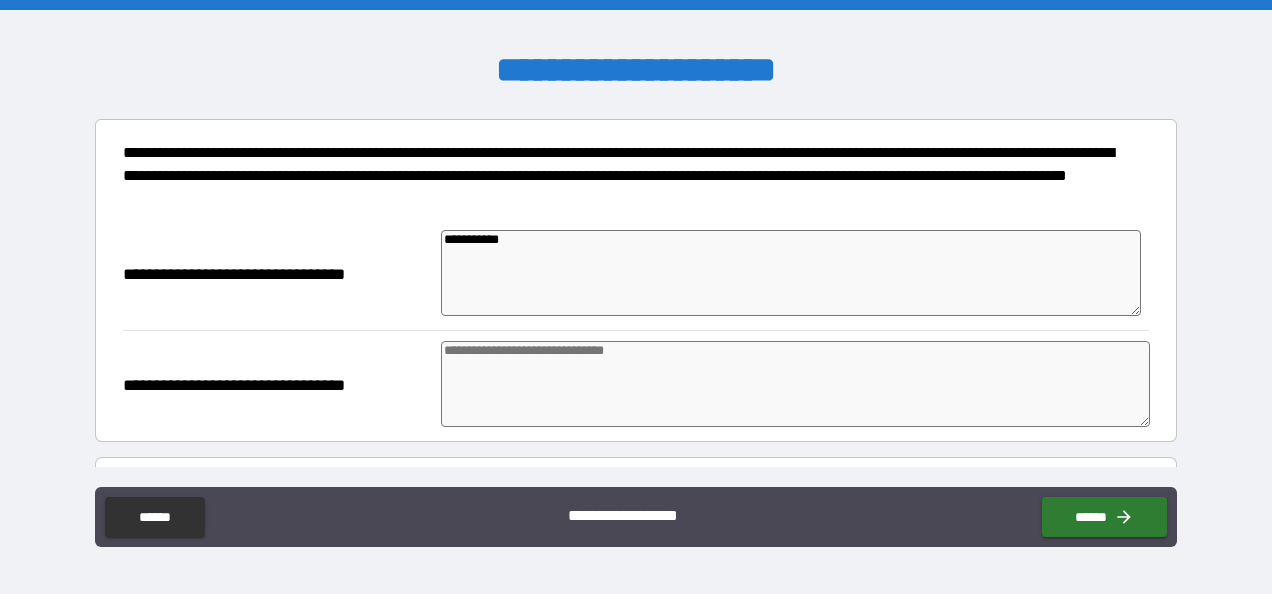 type on "**********" 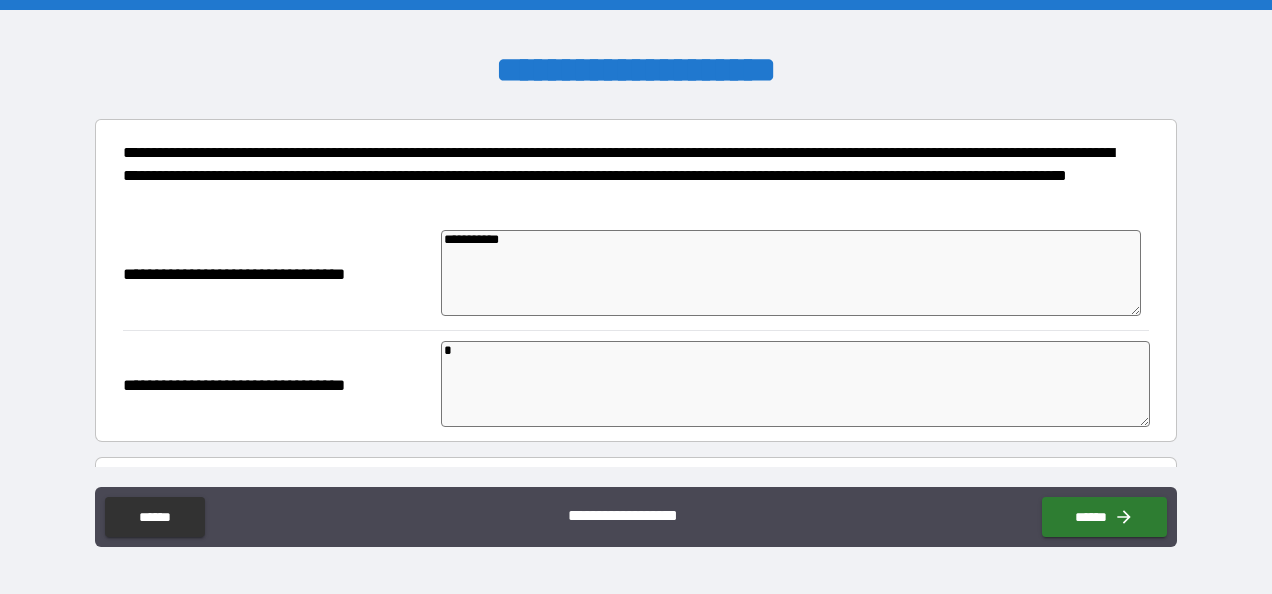 type on "*" 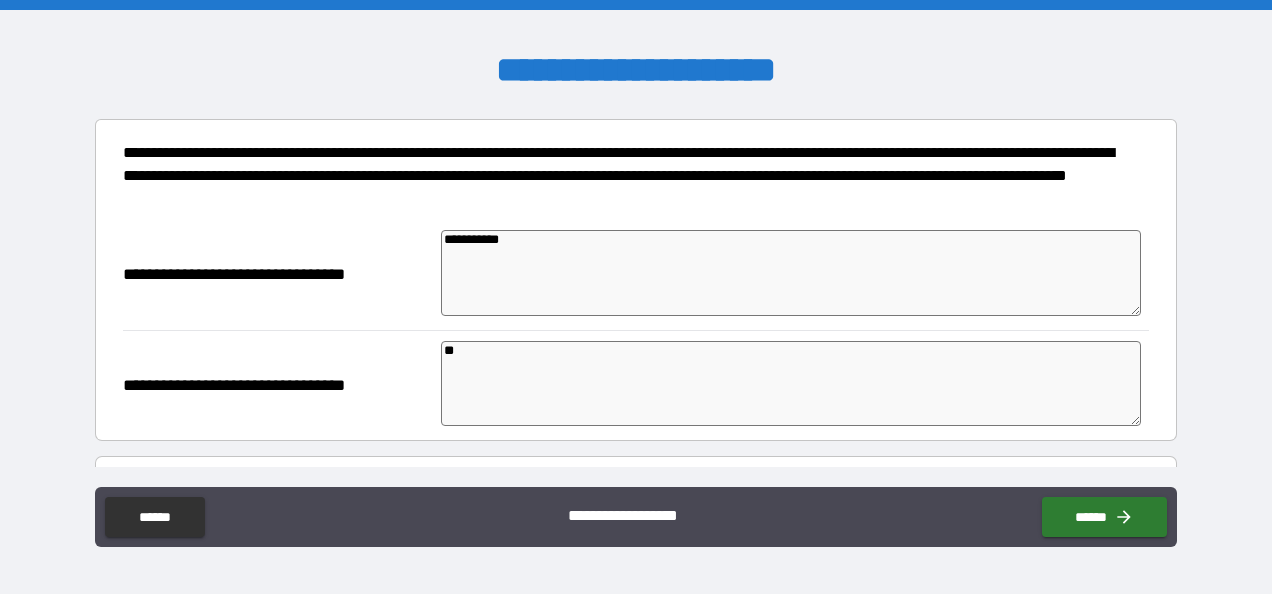 type on "***" 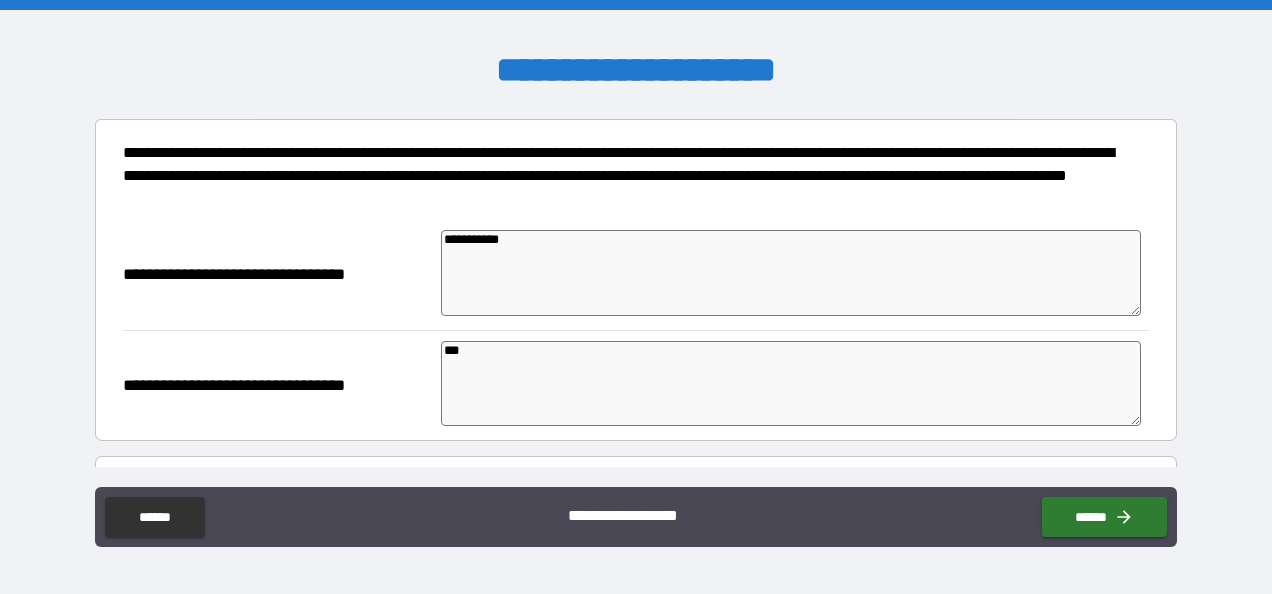type on "*" 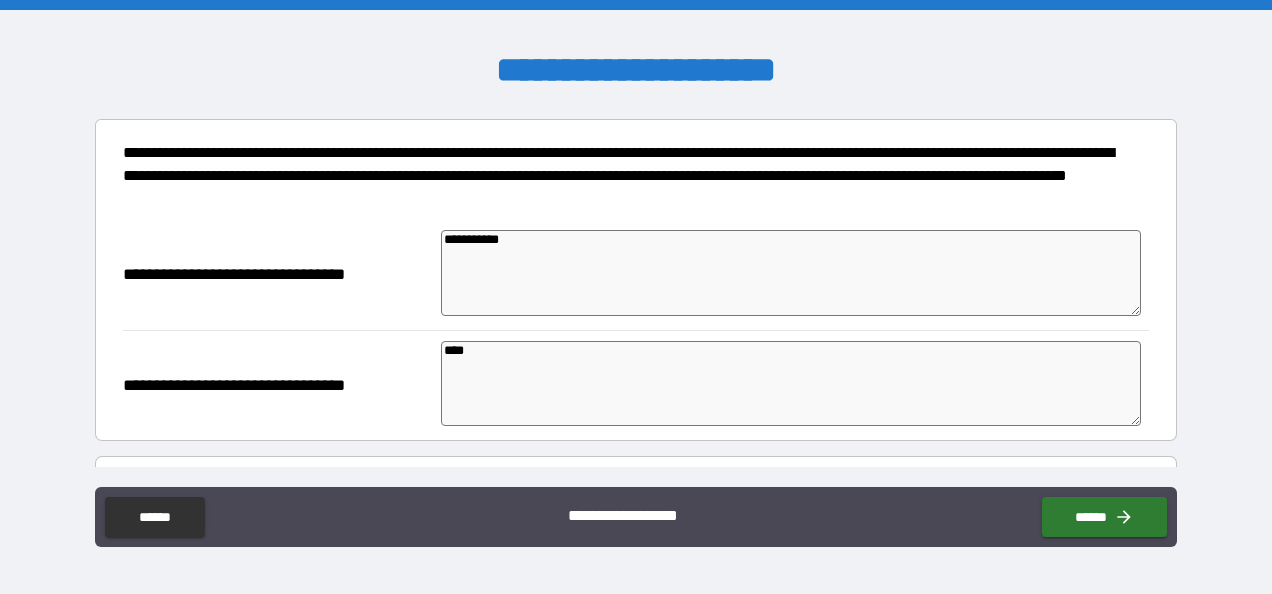type on "*" 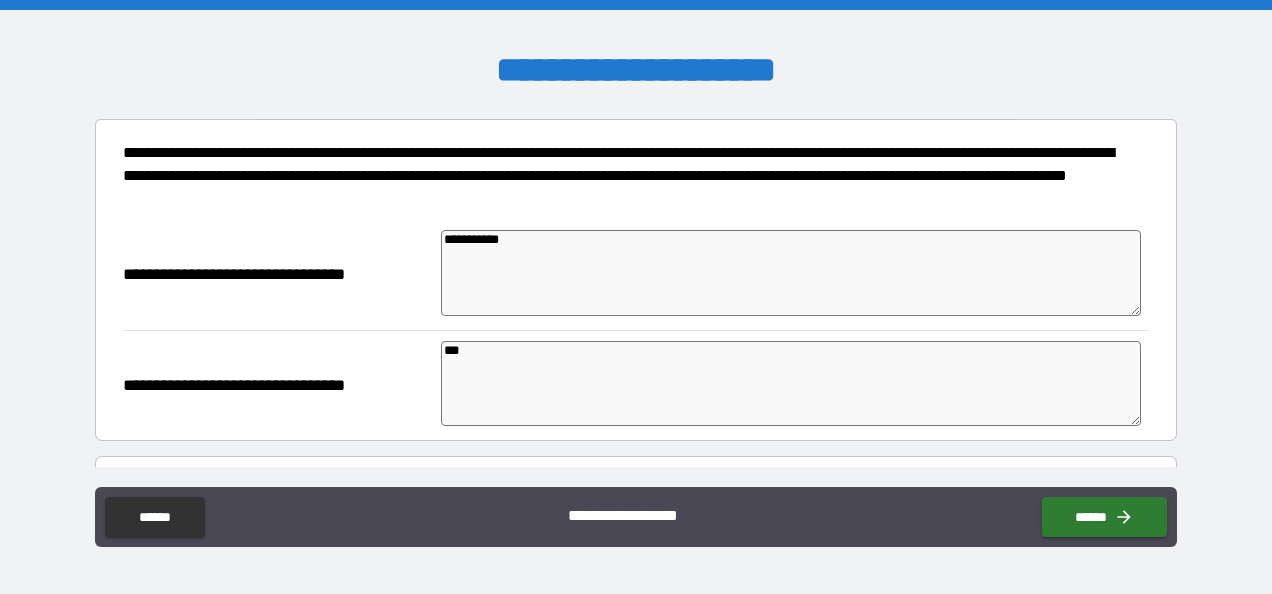 type on "*" 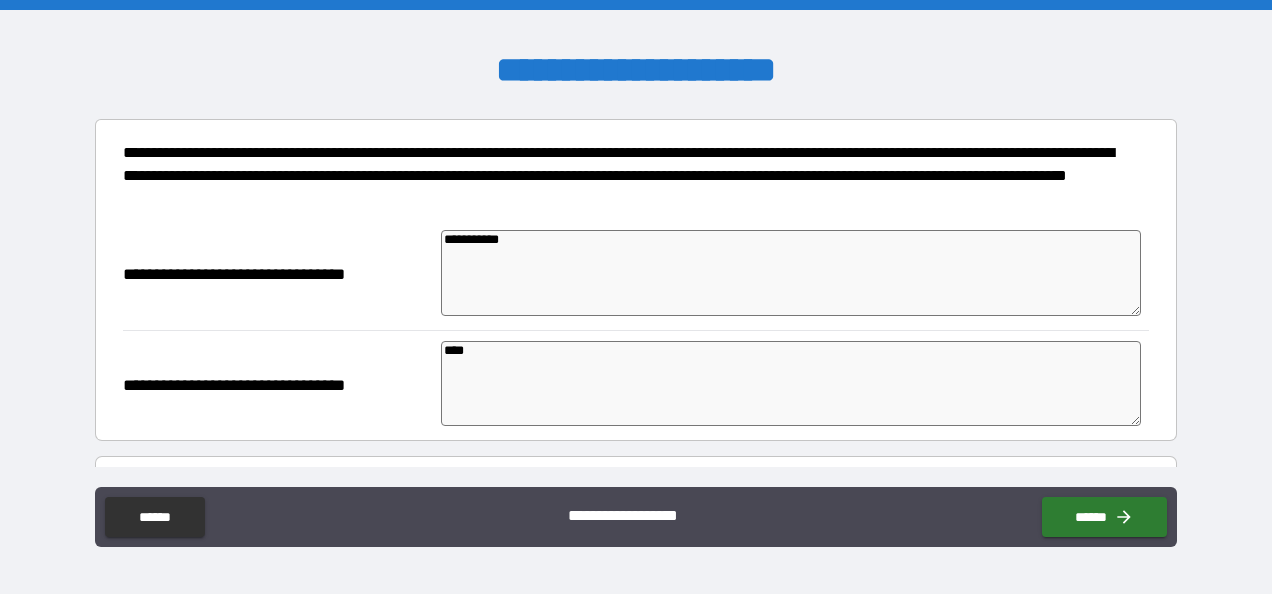 type on "*" 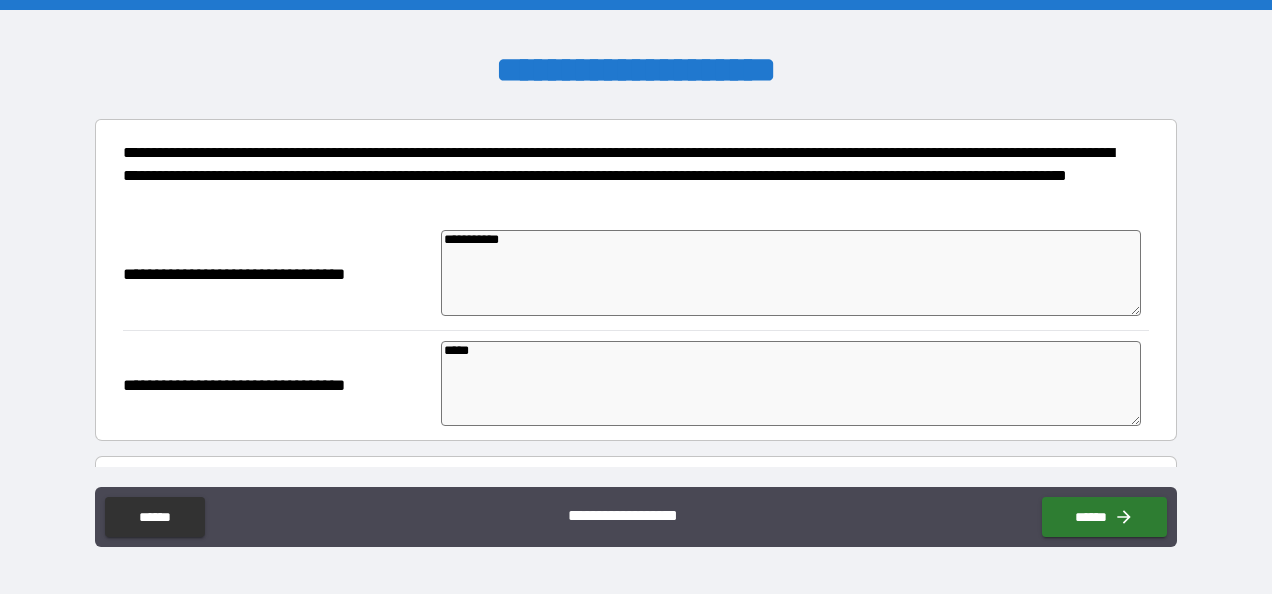 type on "*" 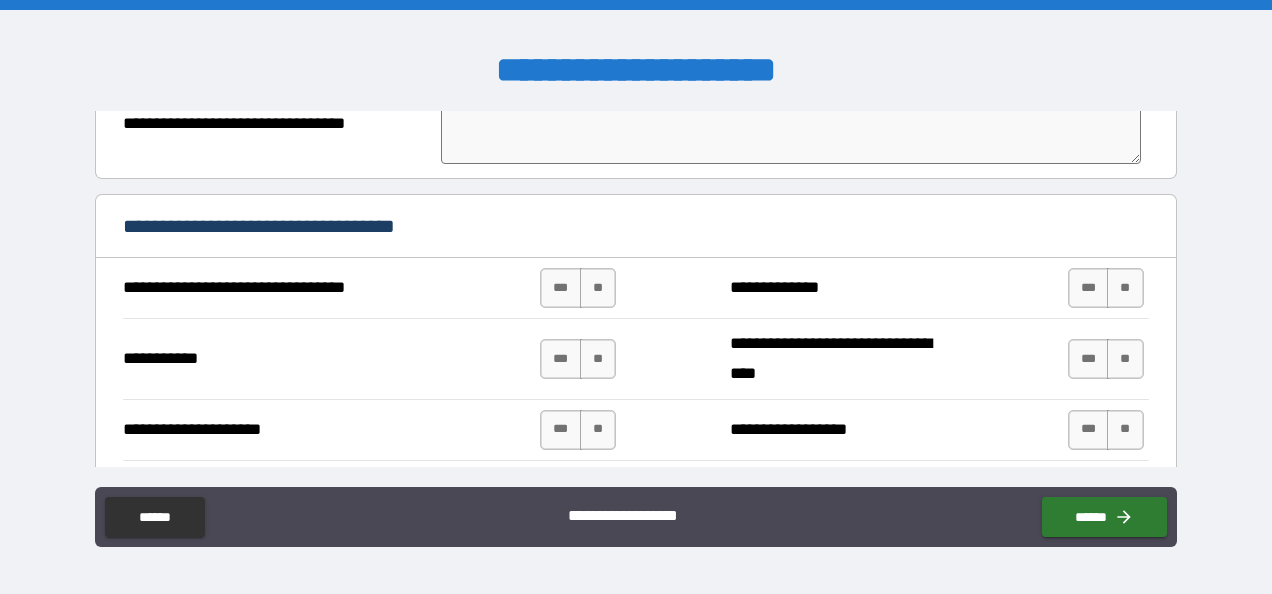scroll, scrollTop: 400, scrollLeft: 0, axis: vertical 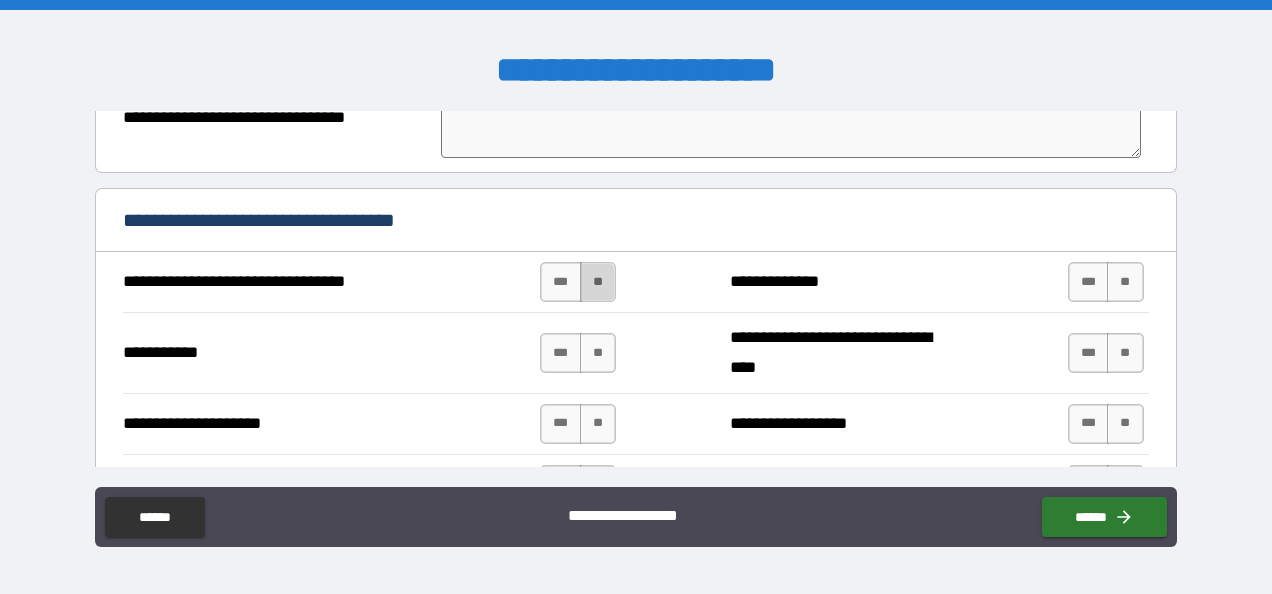 click on "**" at bounding box center [598, 282] 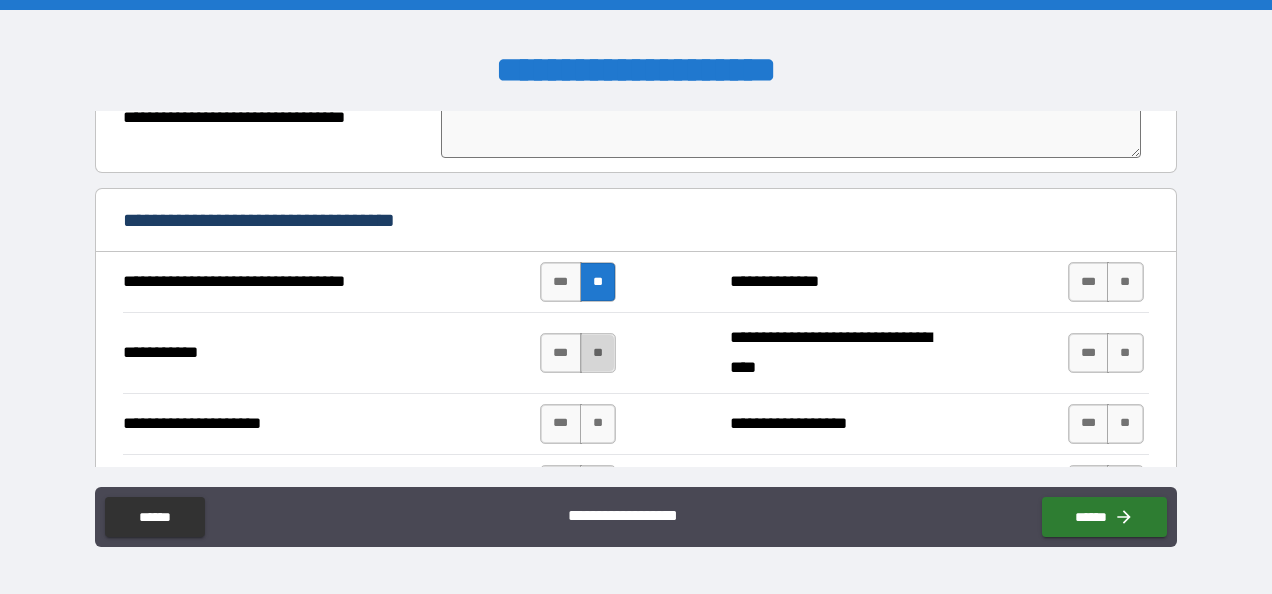 click on "**" at bounding box center [598, 353] 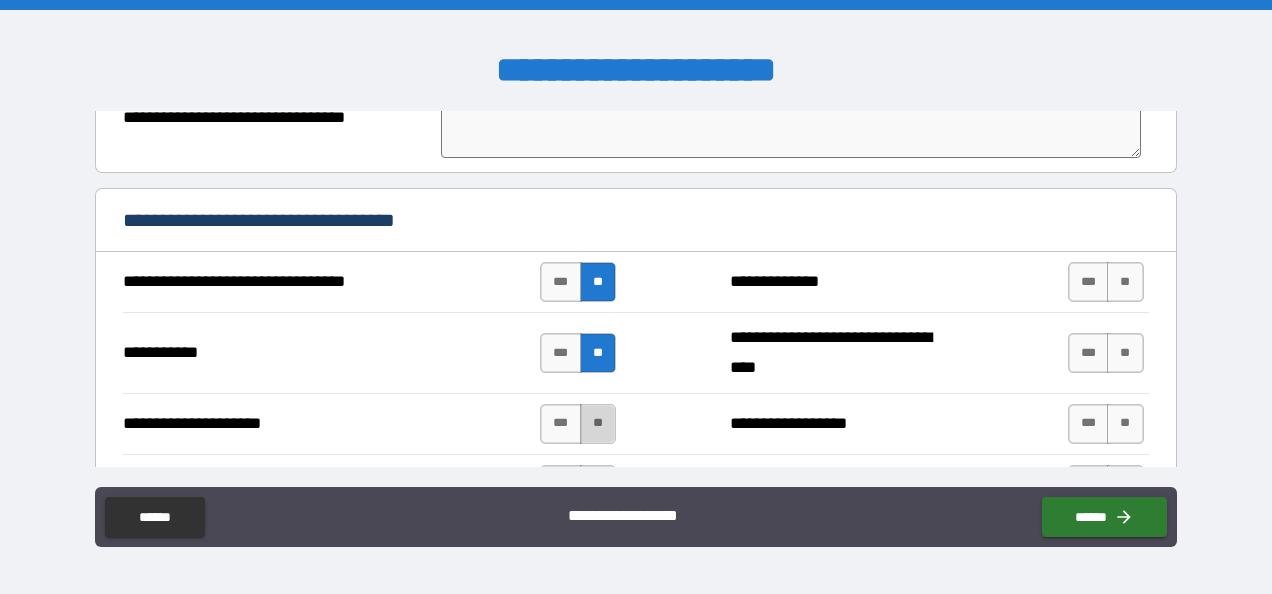 click on "**" at bounding box center (598, 424) 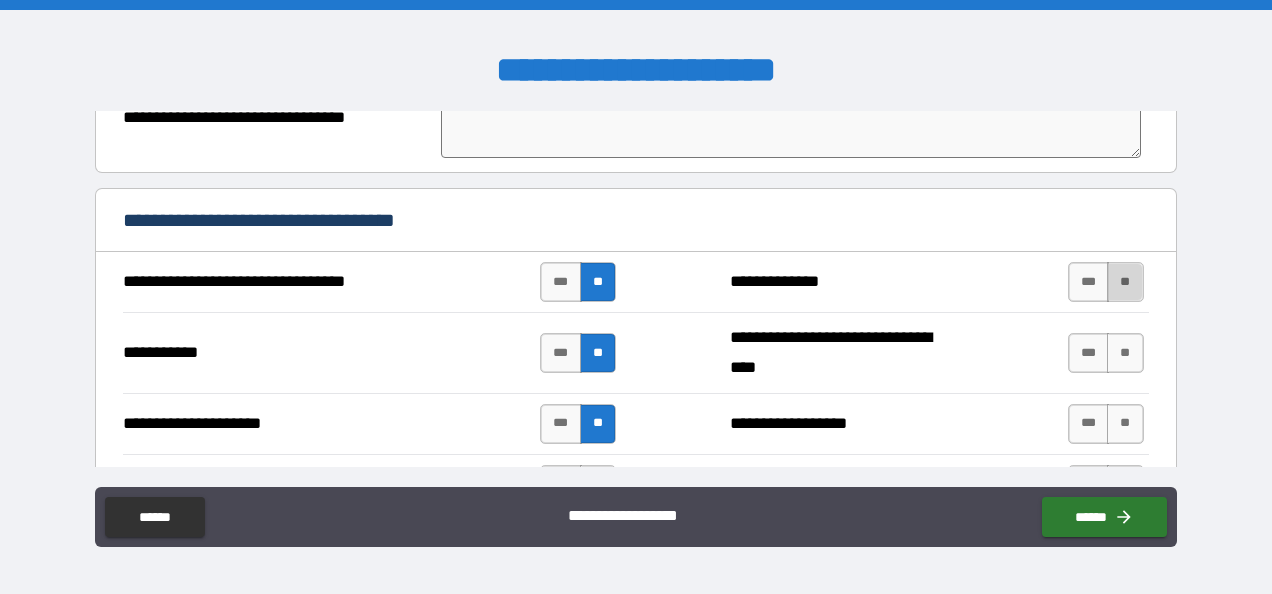 click on "**" at bounding box center [1125, 282] 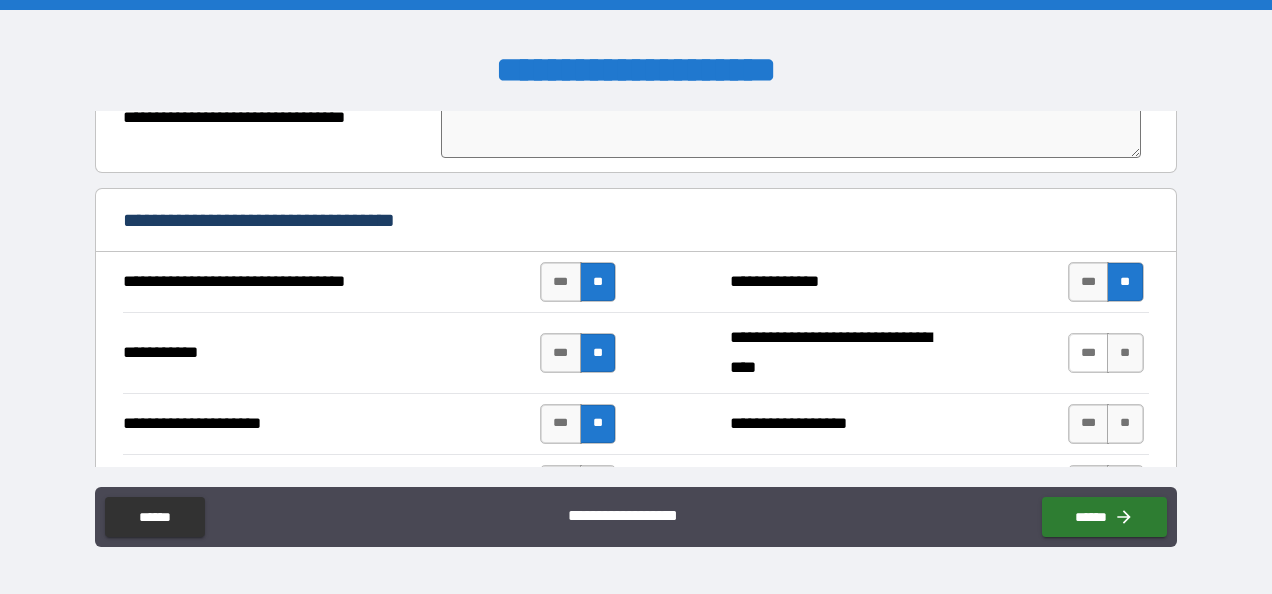 click on "***" at bounding box center [1089, 353] 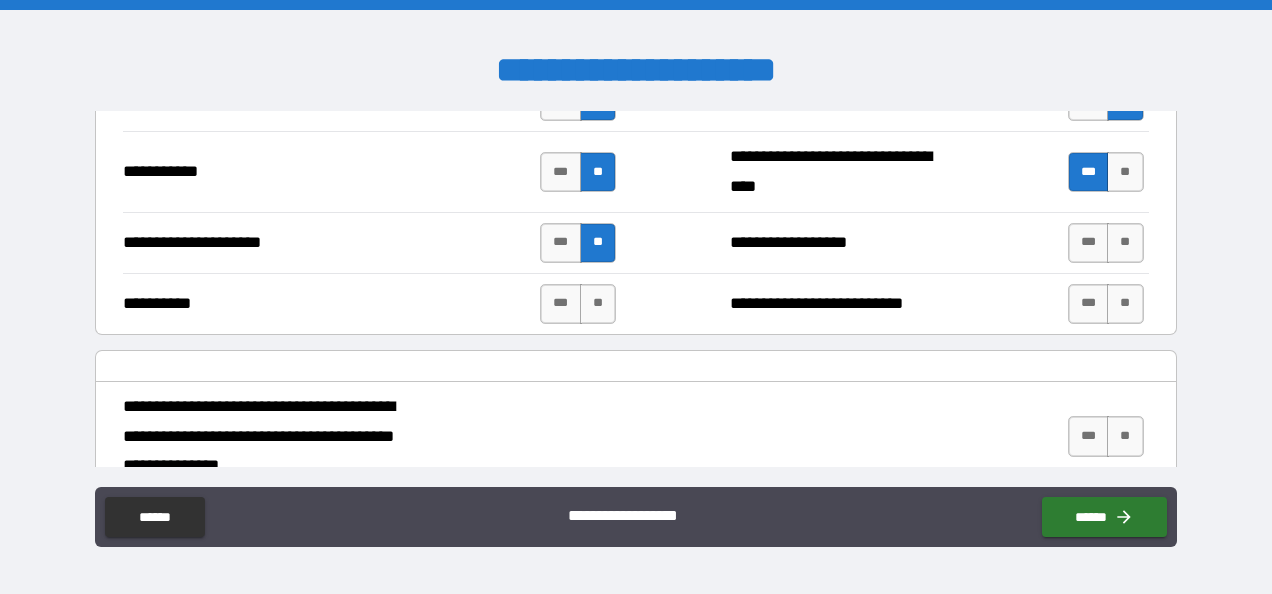 scroll, scrollTop: 582, scrollLeft: 0, axis: vertical 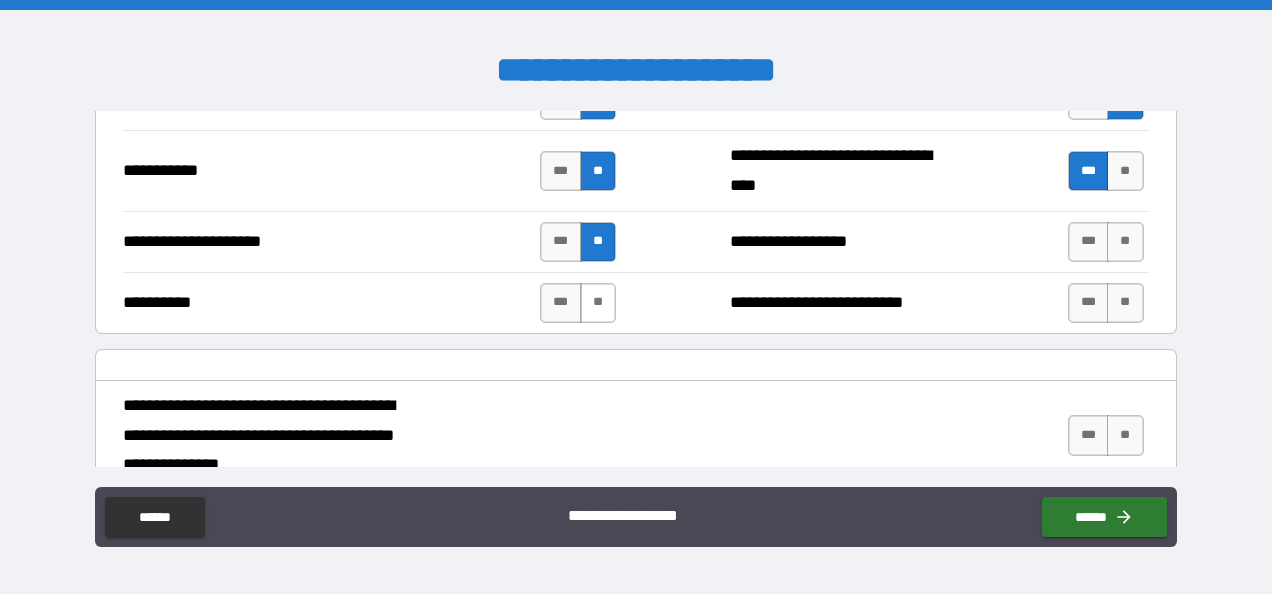 click on "**" at bounding box center (598, 303) 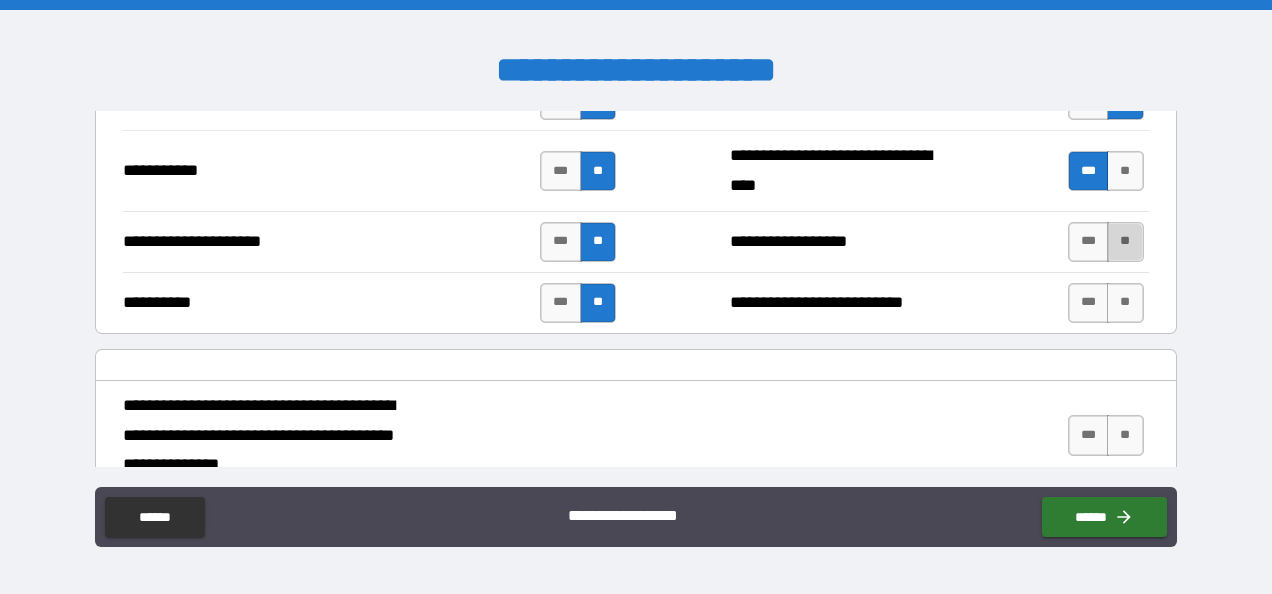 click on "**" at bounding box center (1125, 242) 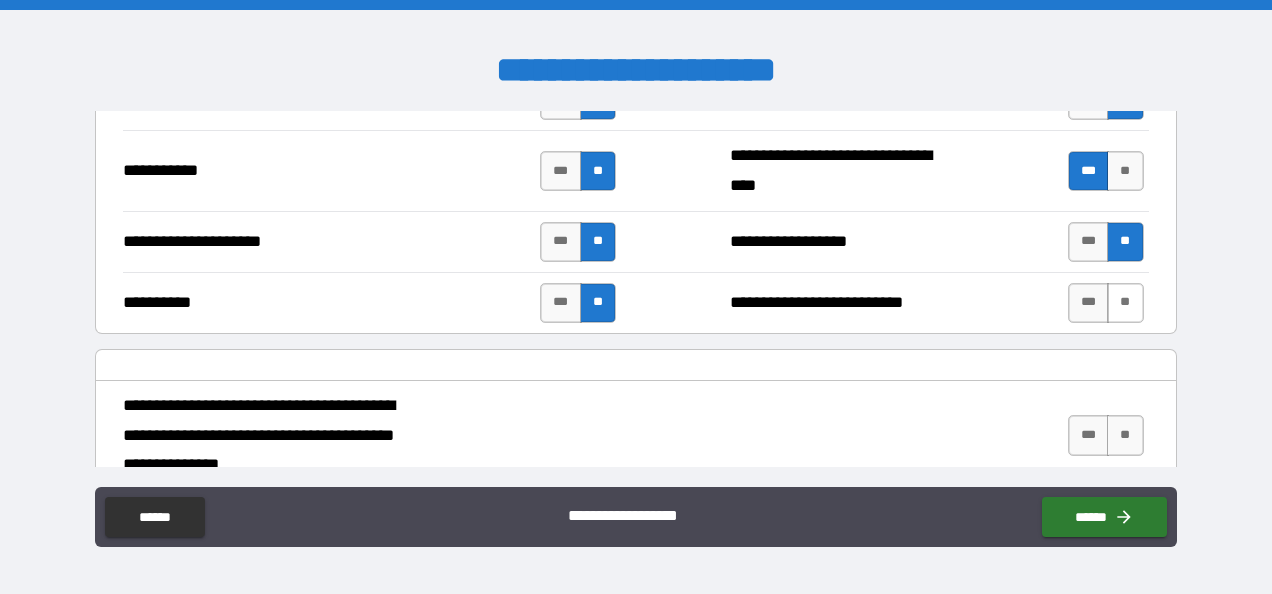 click on "**" at bounding box center (1125, 303) 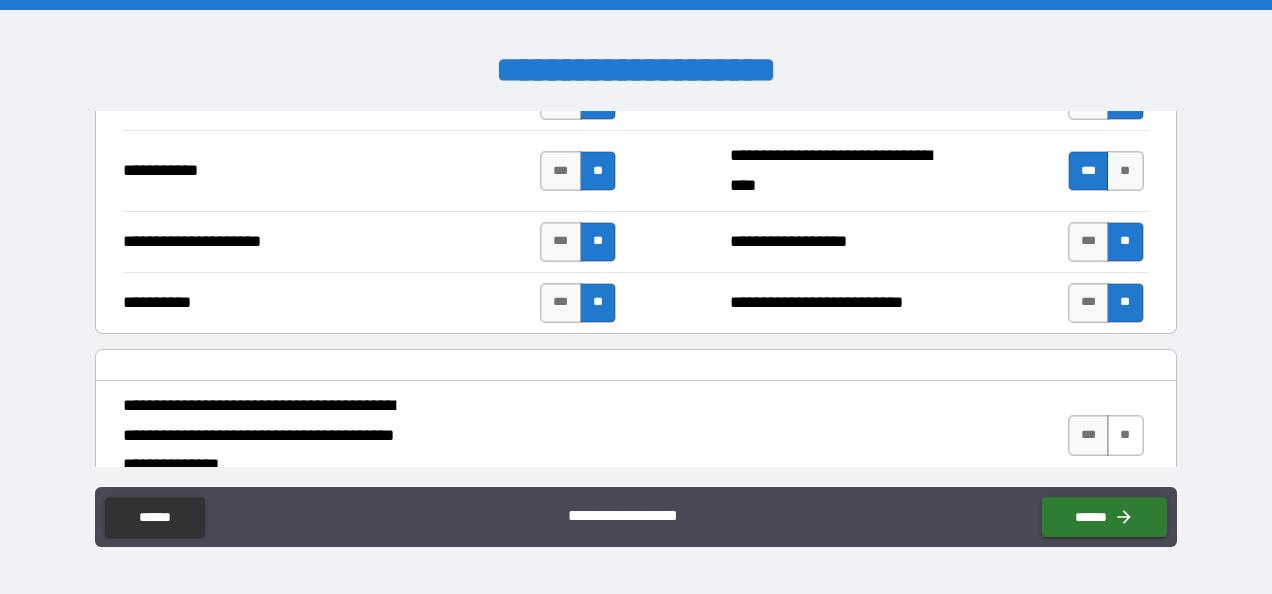 click on "**" at bounding box center [1125, 435] 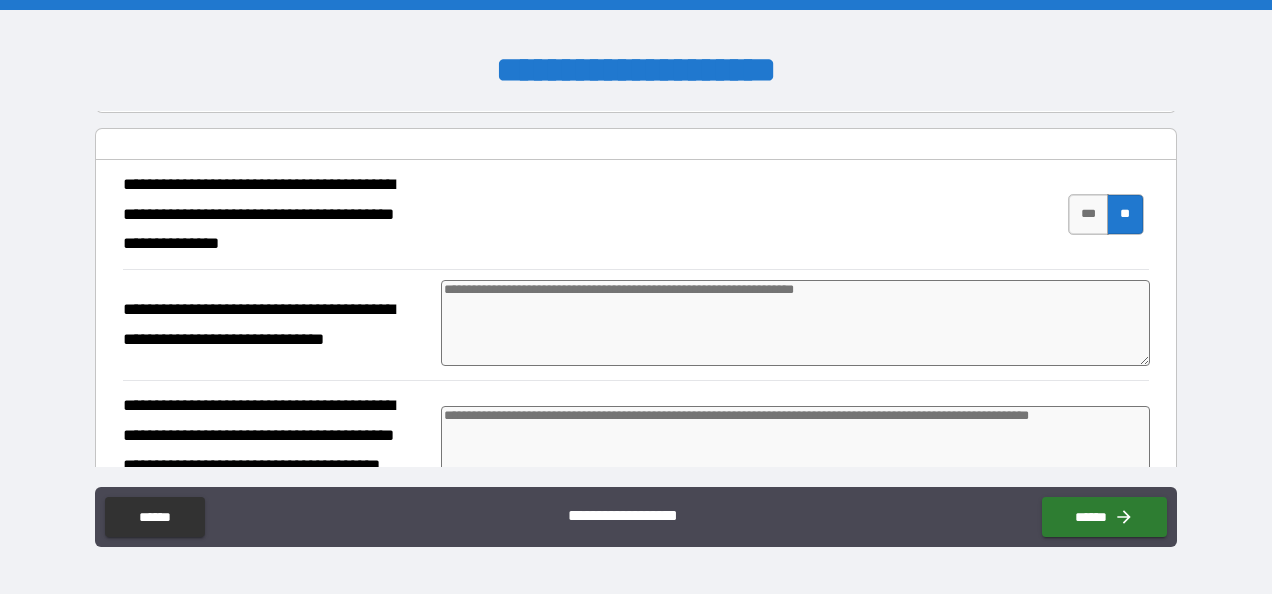 scroll, scrollTop: 877, scrollLeft: 0, axis: vertical 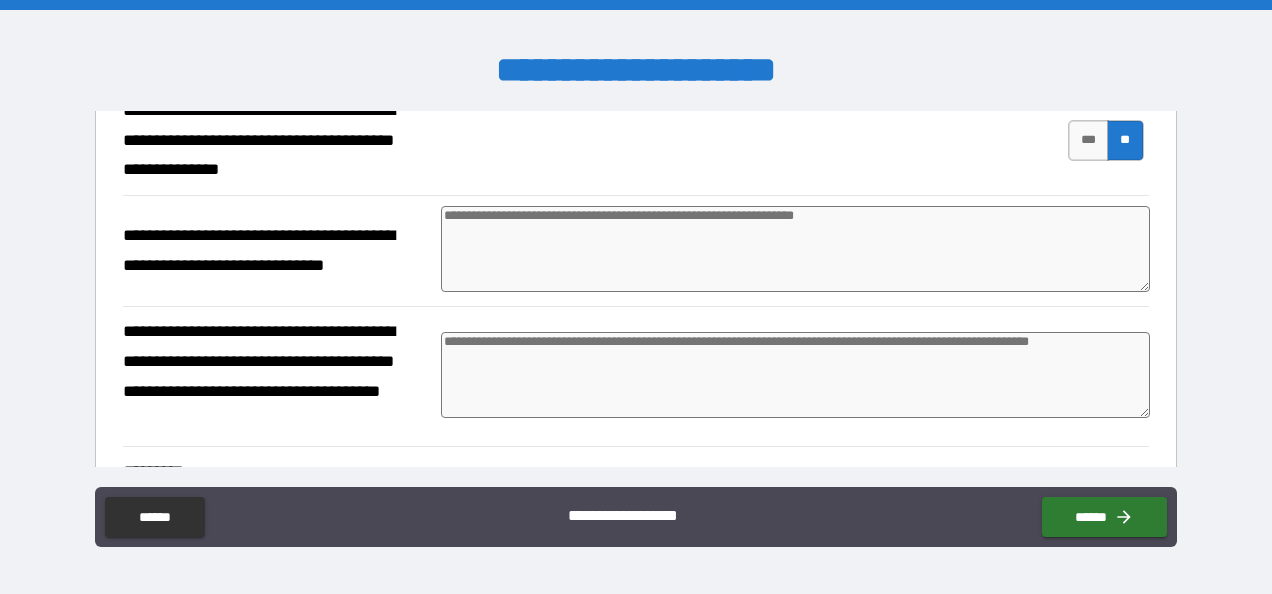 click at bounding box center [795, 249] 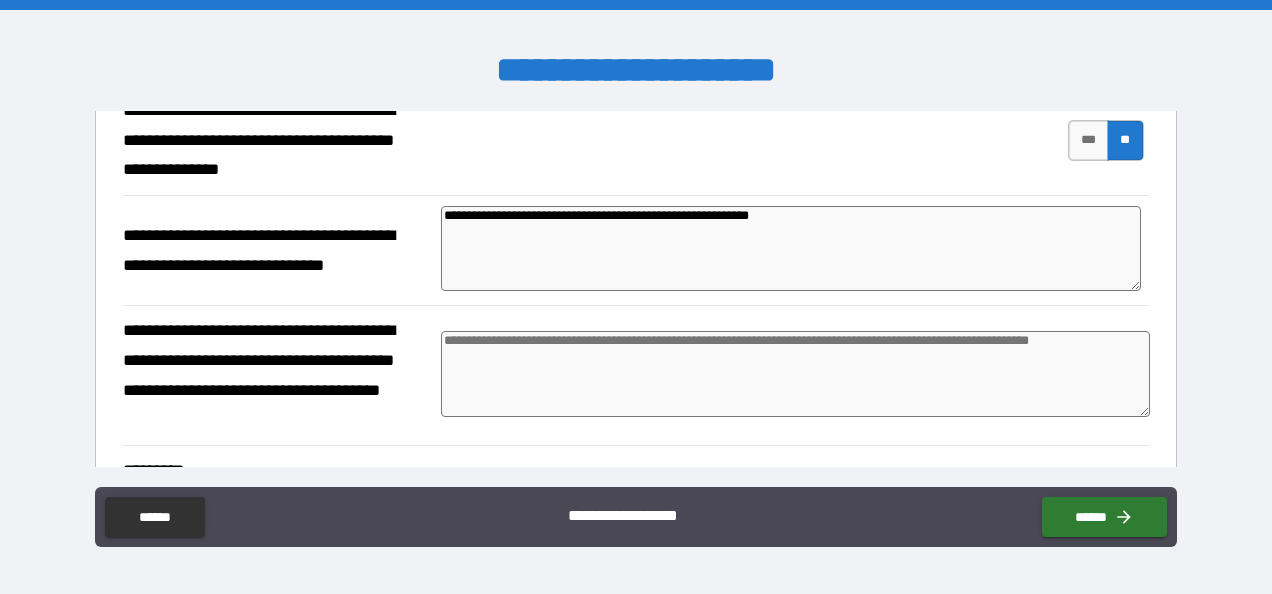click at bounding box center (795, 374) 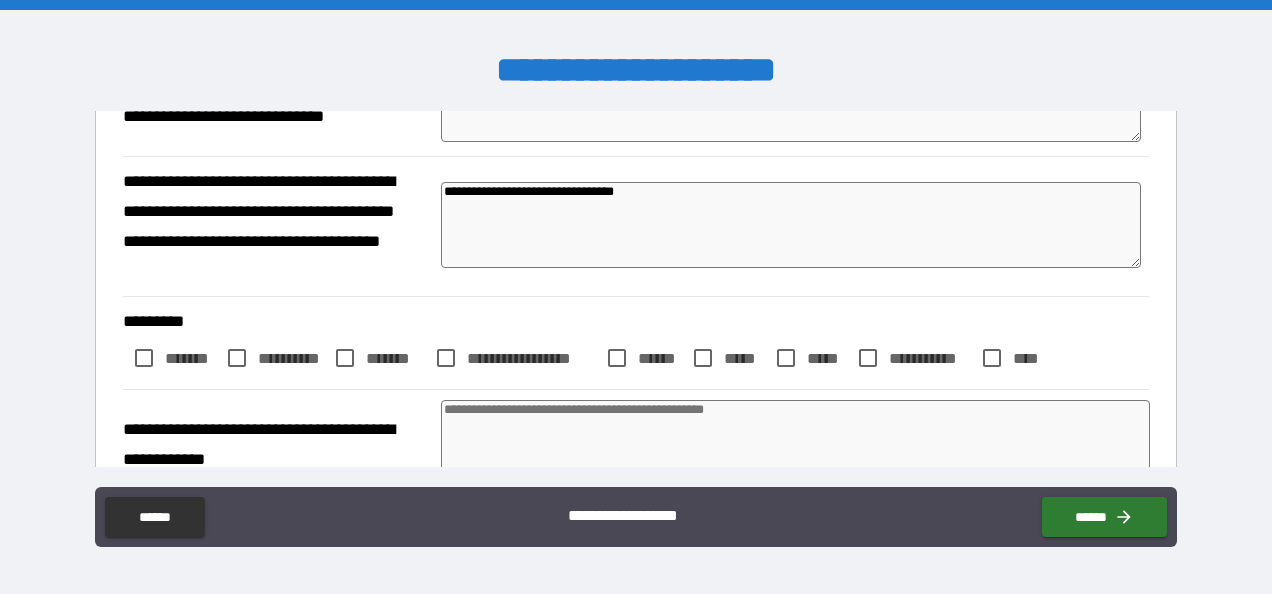 scroll, scrollTop: 1027, scrollLeft: 0, axis: vertical 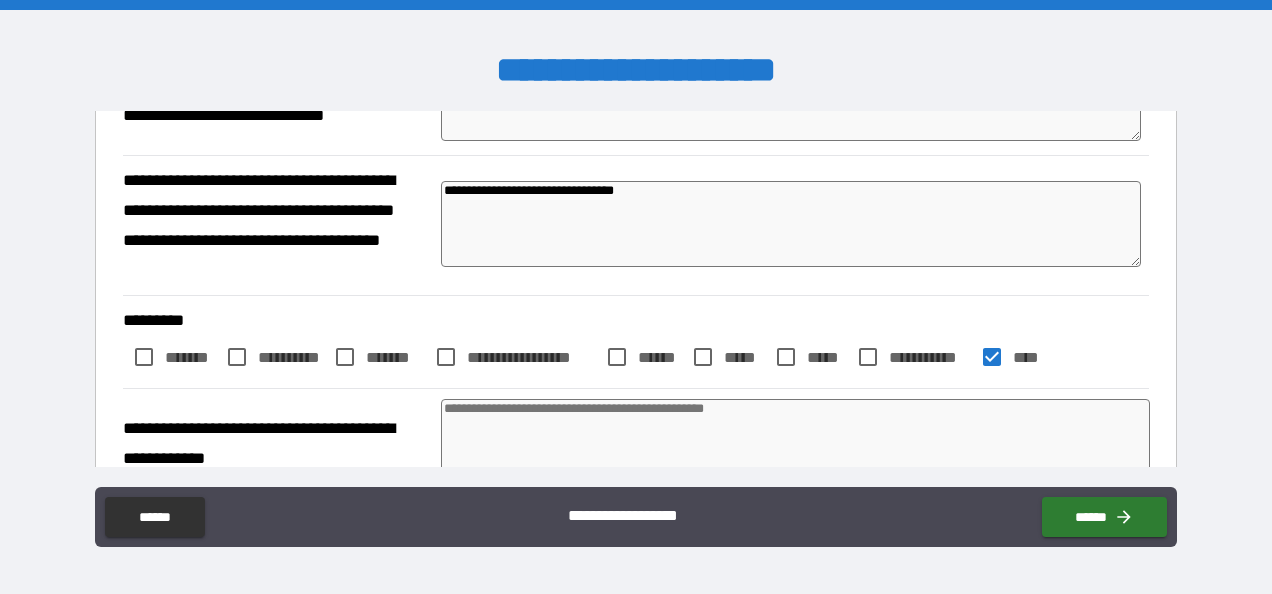 click at bounding box center (795, 442) 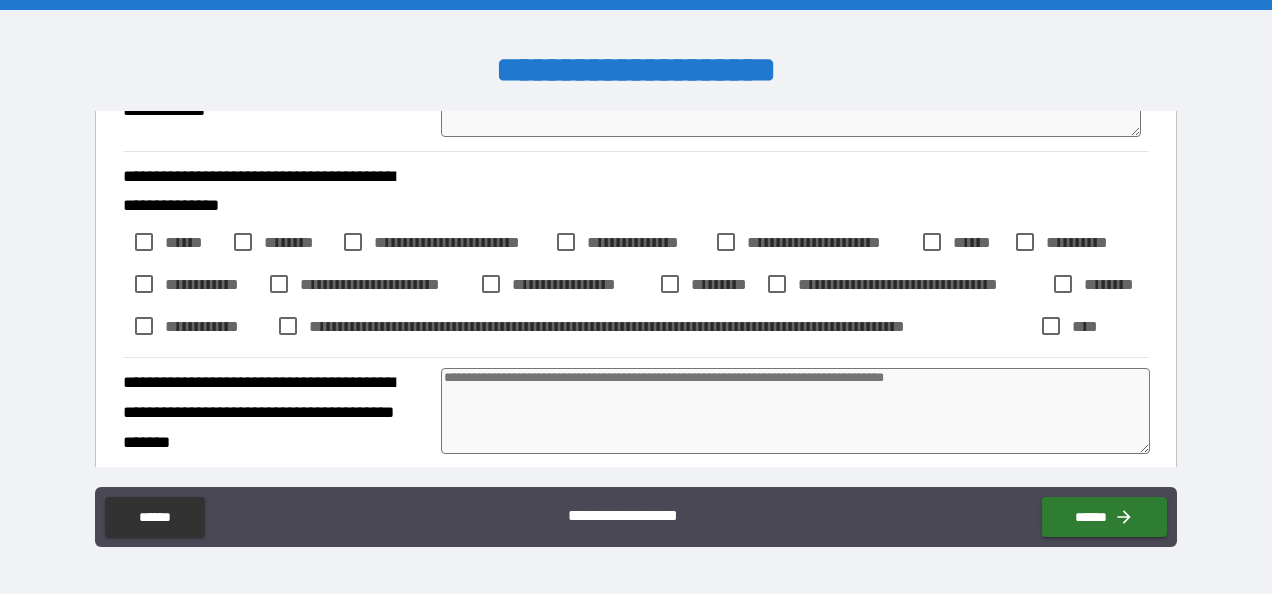 scroll, scrollTop: 1376, scrollLeft: 0, axis: vertical 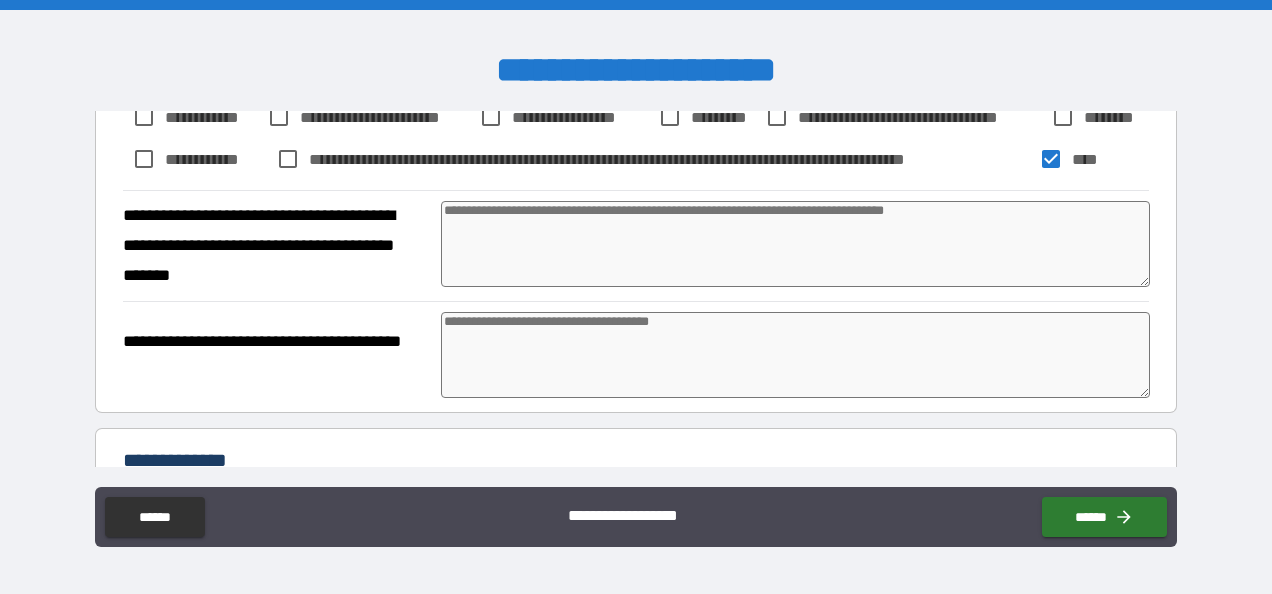 click at bounding box center [795, 244] 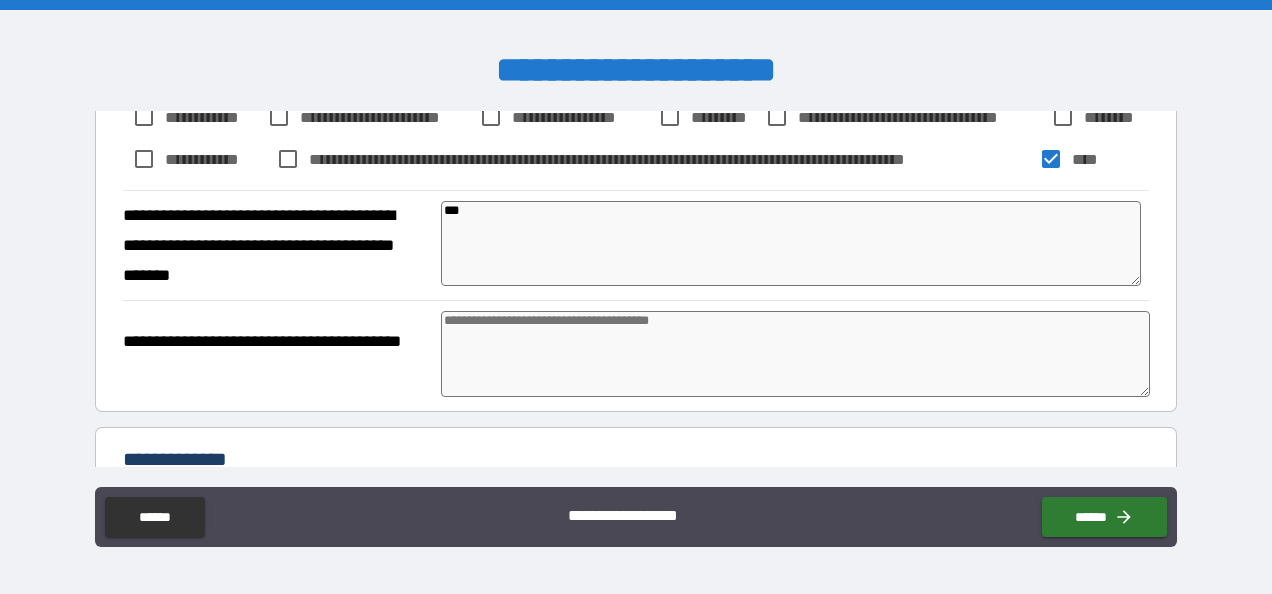 click at bounding box center (795, 354) 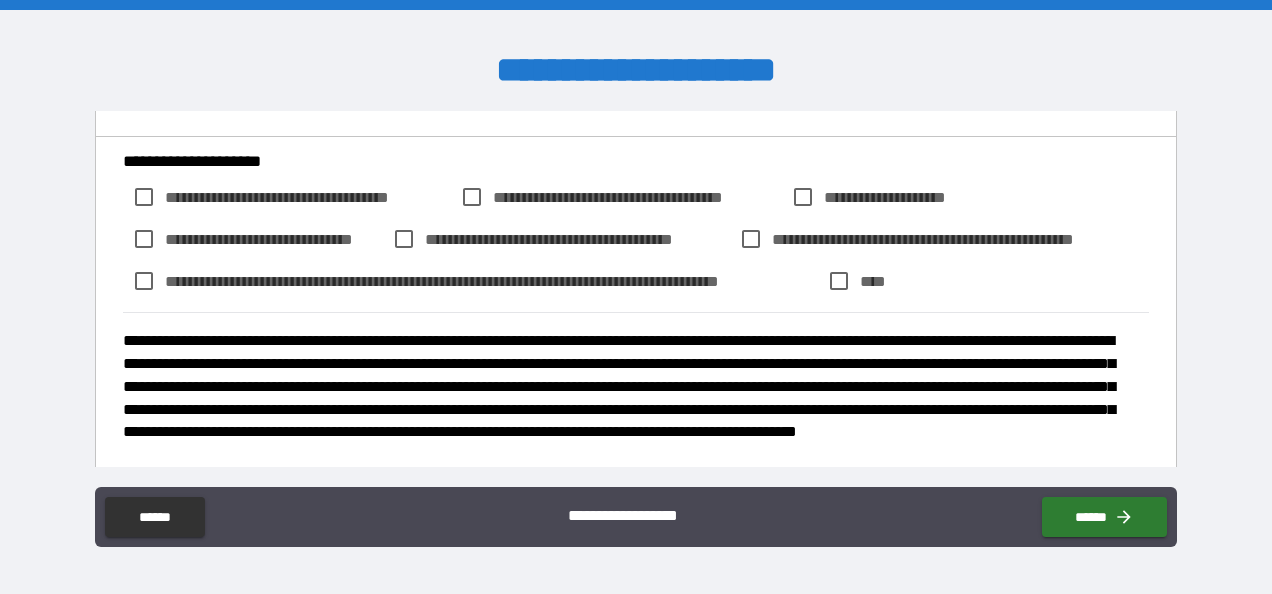 scroll, scrollTop: 1943, scrollLeft: 0, axis: vertical 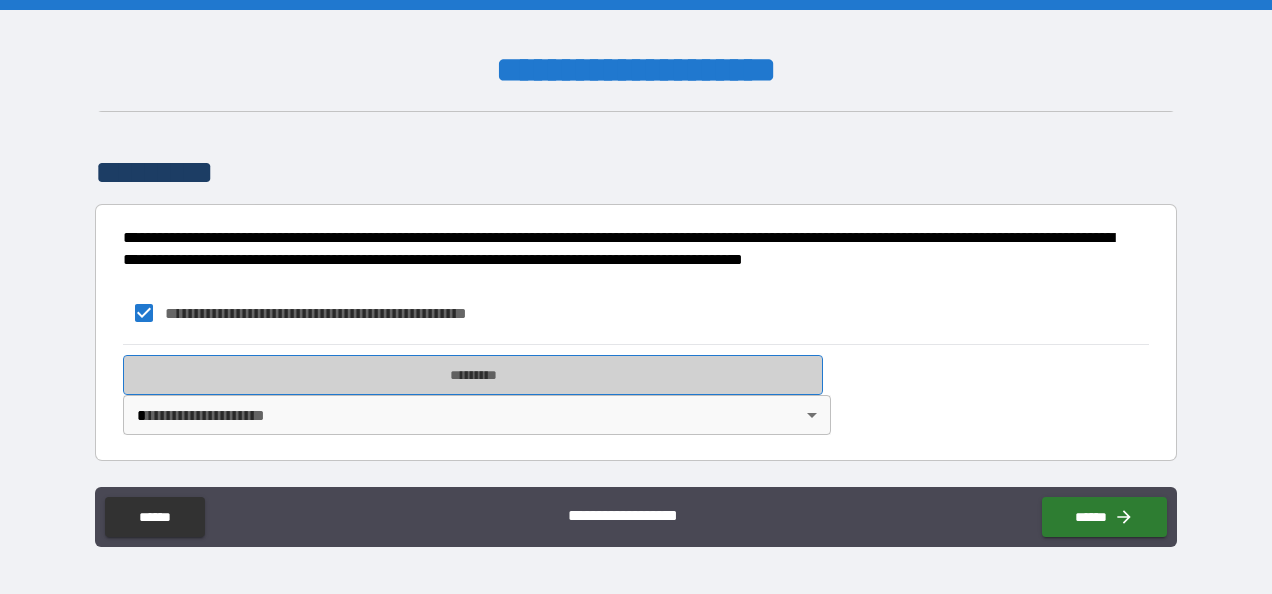click on "*********" at bounding box center [473, 375] 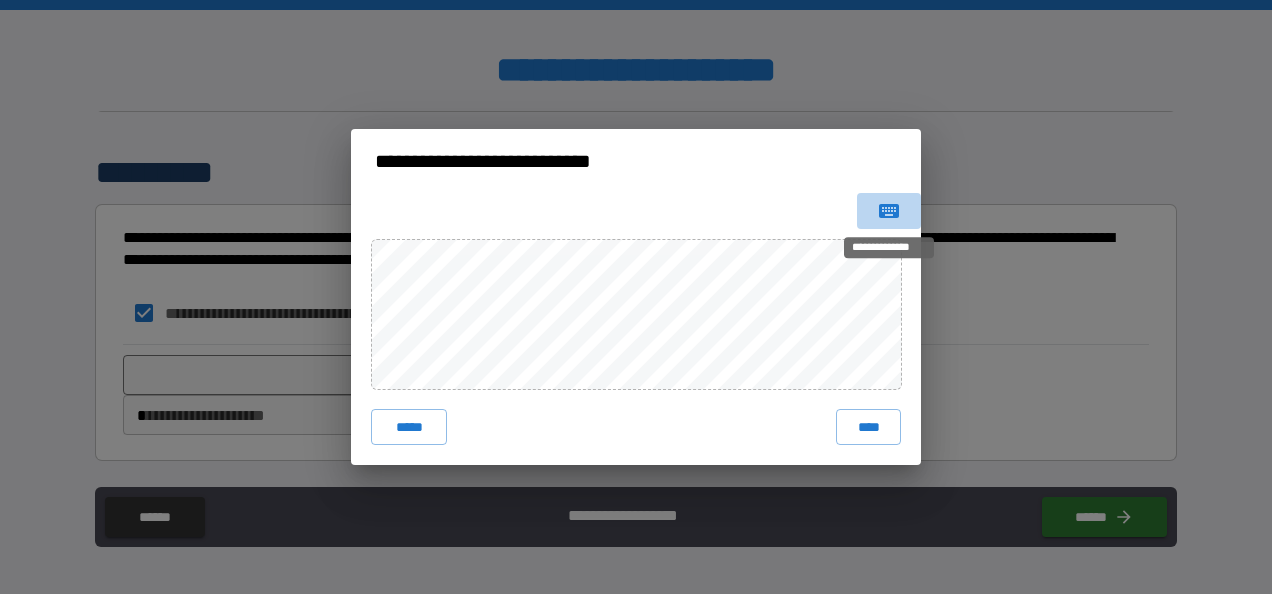 click 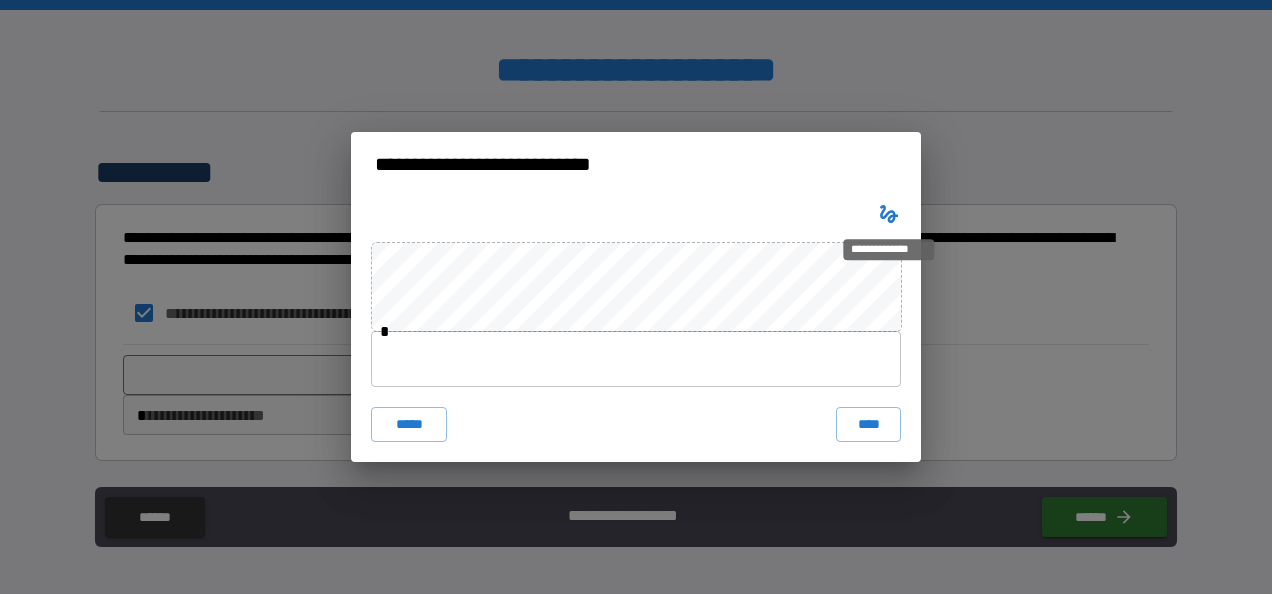 click at bounding box center (889, 214) 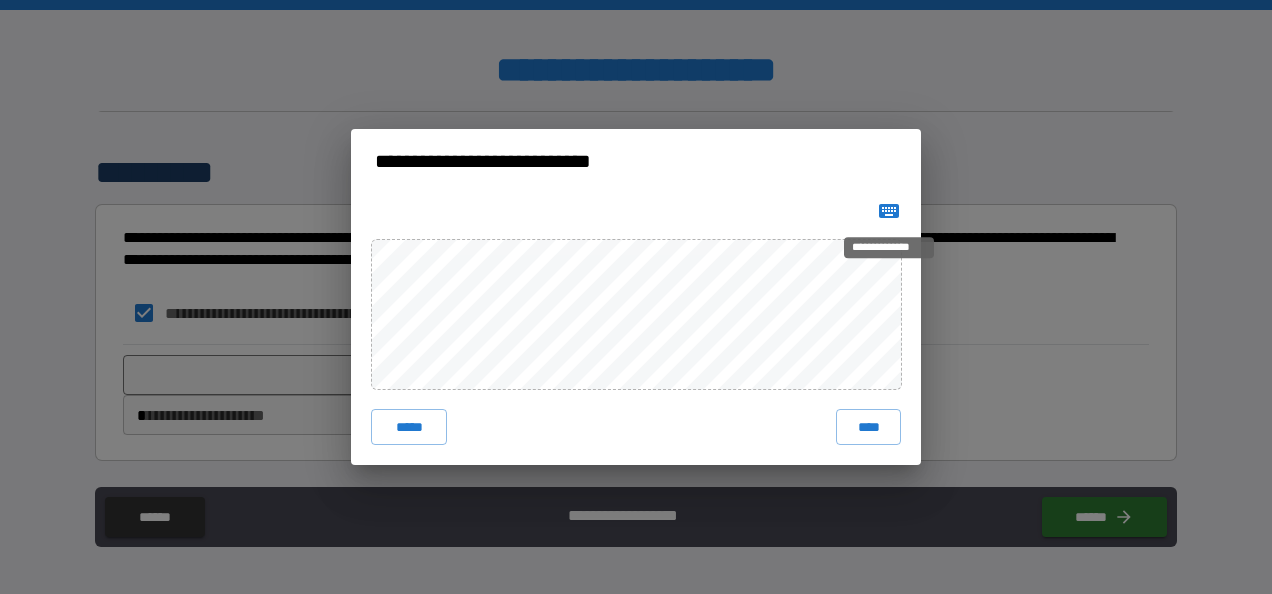 click 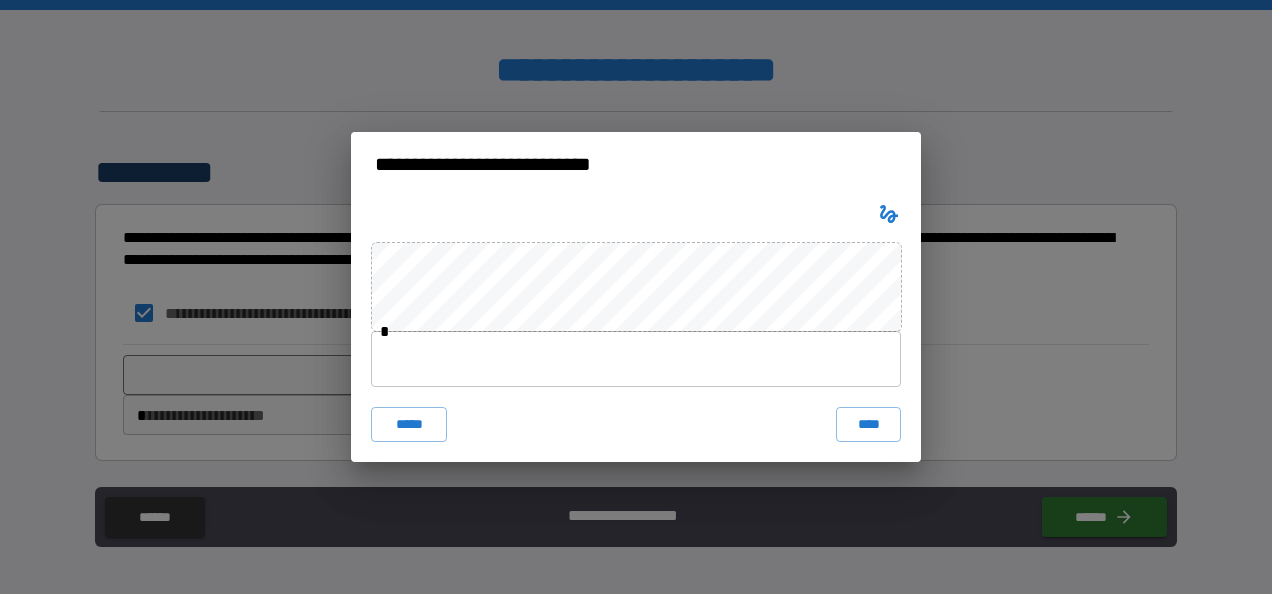 click at bounding box center (636, 359) 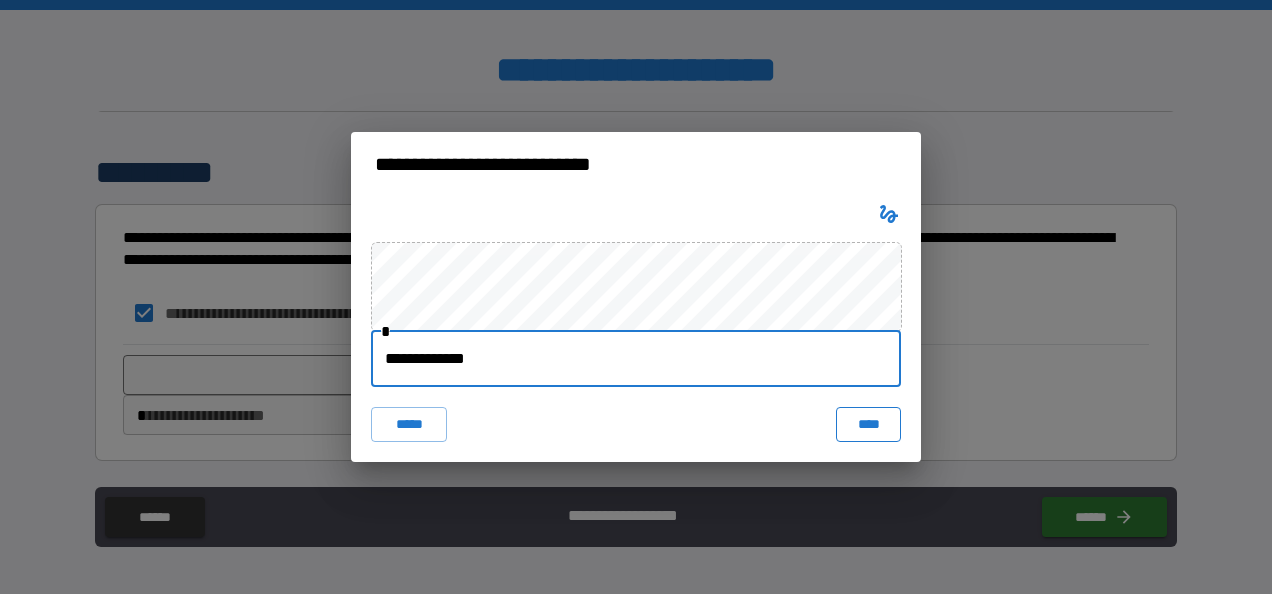 click on "****" at bounding box center [868, 425] 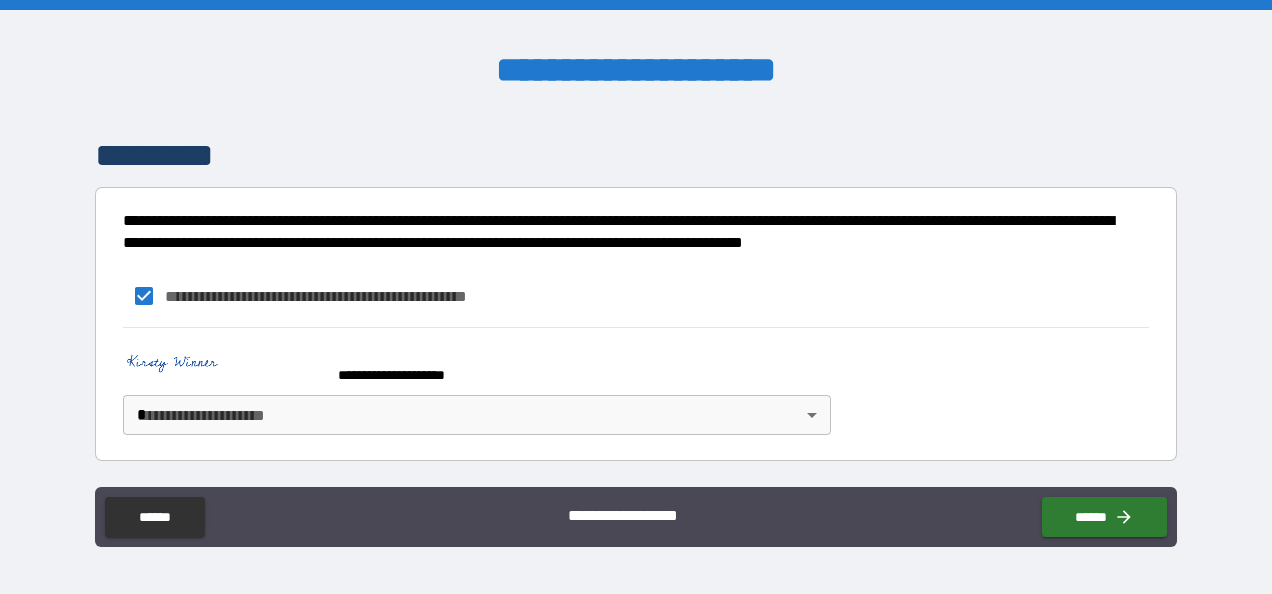 click on "**********" at bounding box center (636, 297) 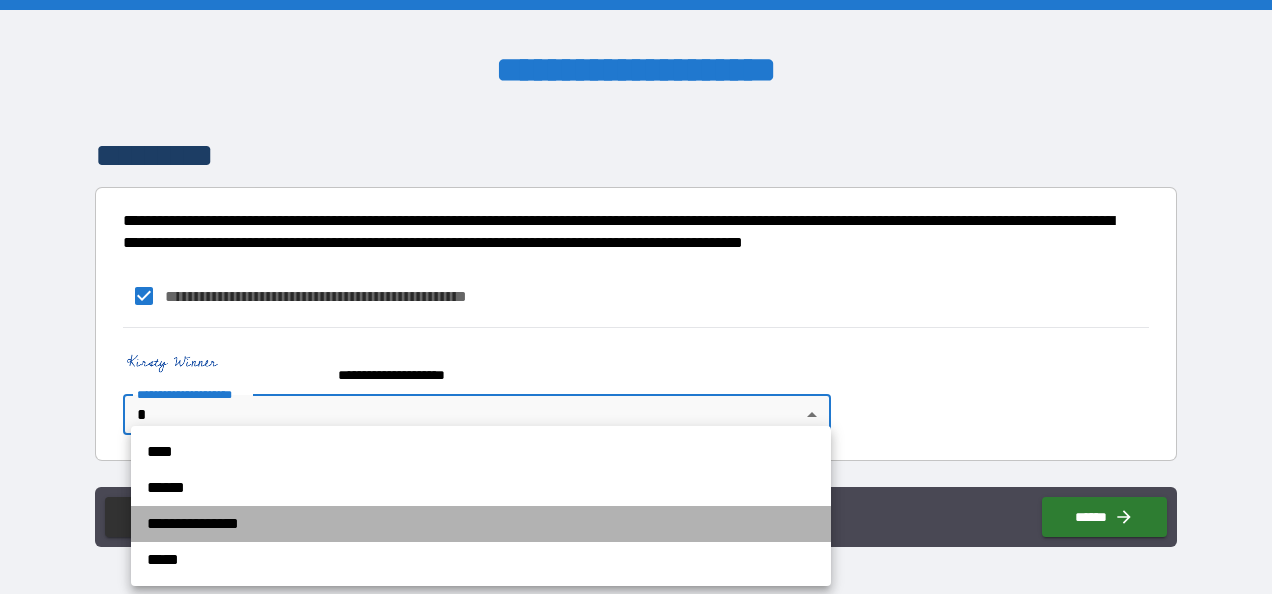 click on "**********" at bounding box center [481, 524] 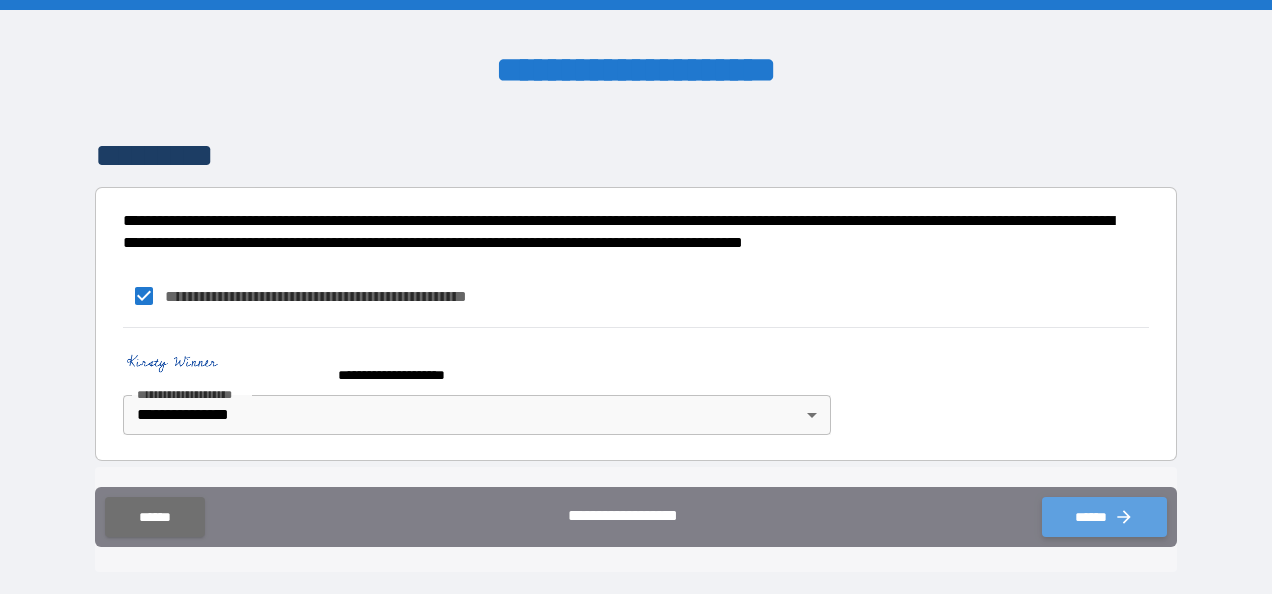 click on "******" at bounding box center [1104, 517] 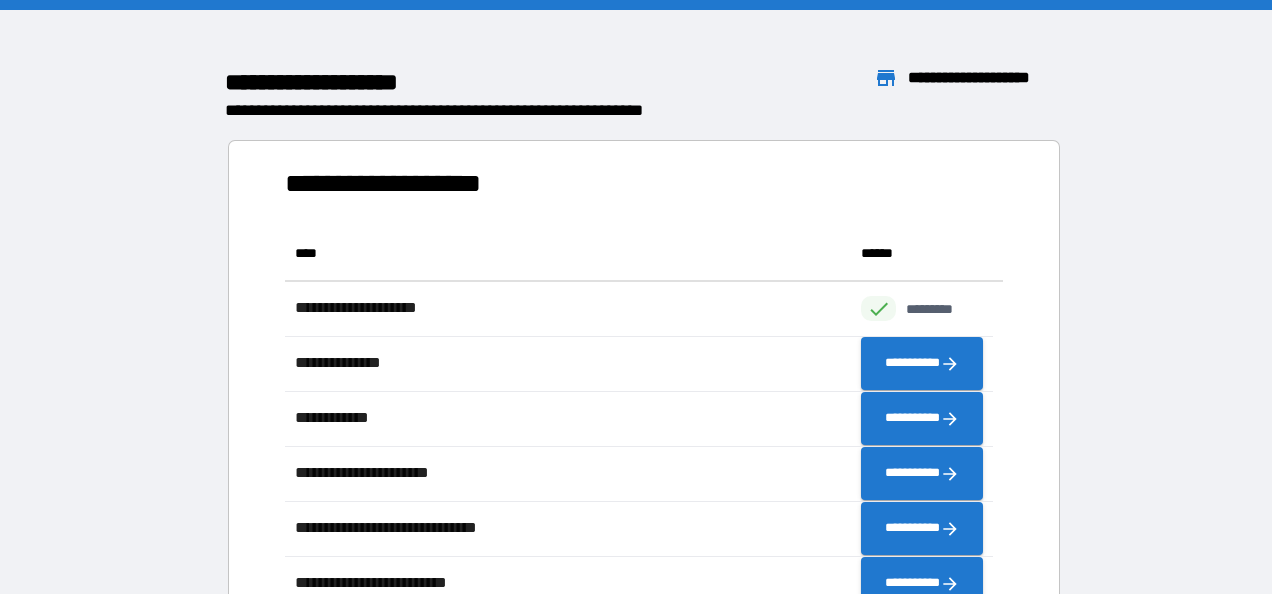 scroll, scrollTop: 16, scrollLeft: 16, axis: both 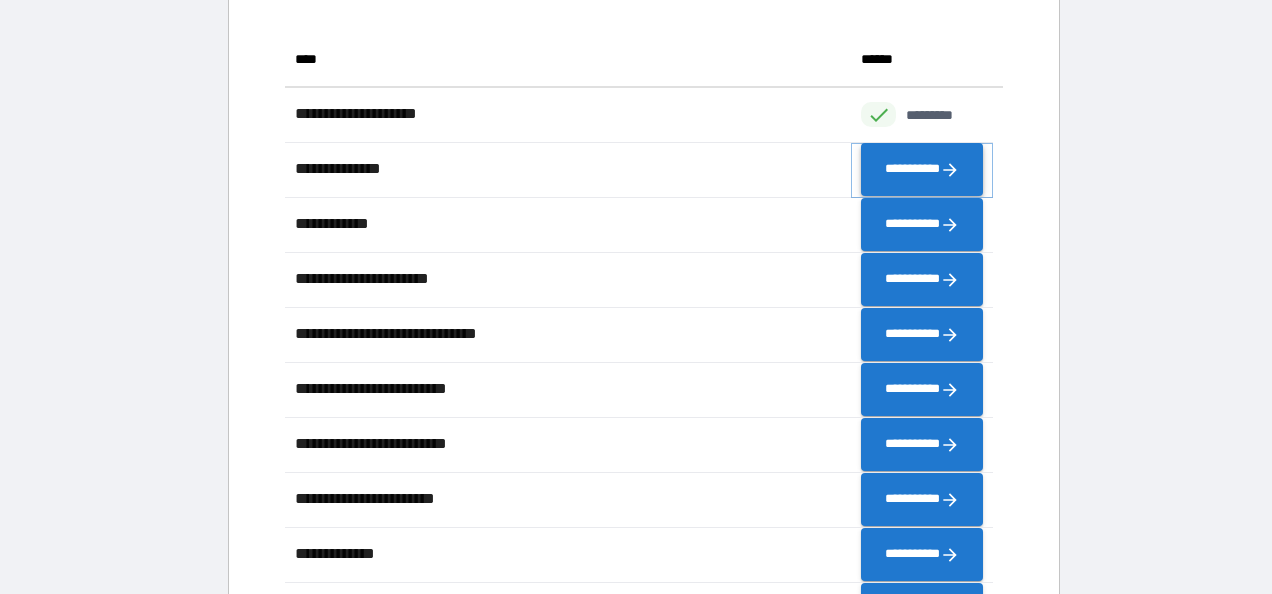 click on "**********" at bounding box center [922, 170] 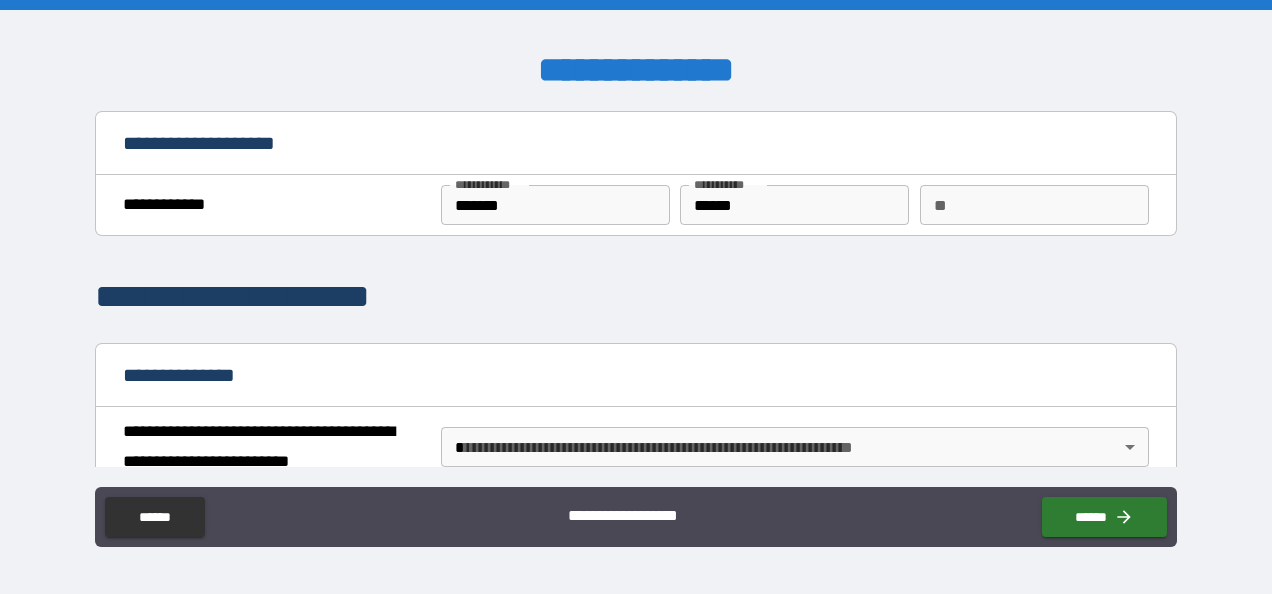 scroll, scrollTop: 180, scrollLeft: 0, axis: vertical 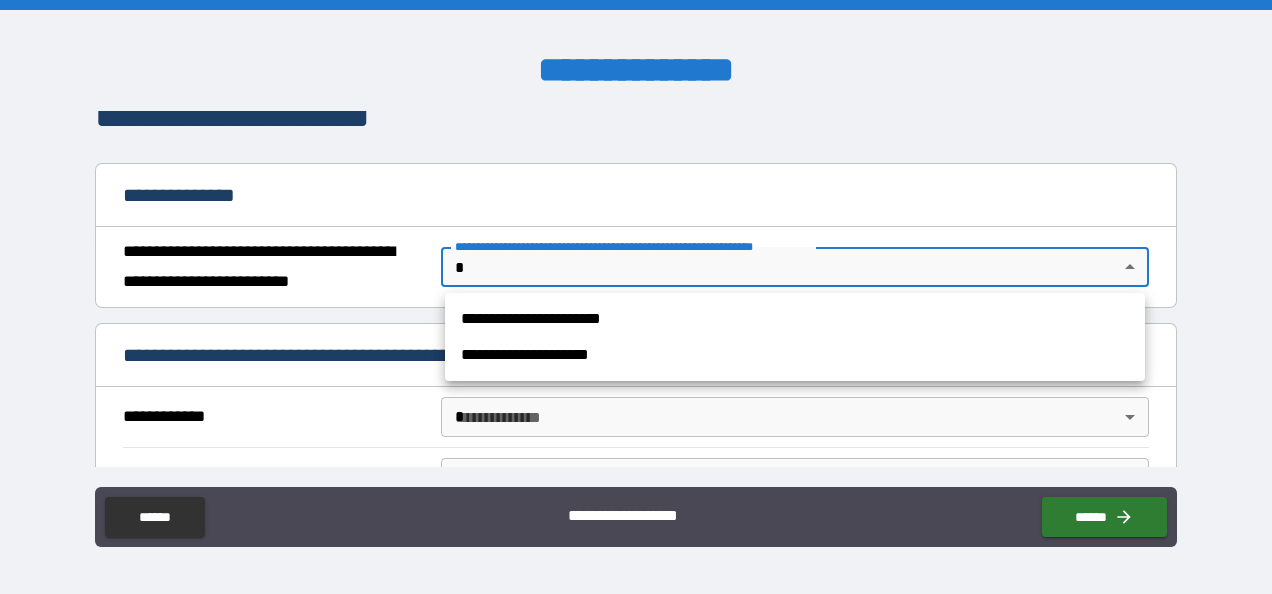 click on "**********" at bounding box center [636, 297] 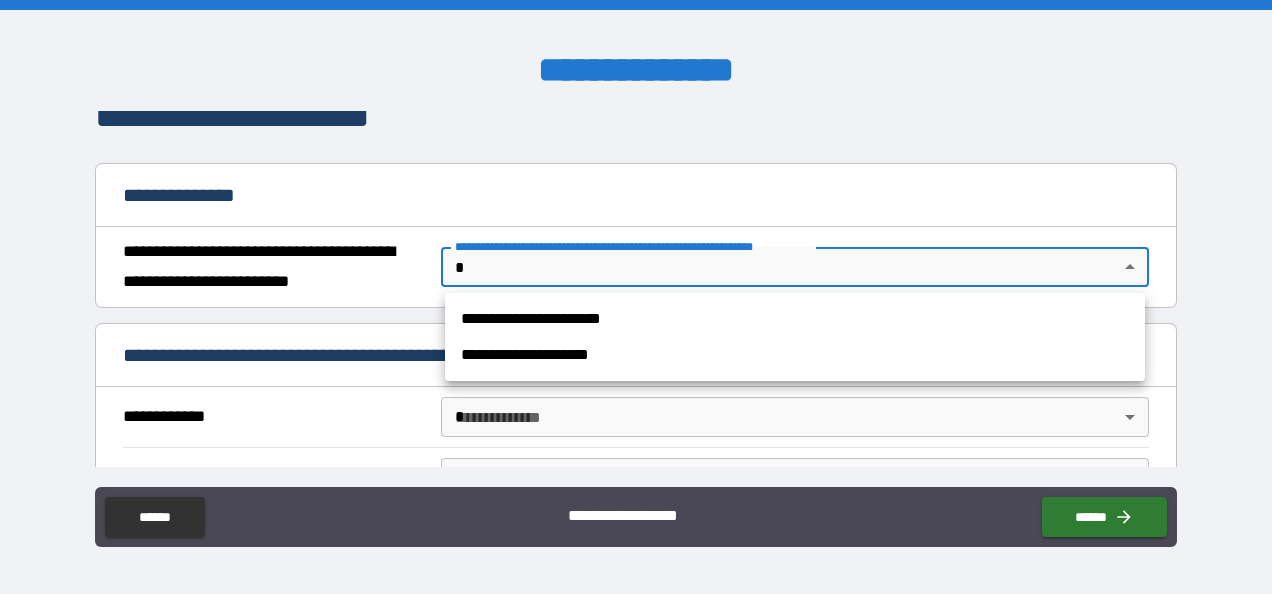 click on "**********" at bounding box center (795, 319) 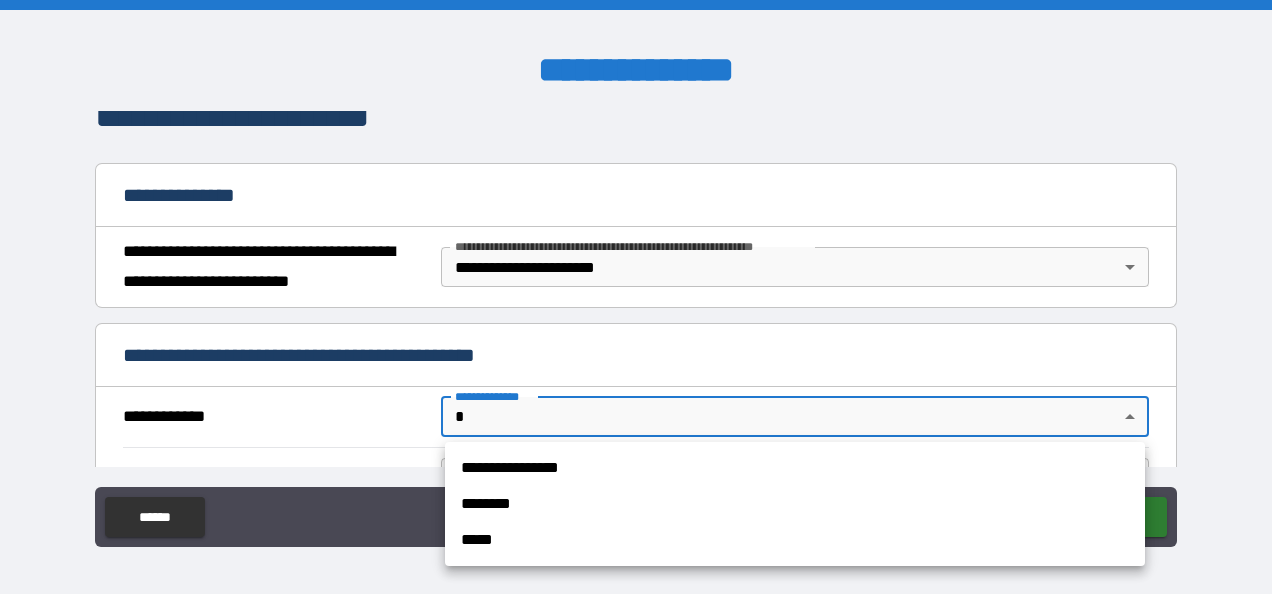 click on "**********" at bounding box center (636, 297) 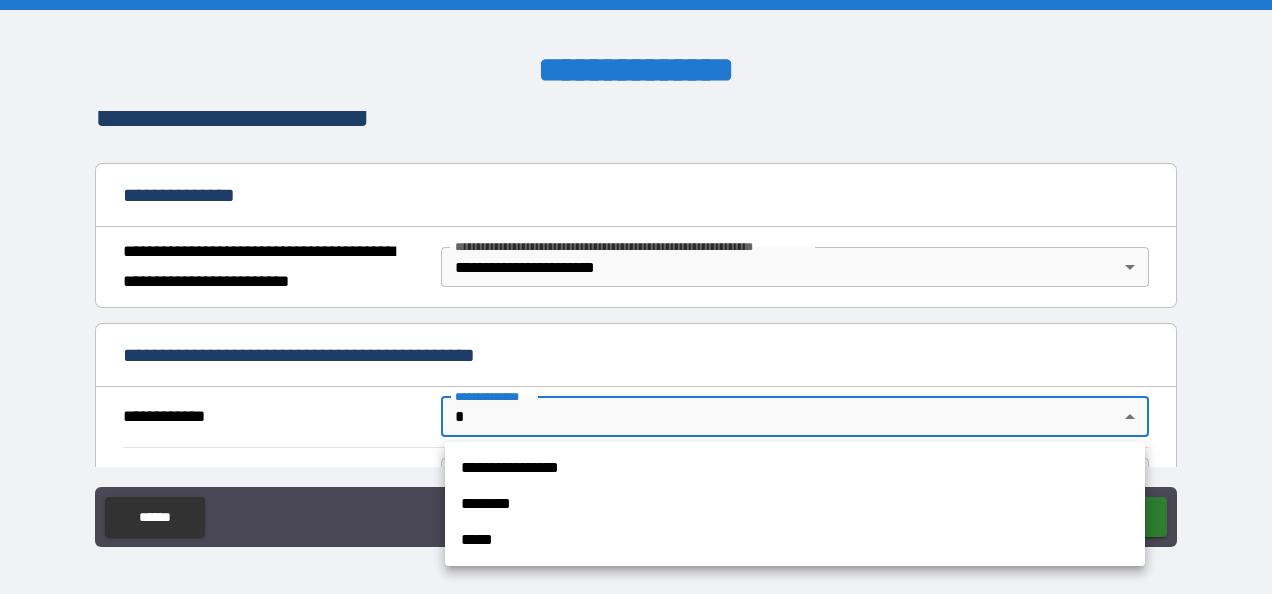 click on "**********" at bounding box center (795, 468) 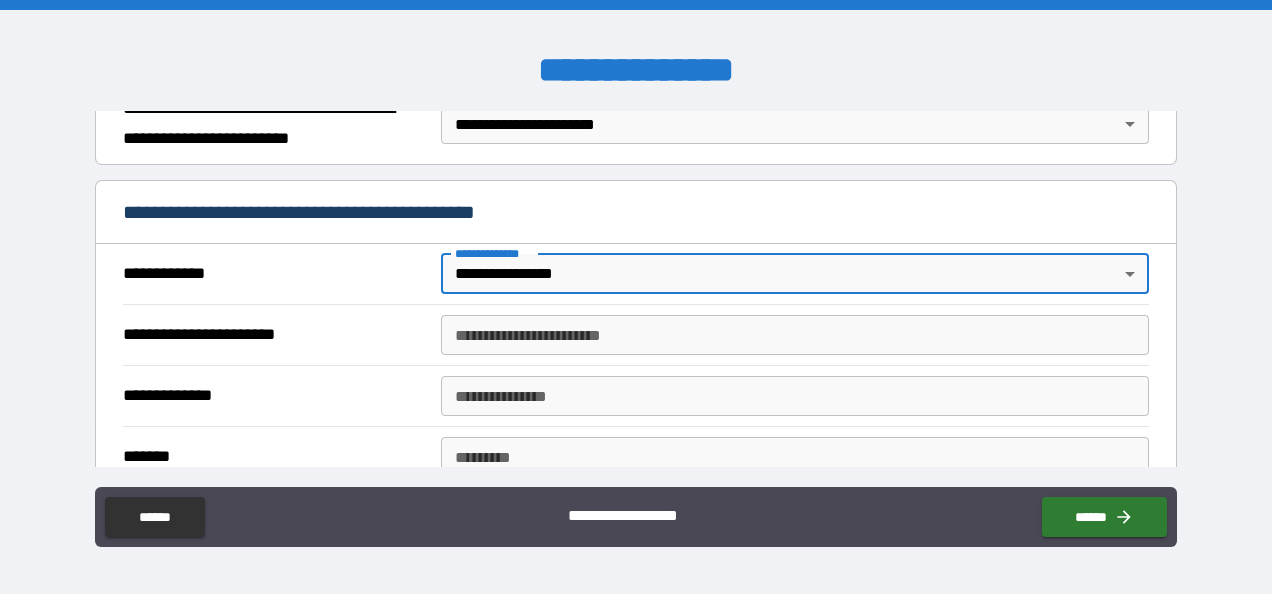 scroll, scrollTop: 324, scrollLeft: 0, axis: vertical 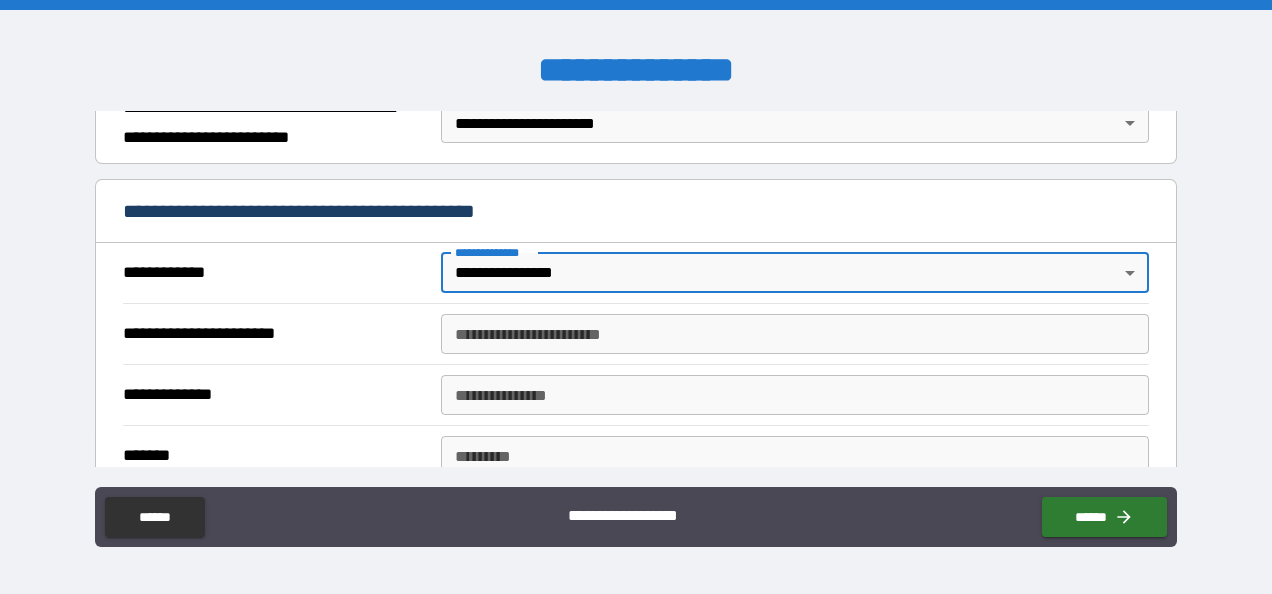 click on "**********" at bounding box center [794, 334] 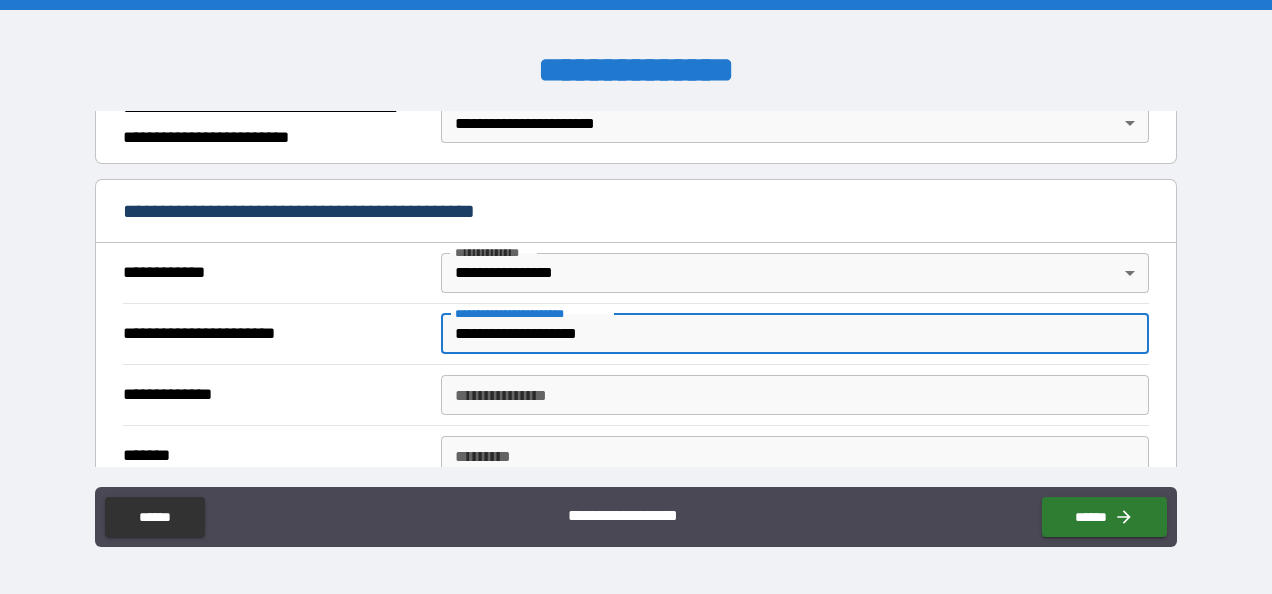 click on "**********" at bounding box center (794, 395) 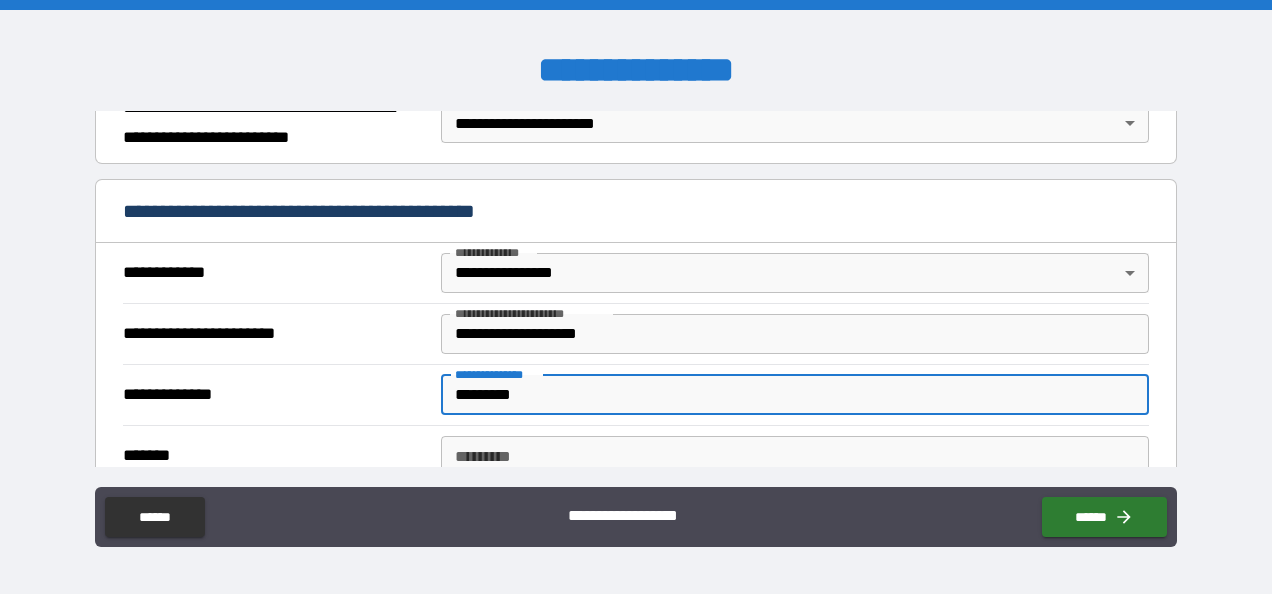 click on "*******   *" at bounding box center (794, 456) 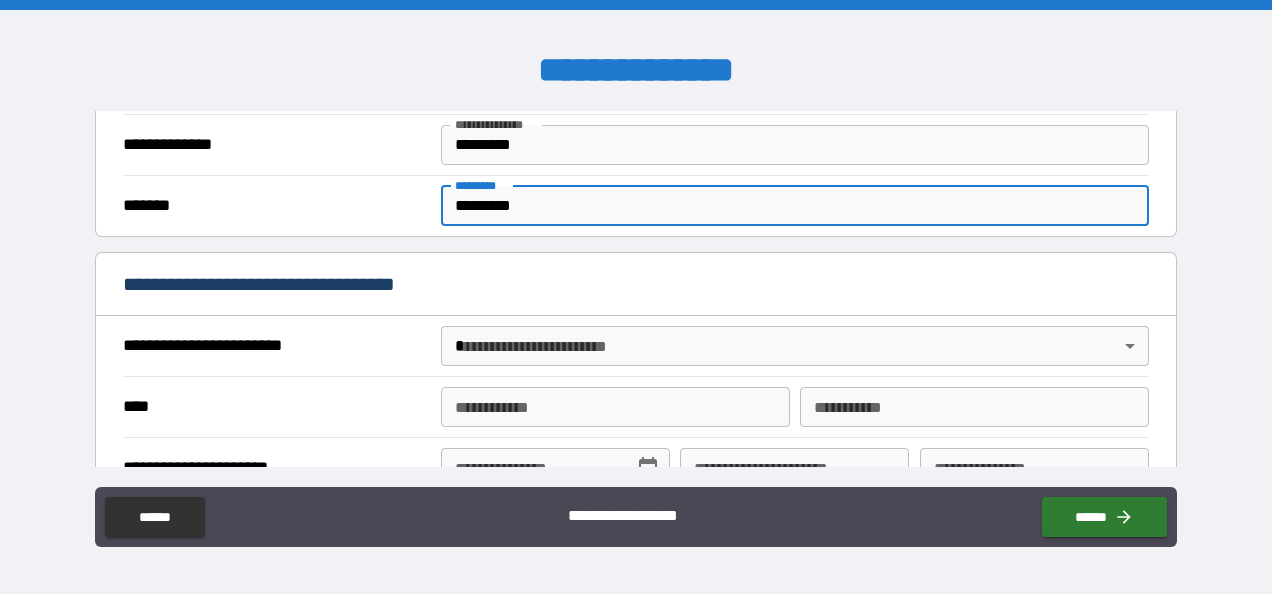 scroll, scrollTop: 589, scrollLeft: 0, axis: vertical 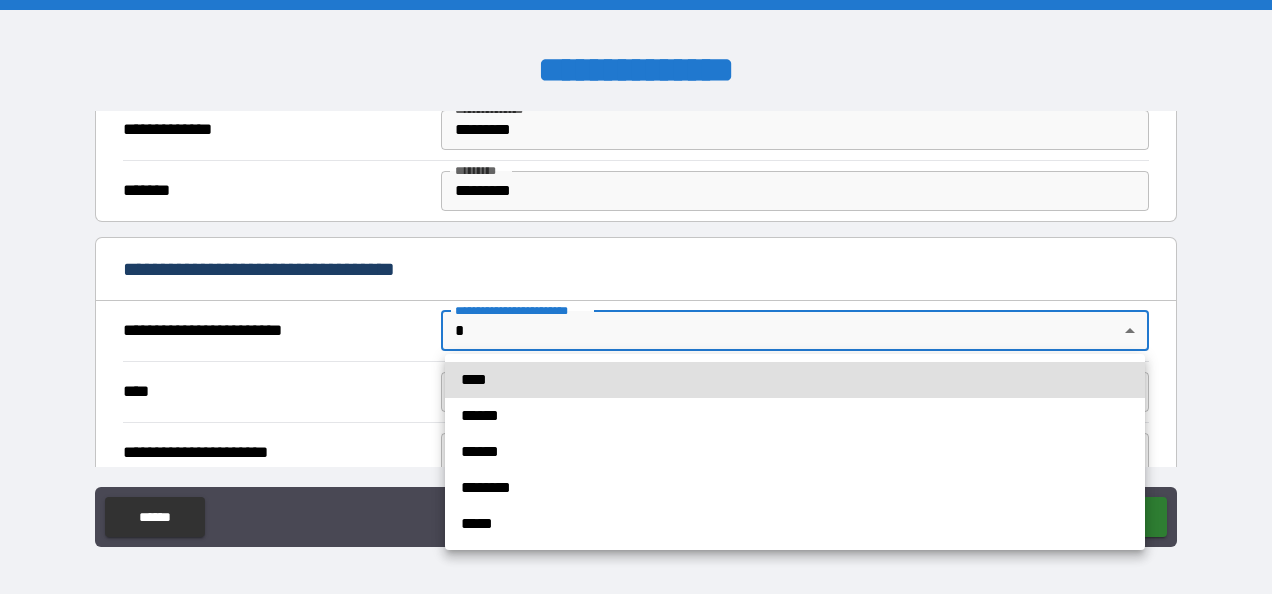 click on "**********" at bounding box center (636, 297) 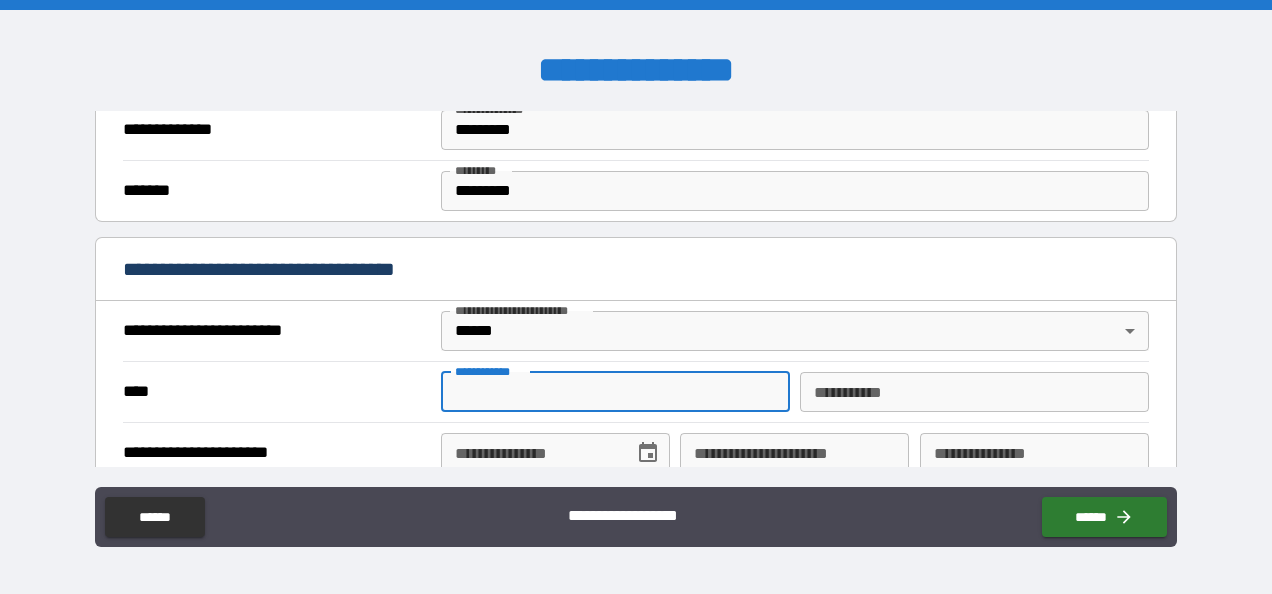 click on "**********" at bounding box center [615, 392] 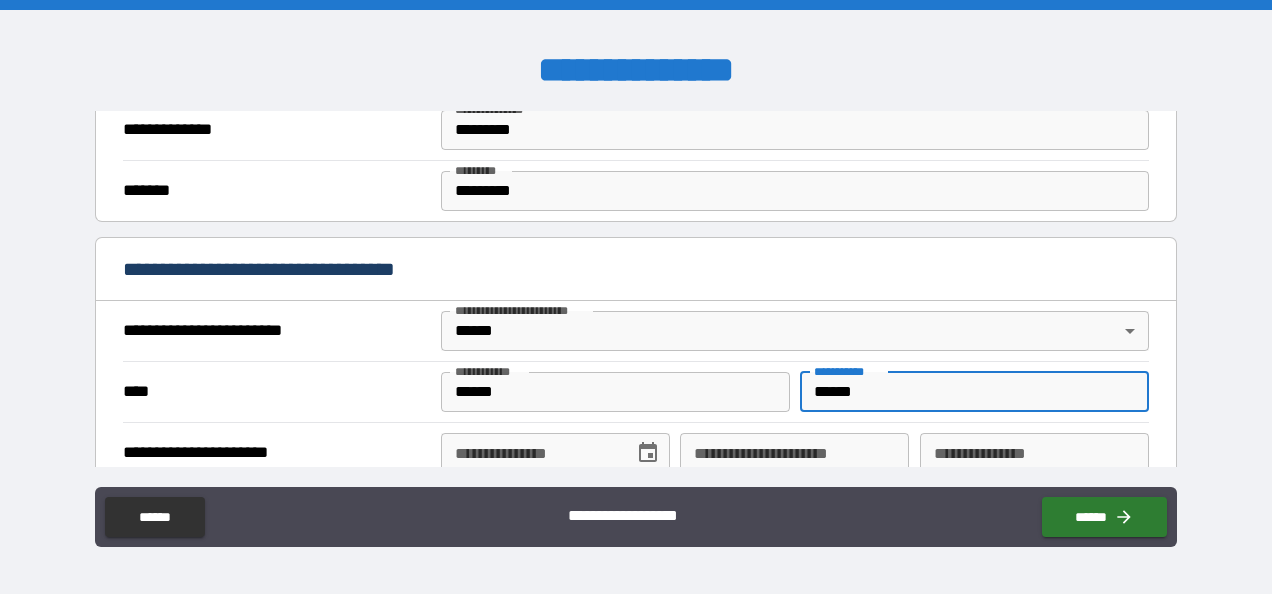 scroll, scrollTop: 590, scrollLeft: 0, axis: vertical 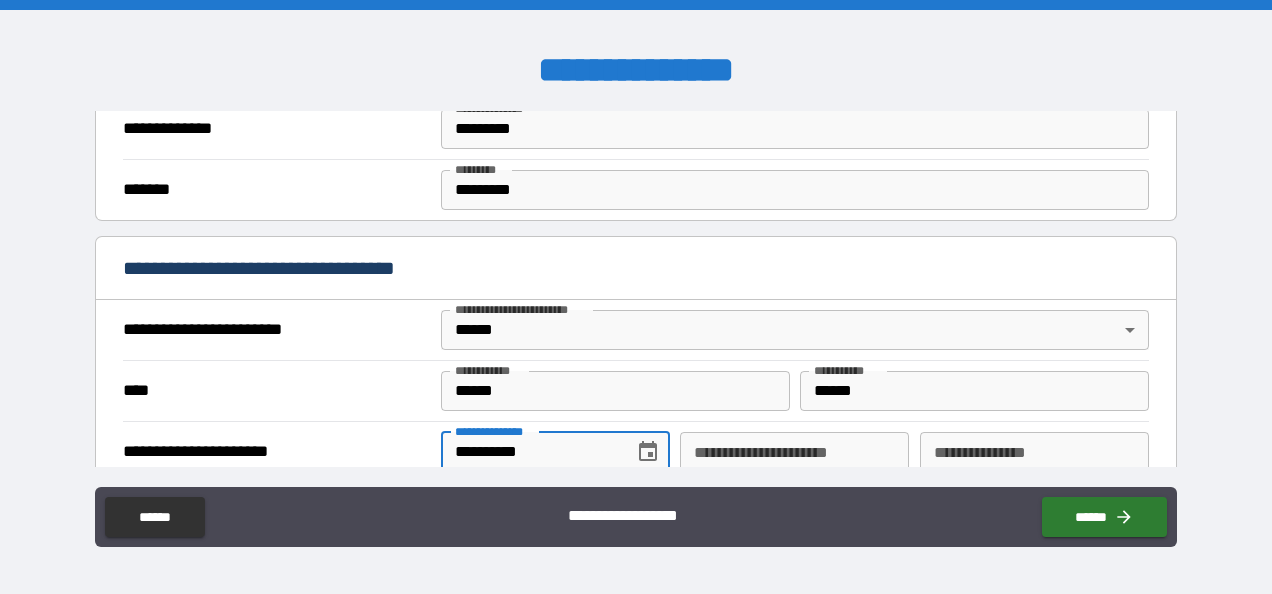 click on "**********" at bounding box center (636, 299) 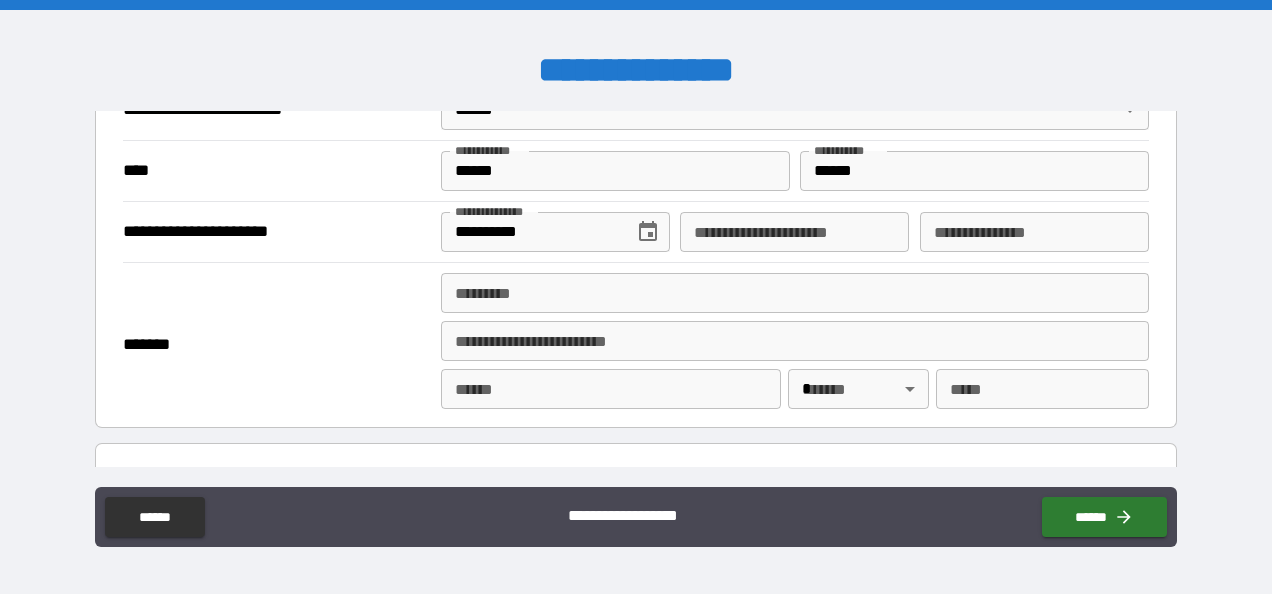 scroll, scrollTop: 812, scrollLeft: 0, axis: vertical 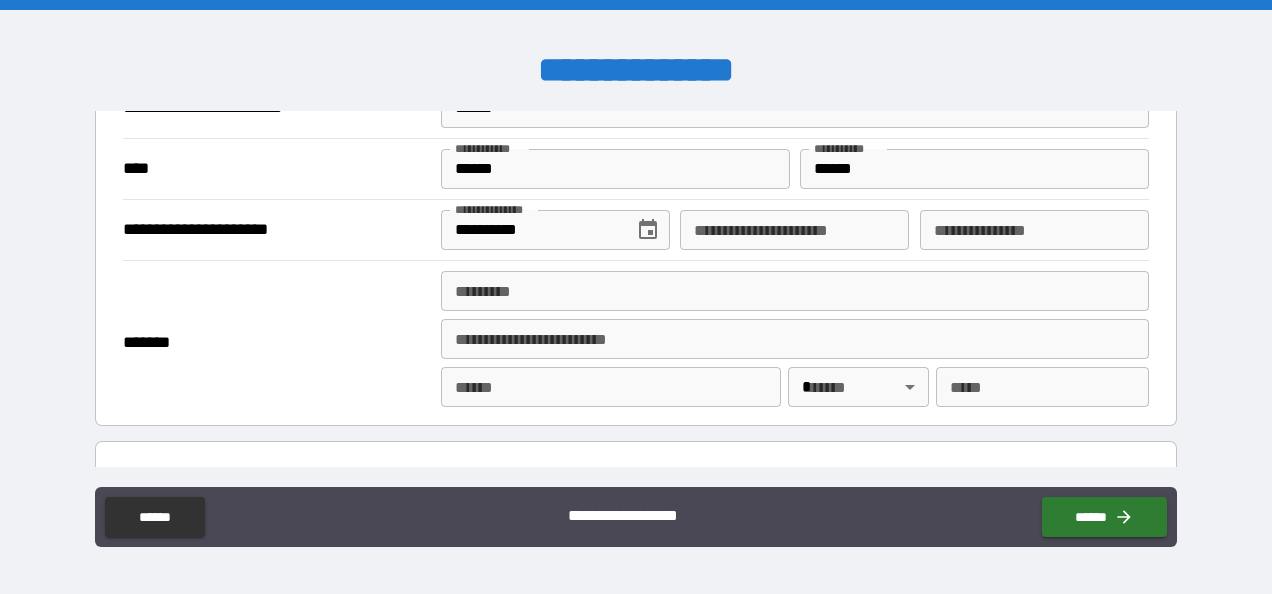 click on "*******   *" at bounding box center (794, 291) 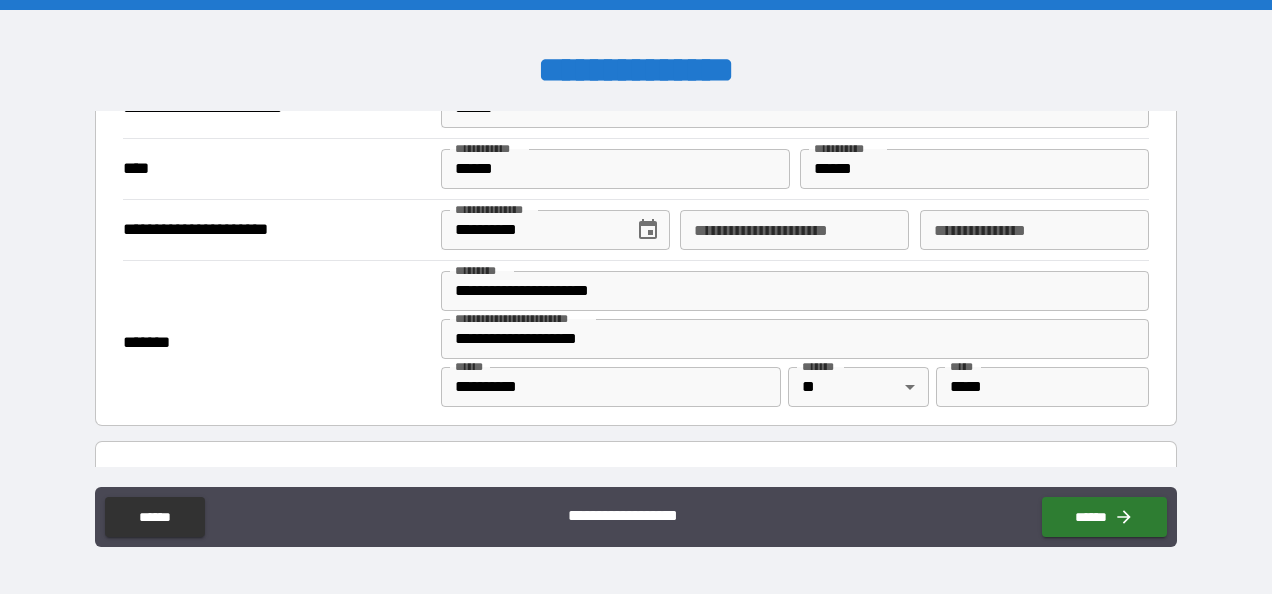 click on "*******" at bounding box center [277, 343] 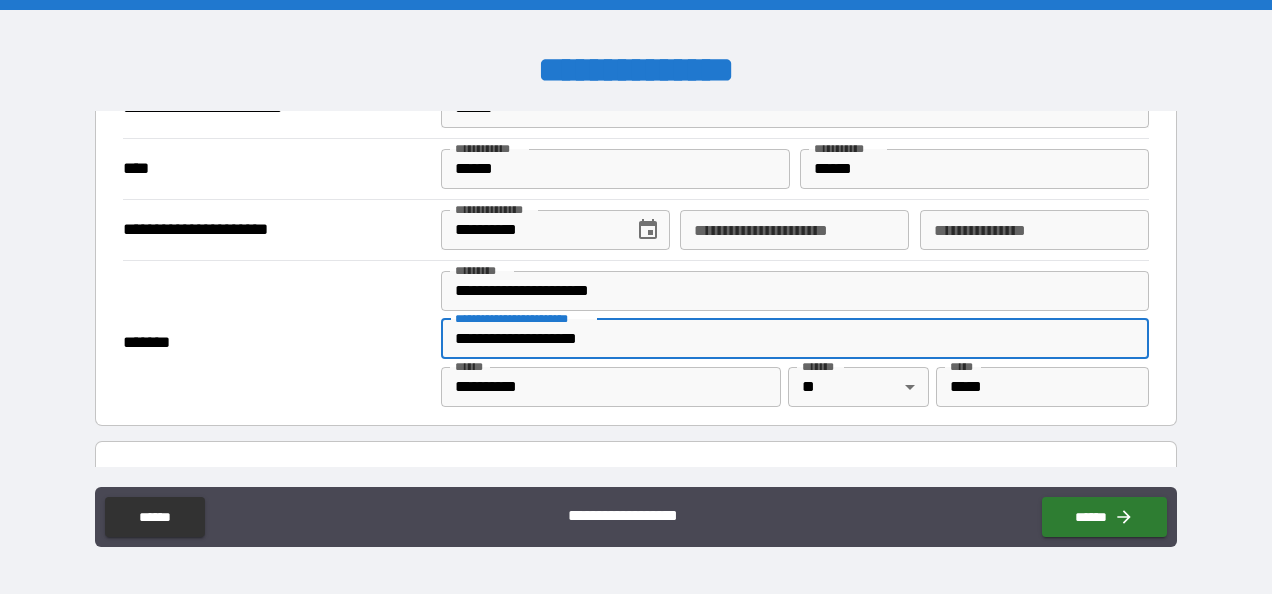 drag, startPoint x: 623, startPoint y: 332, endPoint x: 400, endPoint y: 328, distance: 223.03587 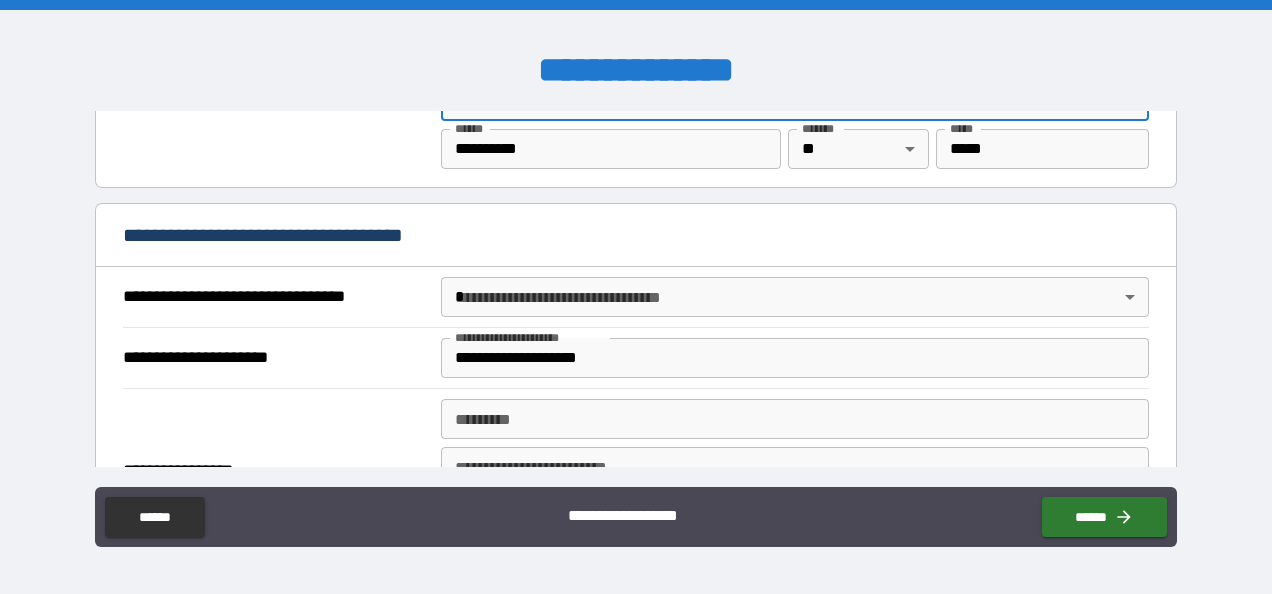 scroll, scrollTop: 1064, scrollLeft: 0, axis: vertical 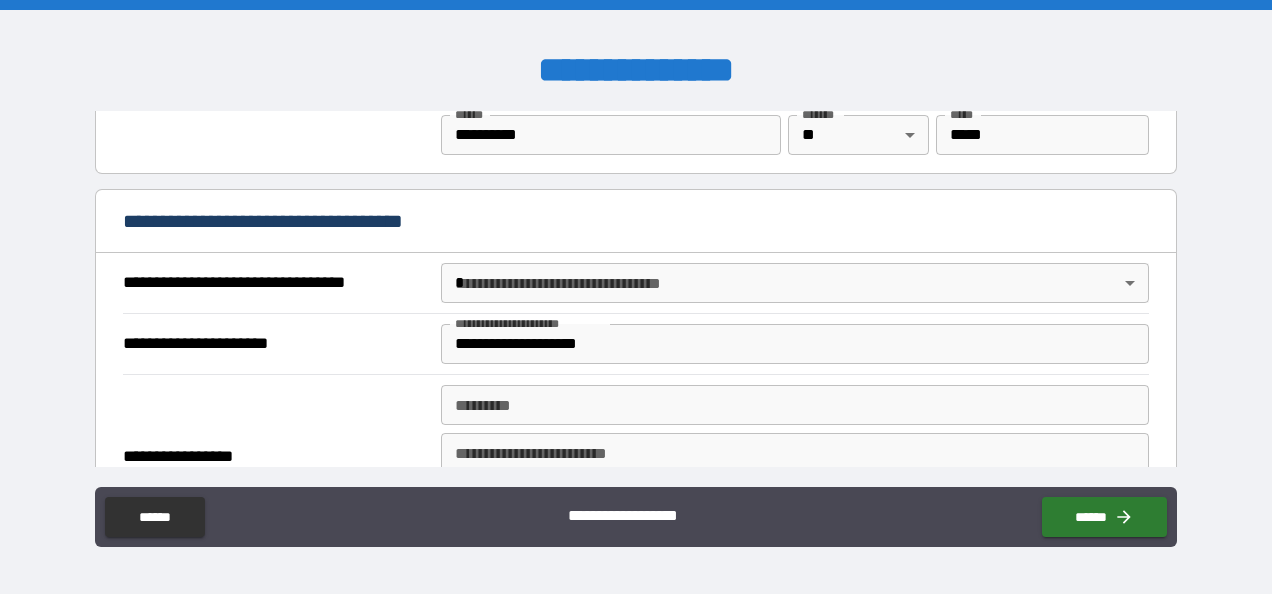 click on "**********" at bounding box center [636, 297] 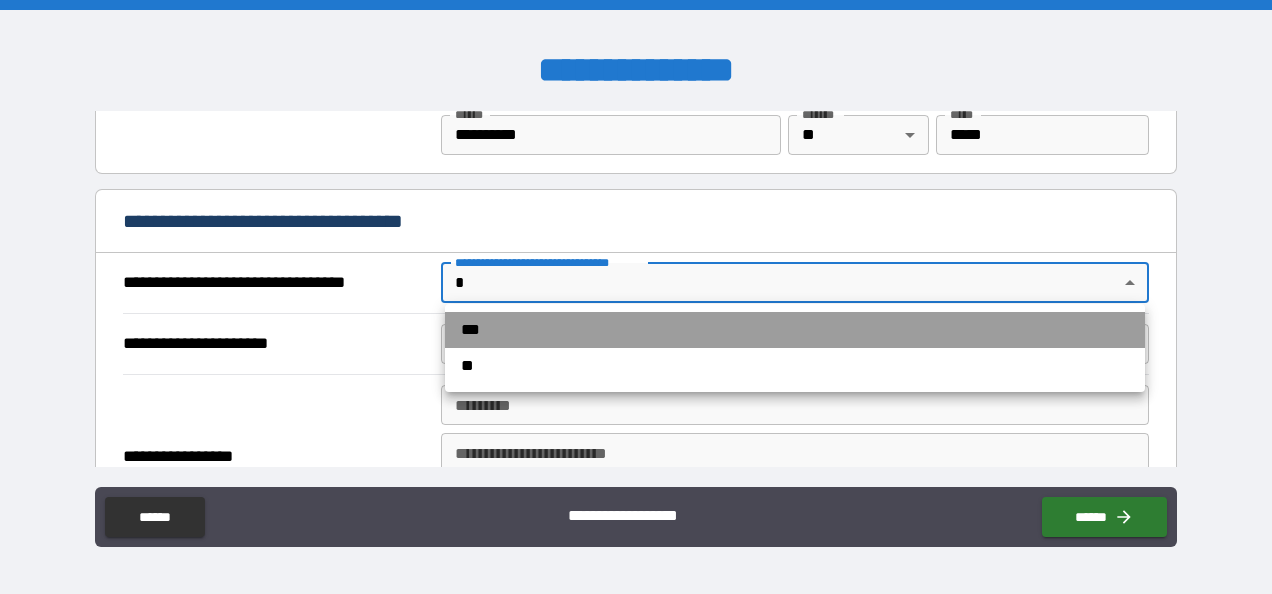 click on "***" at bounding box center [795, 330] 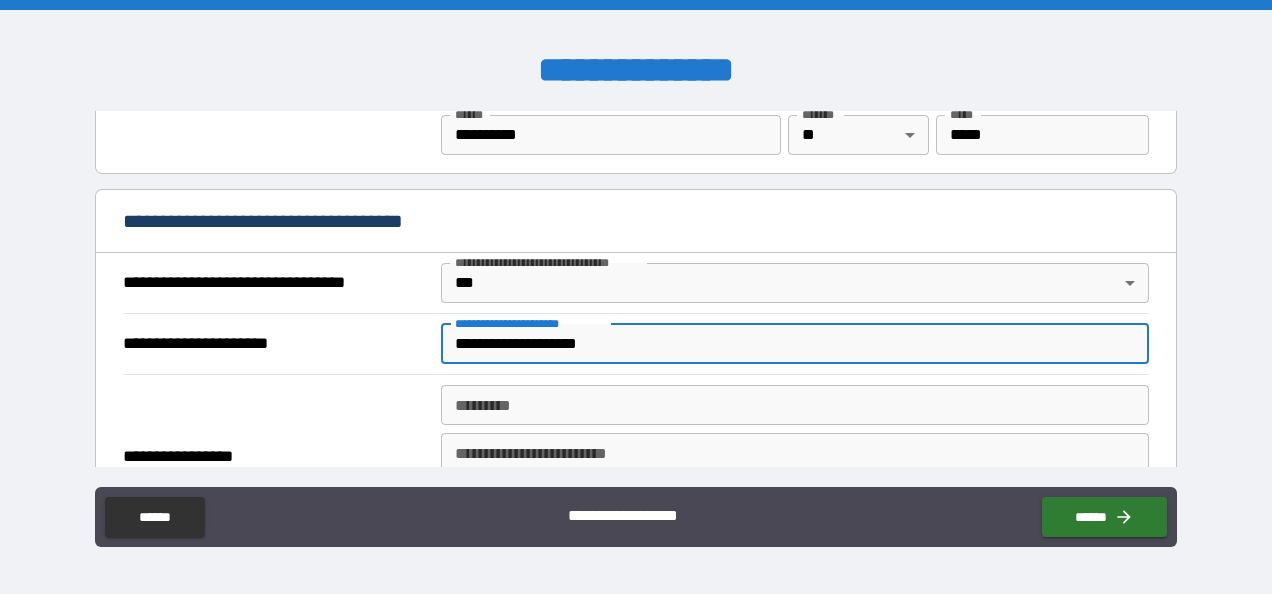 drag, startPoint x: 658, startPoint y: 328, endPoint x: 448, endPoint y: 345, distance: 210.68697 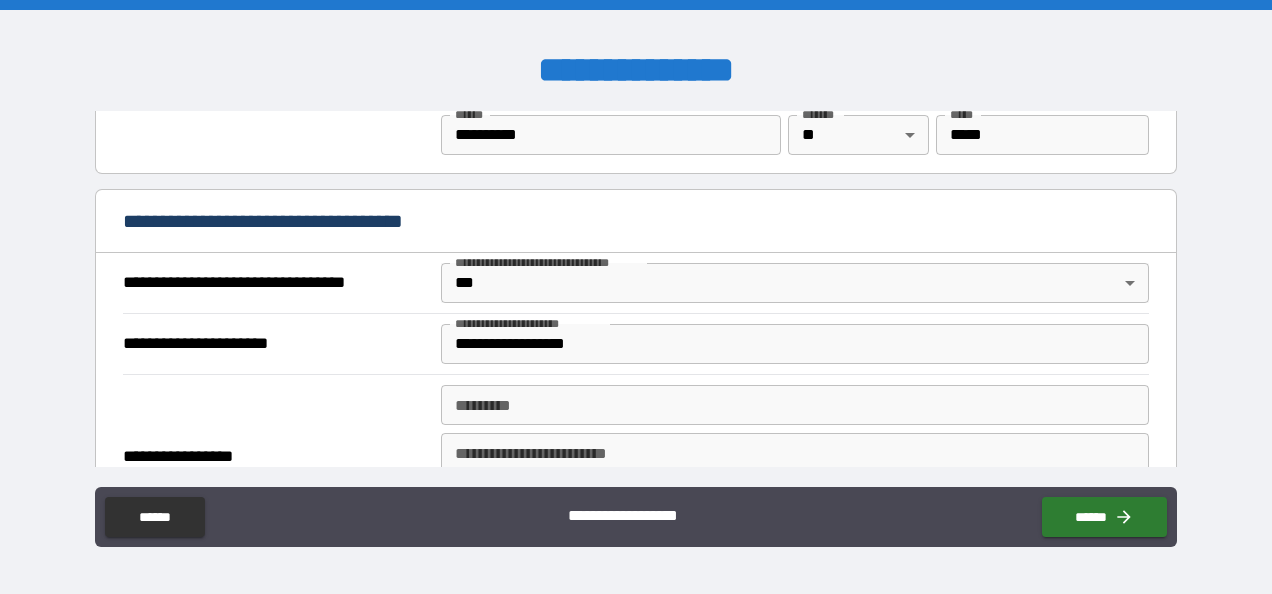 click on "**********" at bounding box center [277, 457] 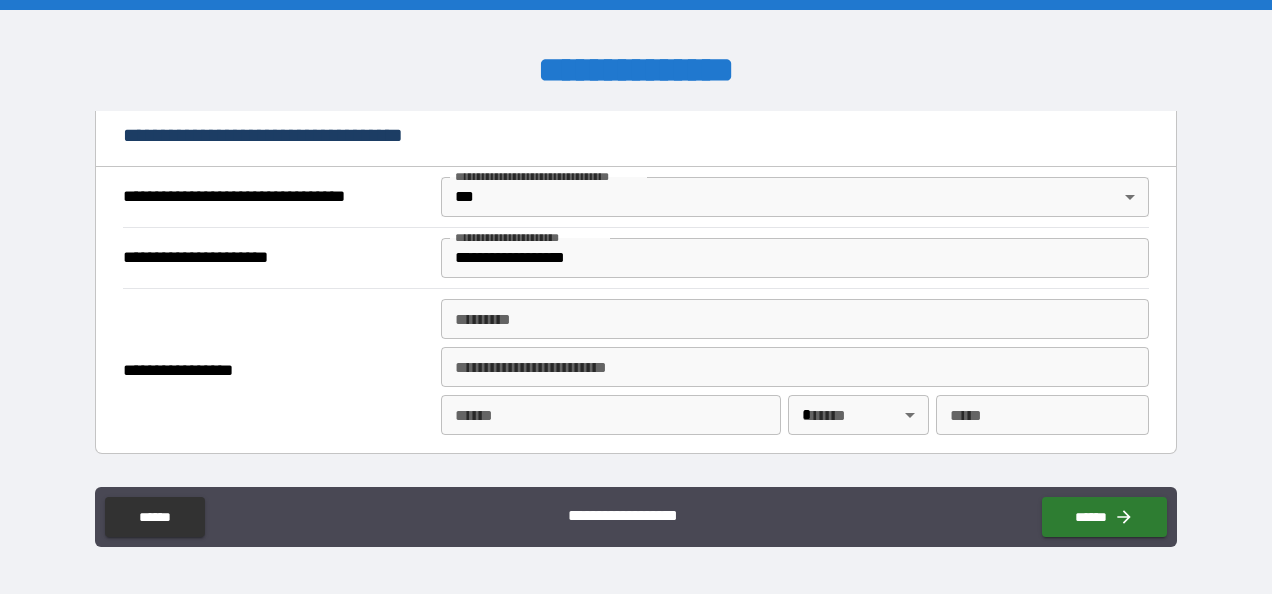 scroll, scrollTop: 1156, scrollLeft: 0, axis: vertical 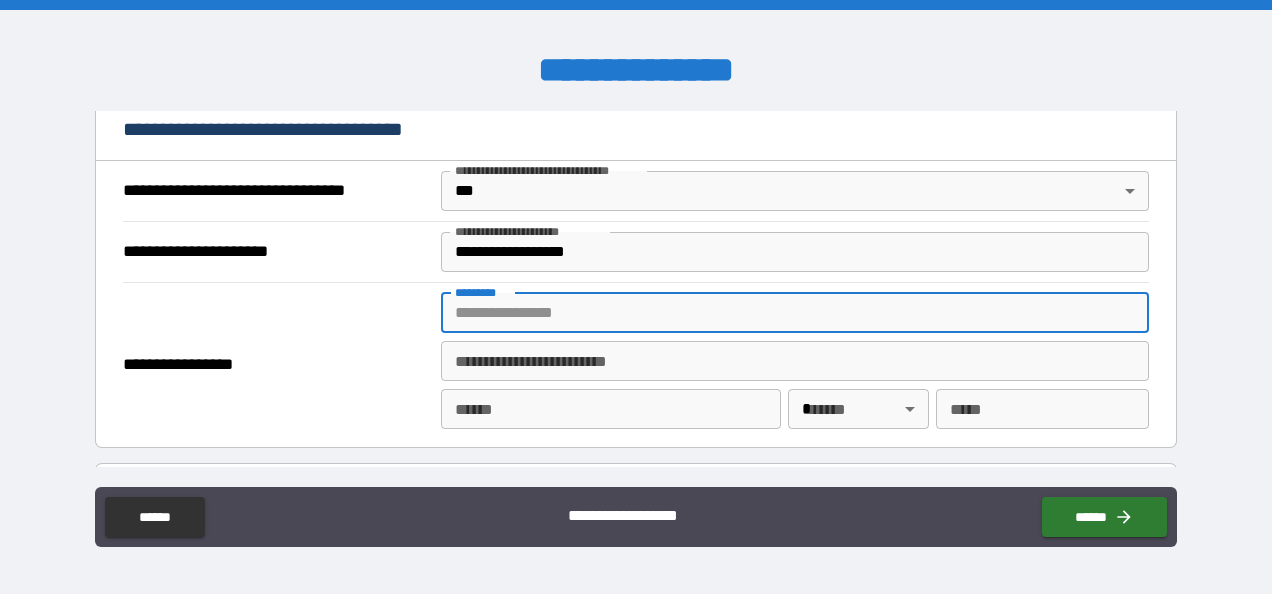 click on "*******   *" at bounding box center [794, 313] 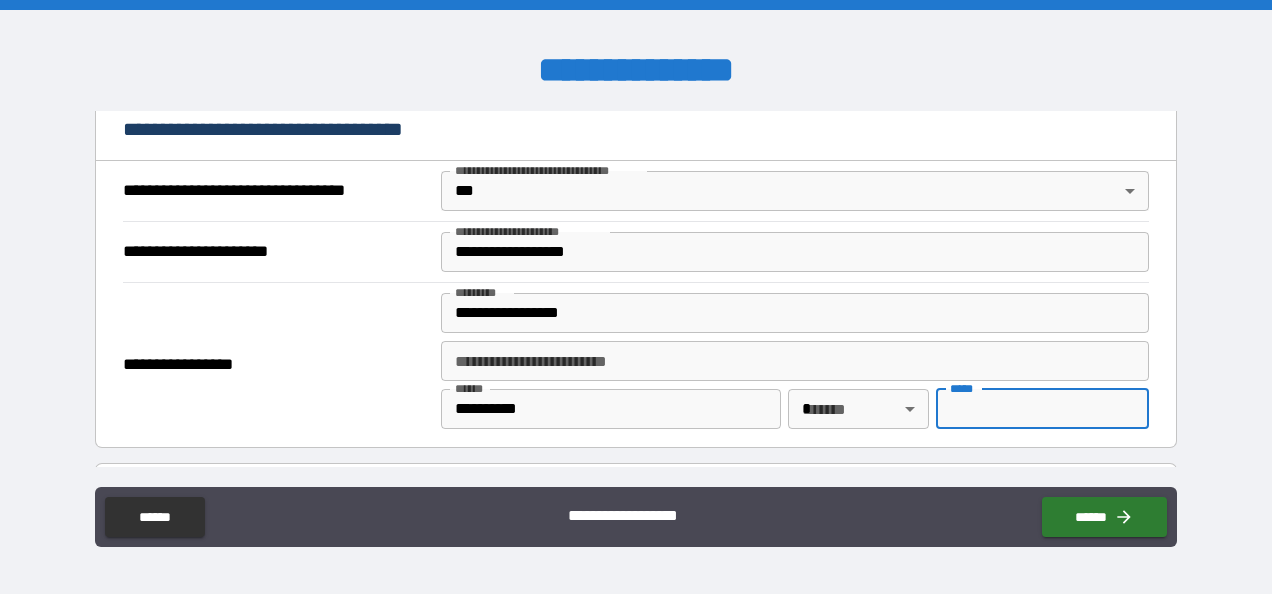 click on "**********" at bounding box center (636, 297) 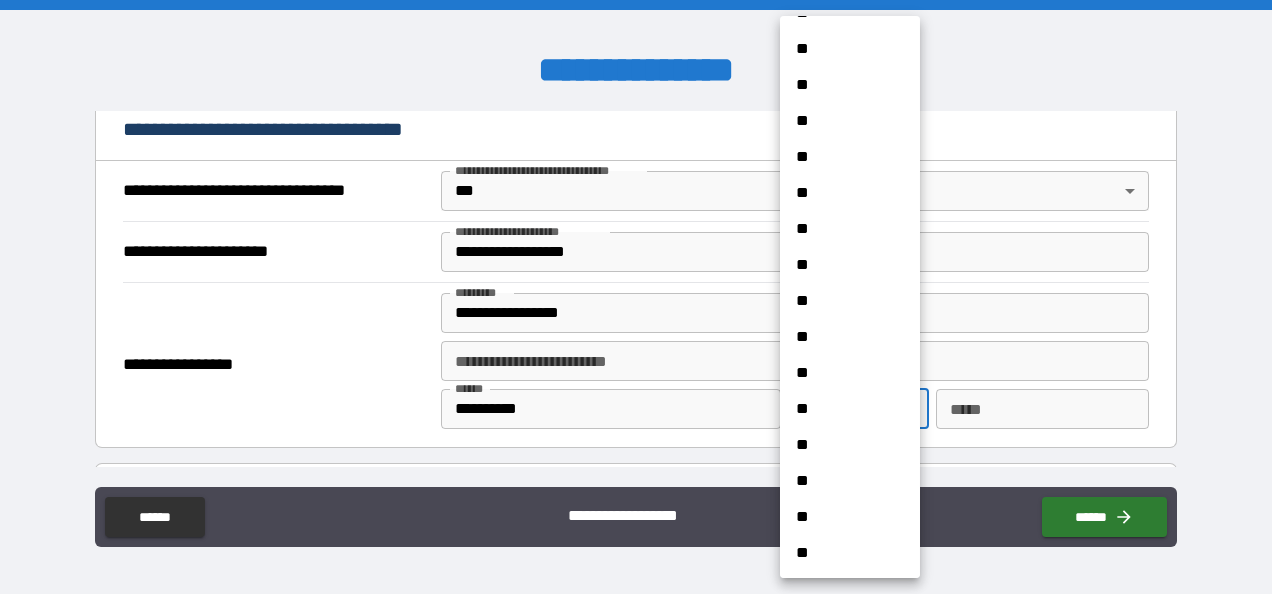 scroll, scrollTop: 1076, scrollLeft: 0, axis: vertical 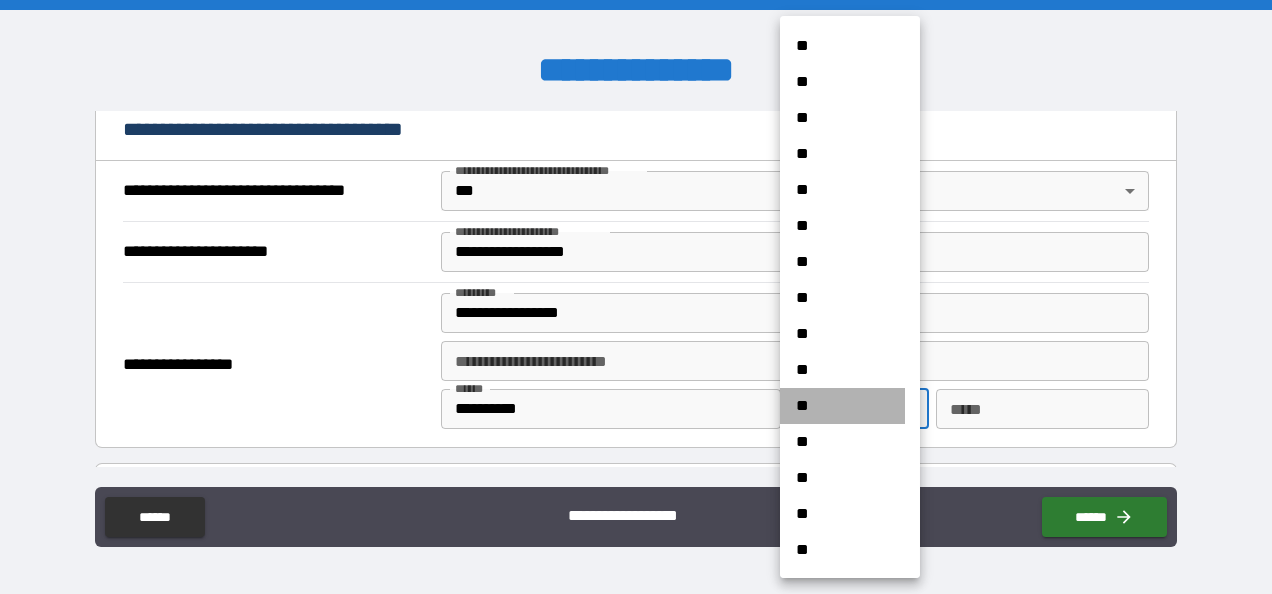 click on "**" at bounding box center (842, 406) 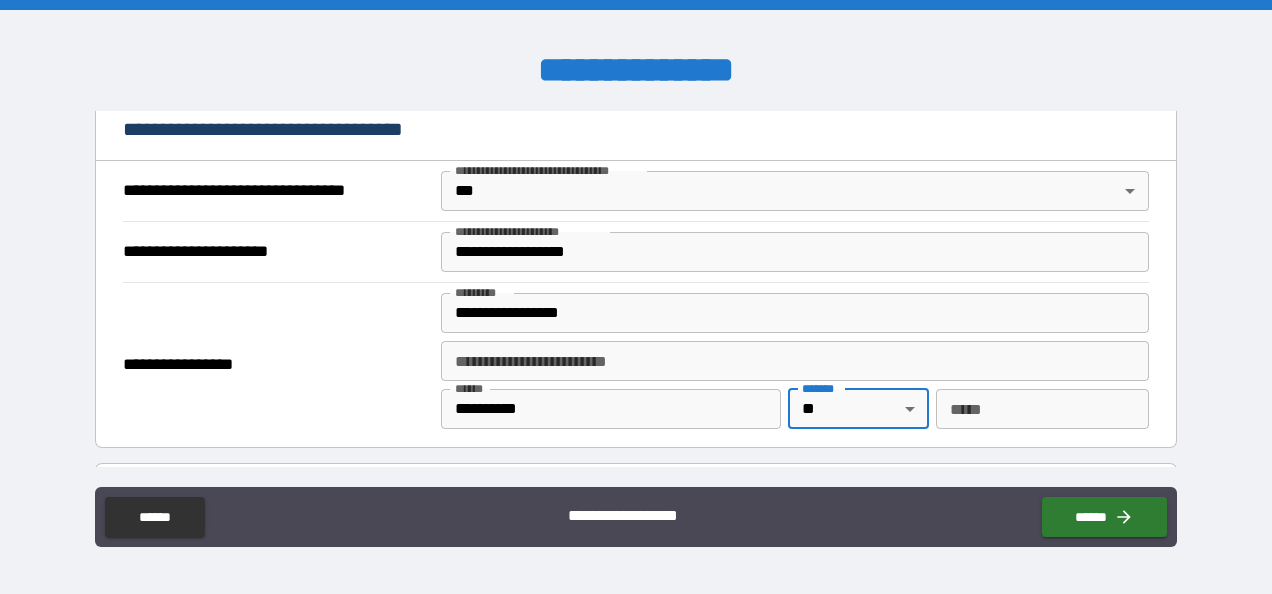 click on "***   *" at bounding box center [1042, 409] 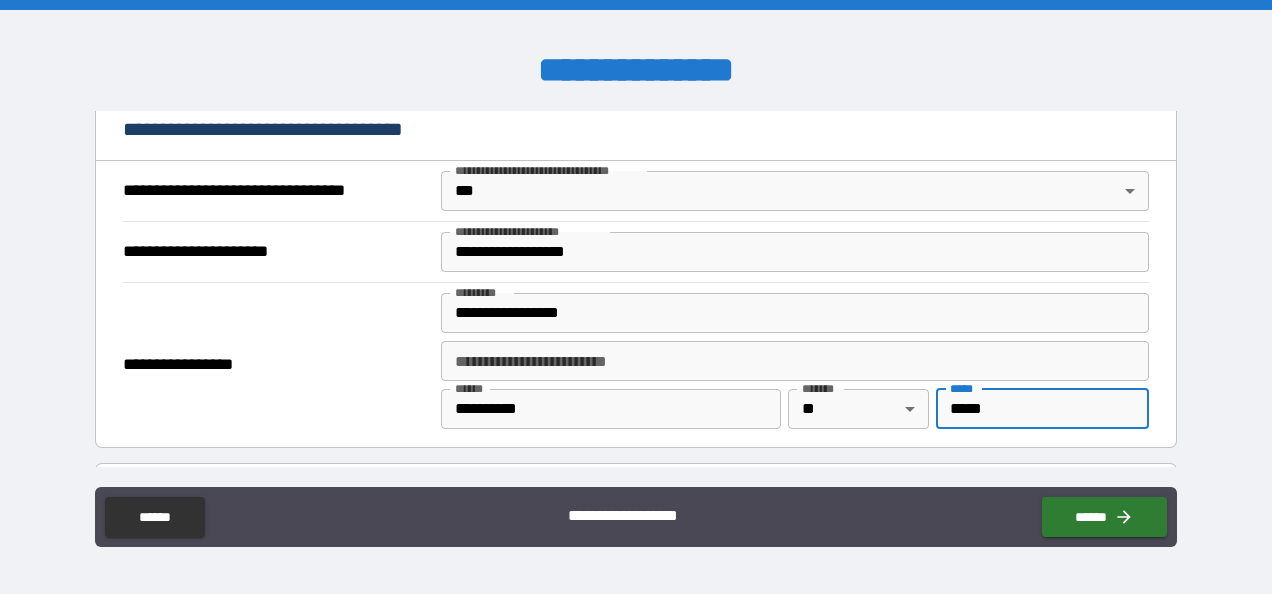 click on "**********" at bounding box center (277, 365) 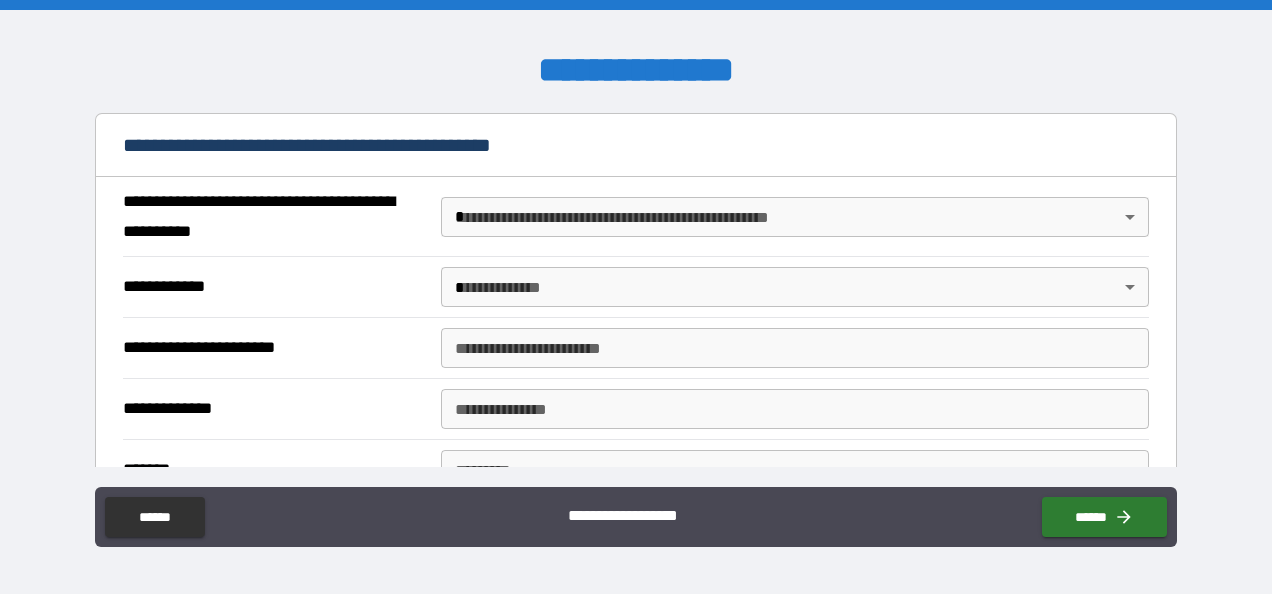 scroll, scrollTop: 1520, scrollLeft: 0, axis: vertical 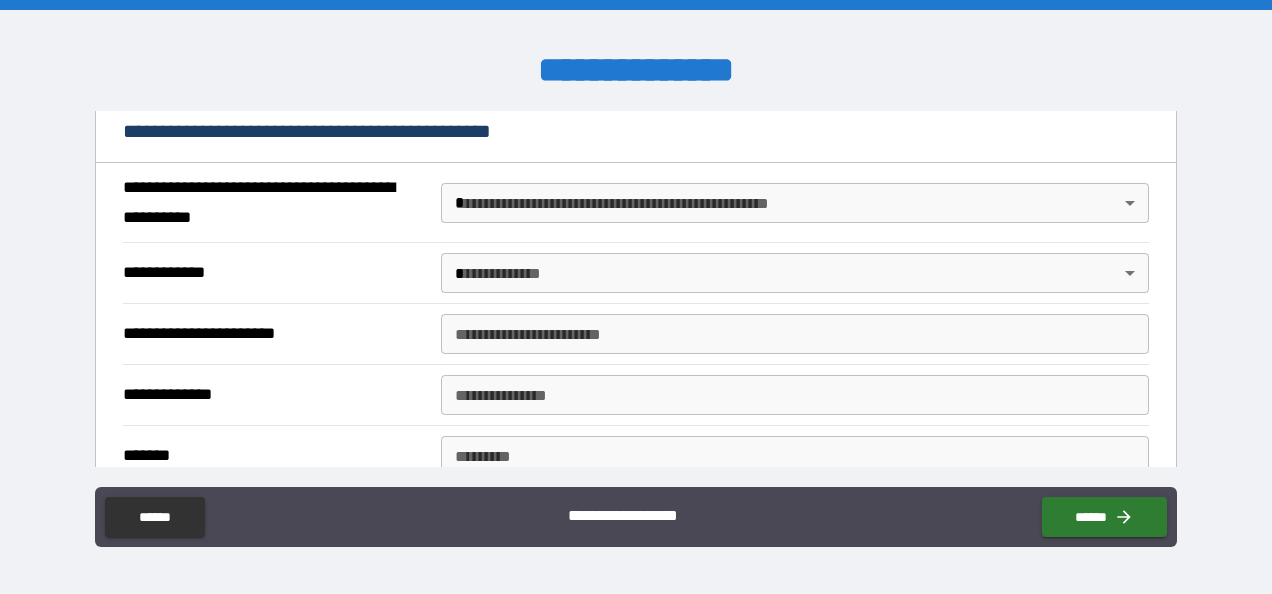 click on "**********" at bounding box center (636, 297) 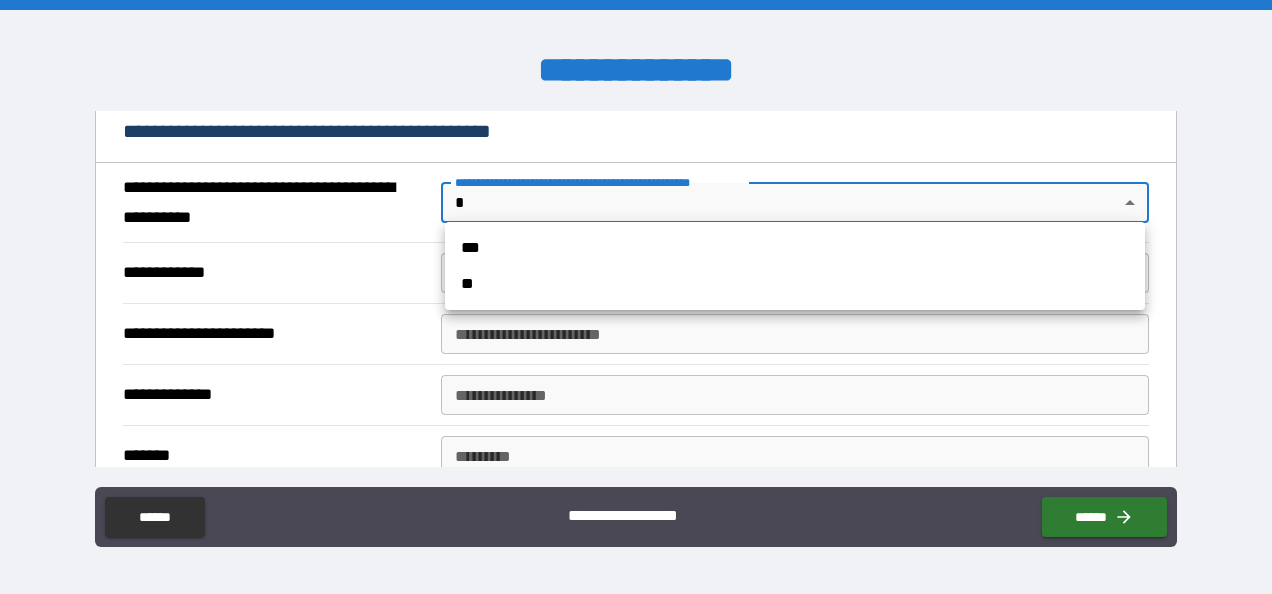 click on "**" at bounding box center [795, 284] 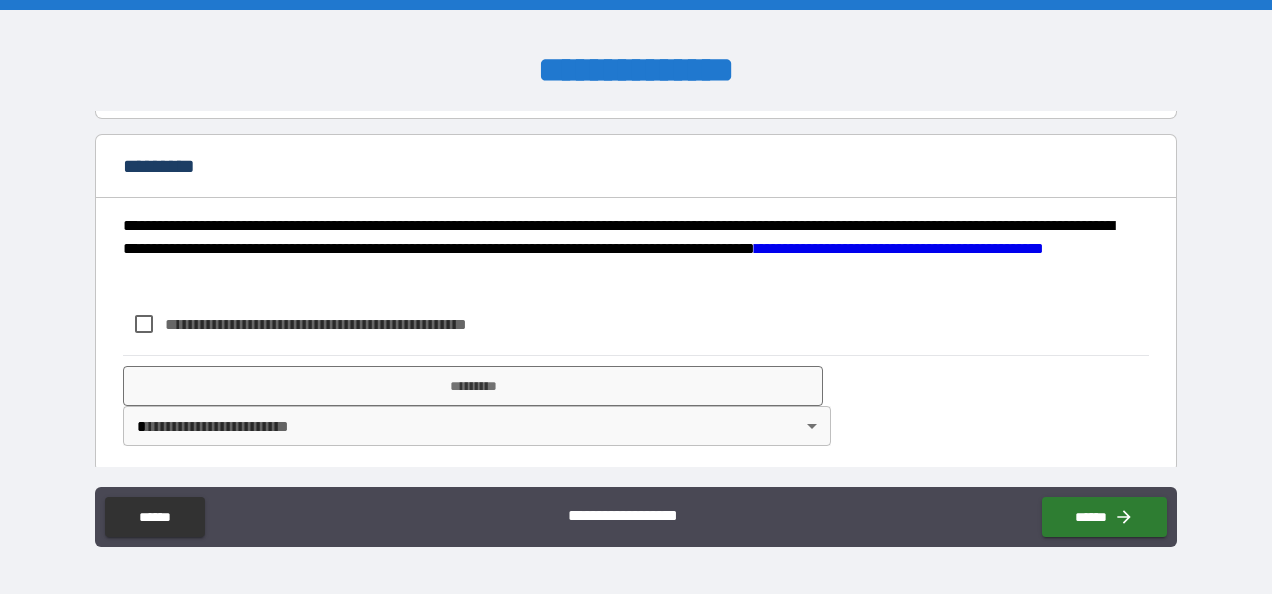 scroll, scrollTop: 1644, scrollLeft: 0, axis: vertical 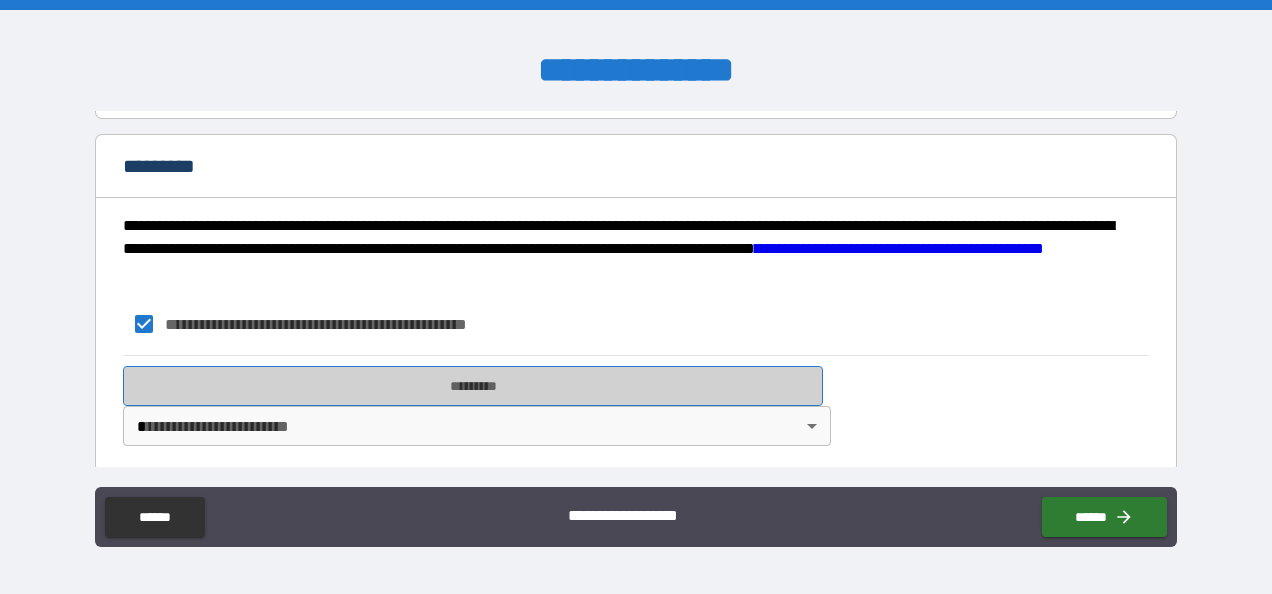 click on "*********" at bounding box center (473, 386) 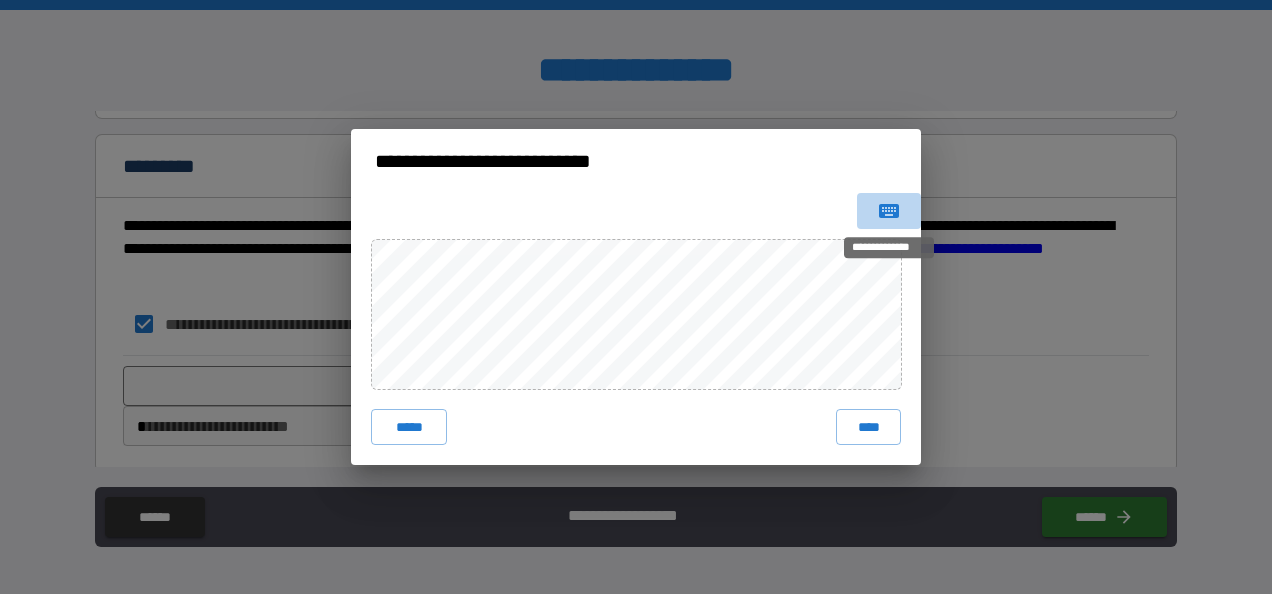 click 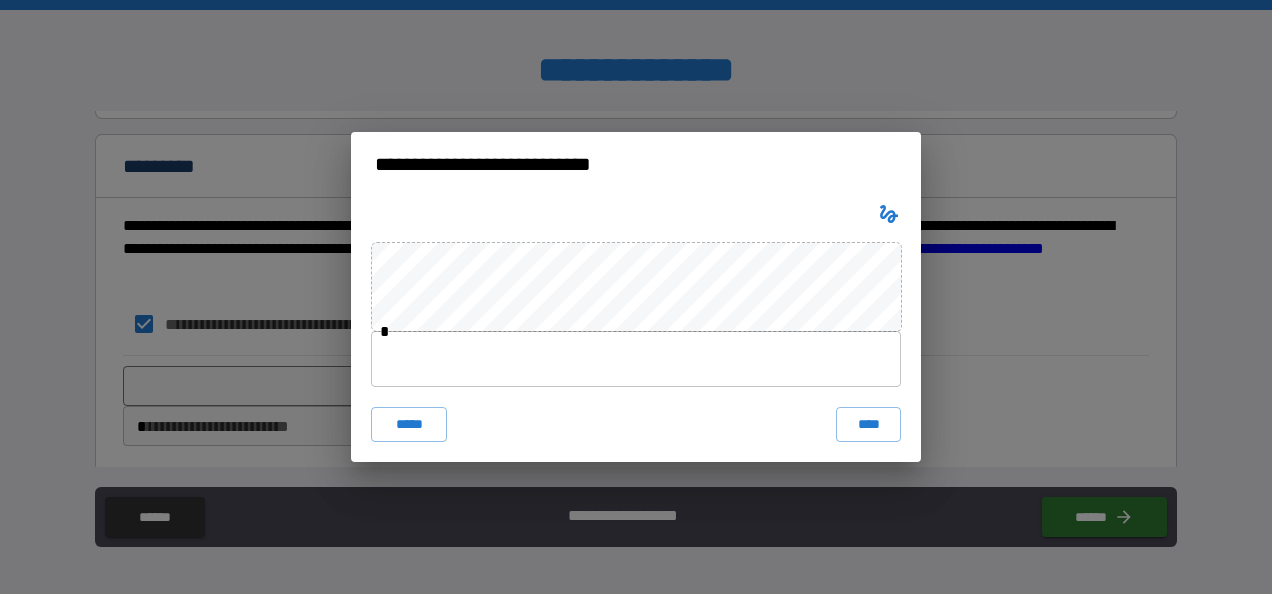 click at bounding box center [636, 359] 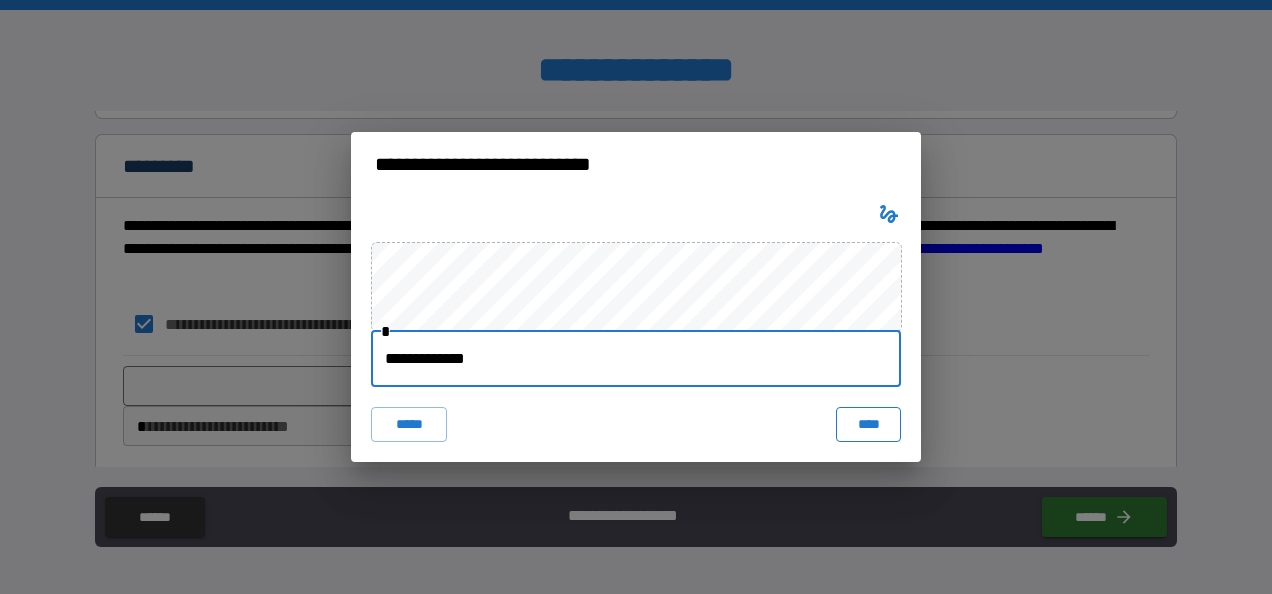 click on "****" at bounding box center [868, 425] 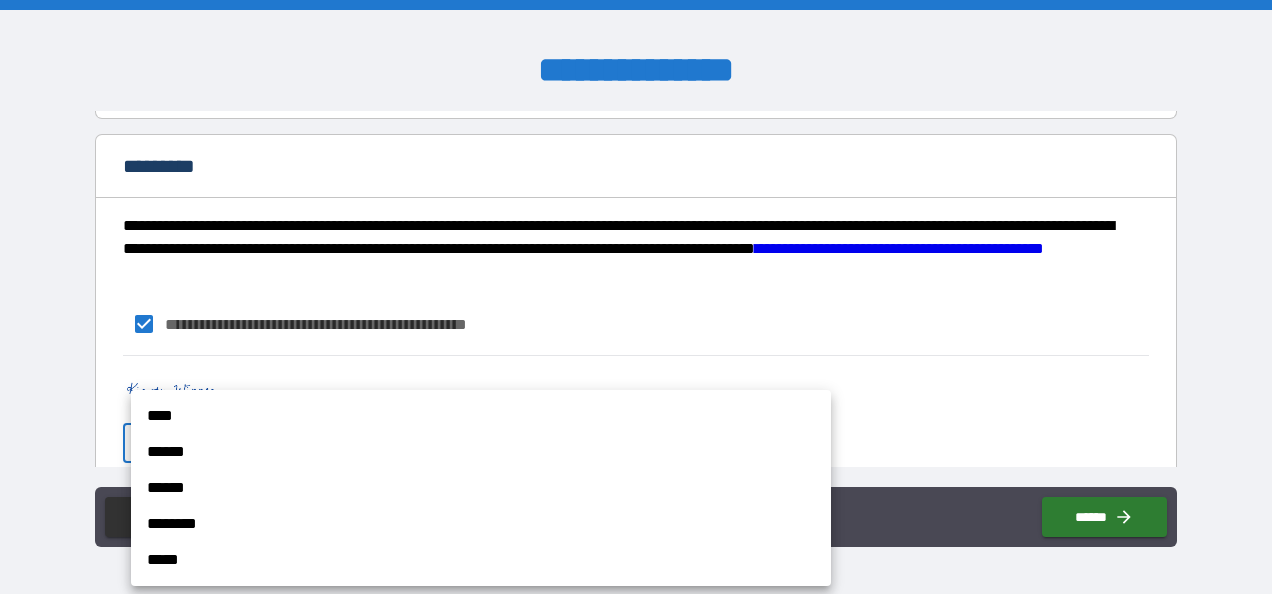 click on "**********" at bounding box center [636, 297] 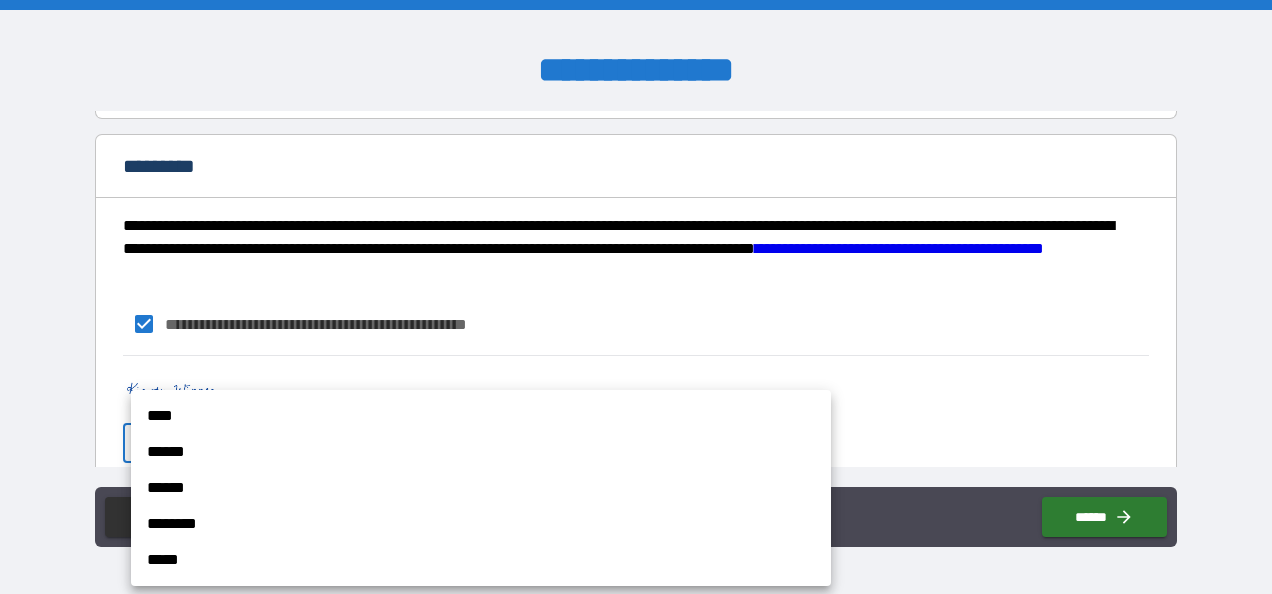 click on "******" at bounding box center (481, 452) 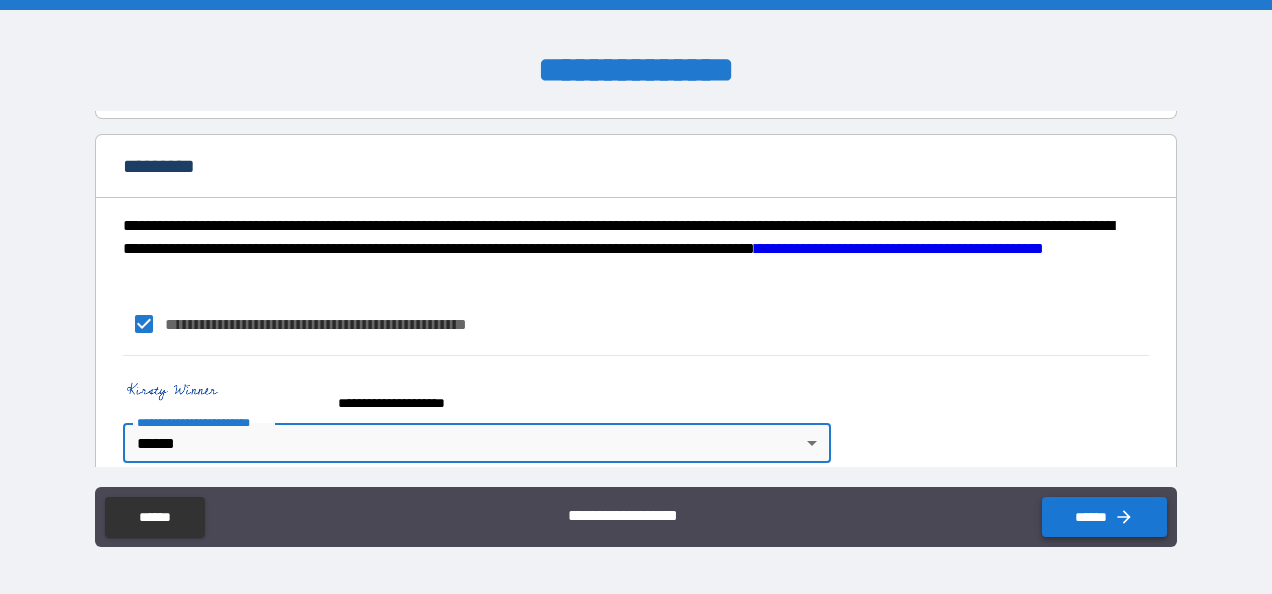 click on "******" at bounding box center [1104, 517] 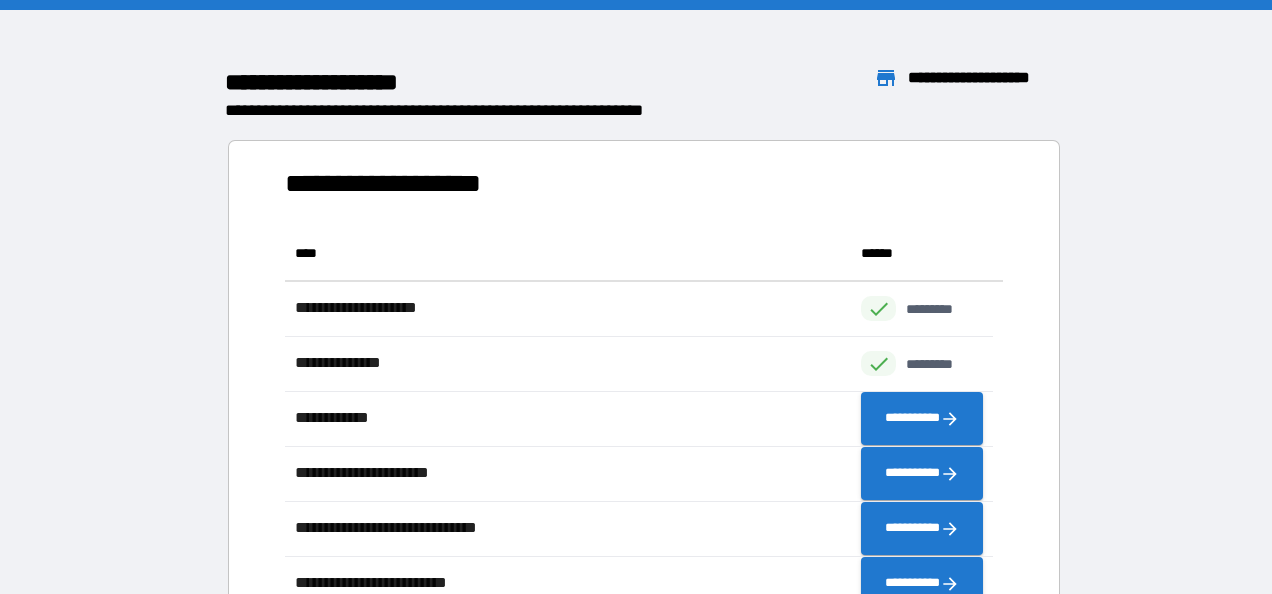 scroll, scrollTop: 16, scrollLeft: 16, axis: both 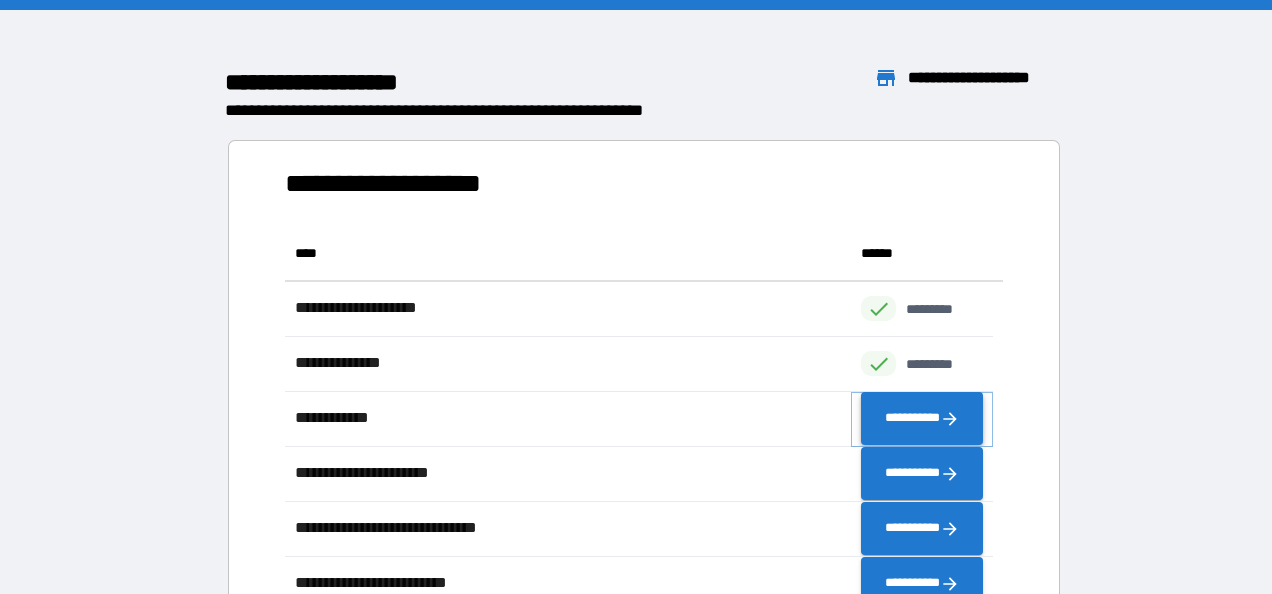 click on "**********" at bounding box center (922, 419) 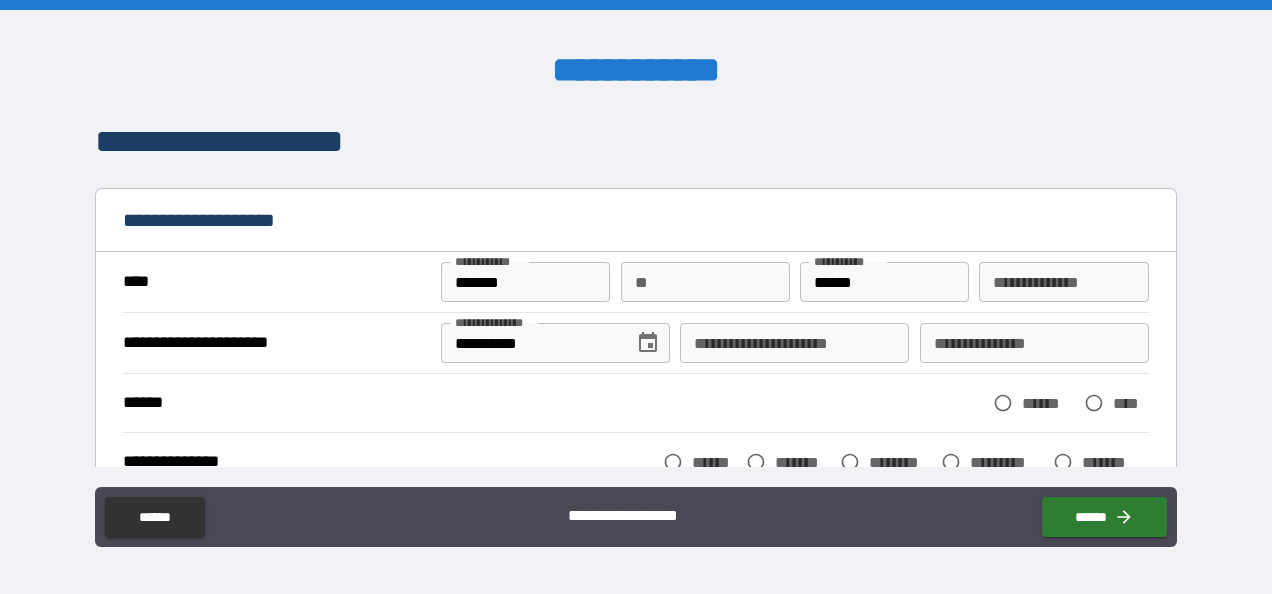 scroll, scrollTop: 141, scrollLeft: 0, axis: vertical 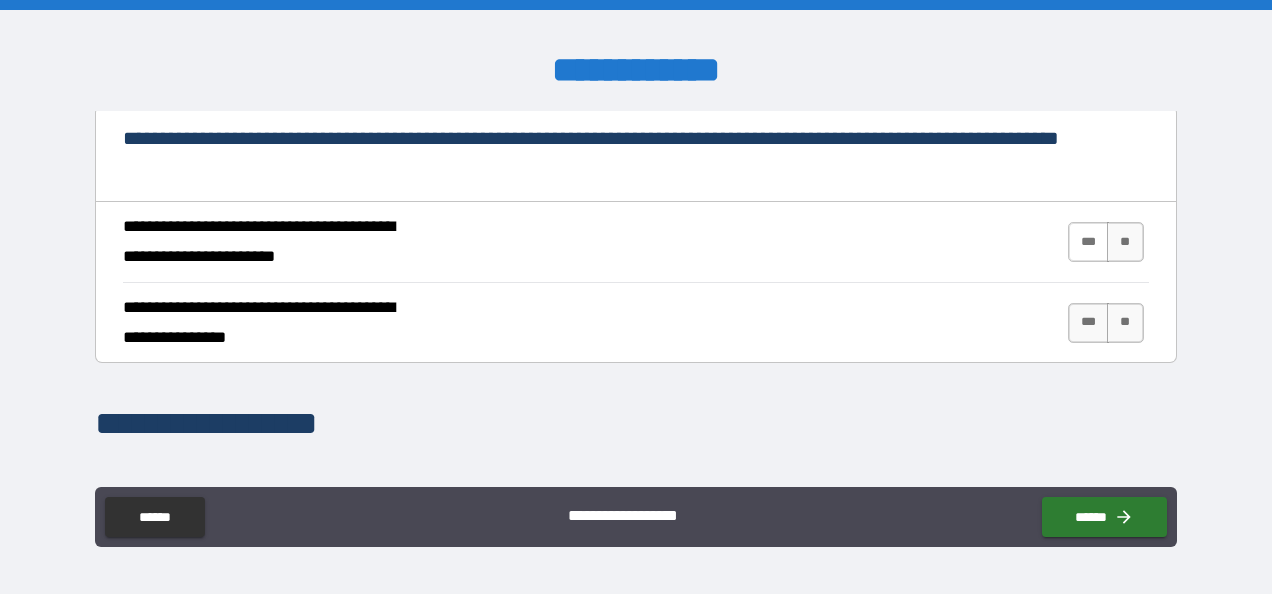 click on "***" at bounding box center [1089, 242] 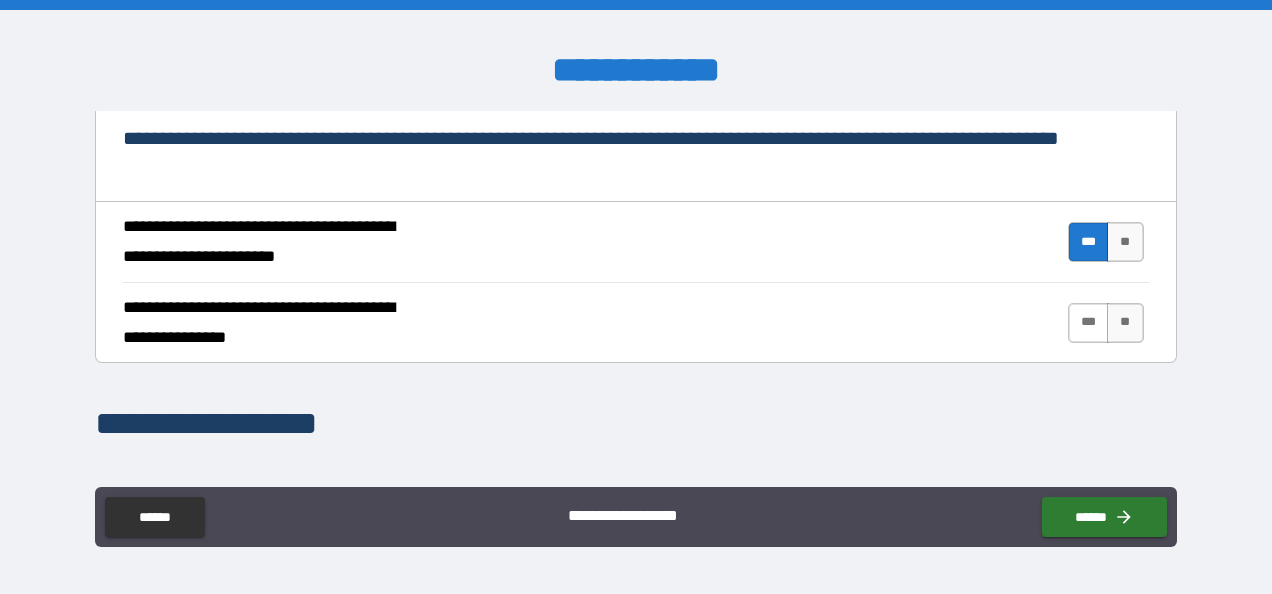 click on "***" at bounding box center (1089, 323) 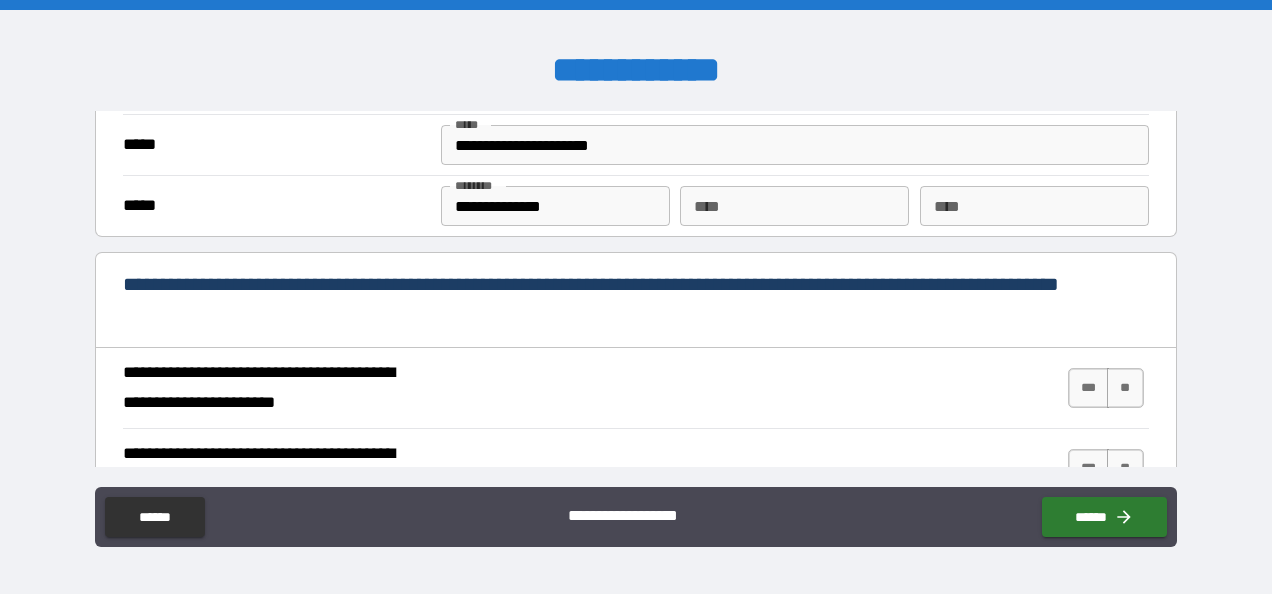 scroll, scrollTop: 1866, scrollLeft: 0, axis: vertical 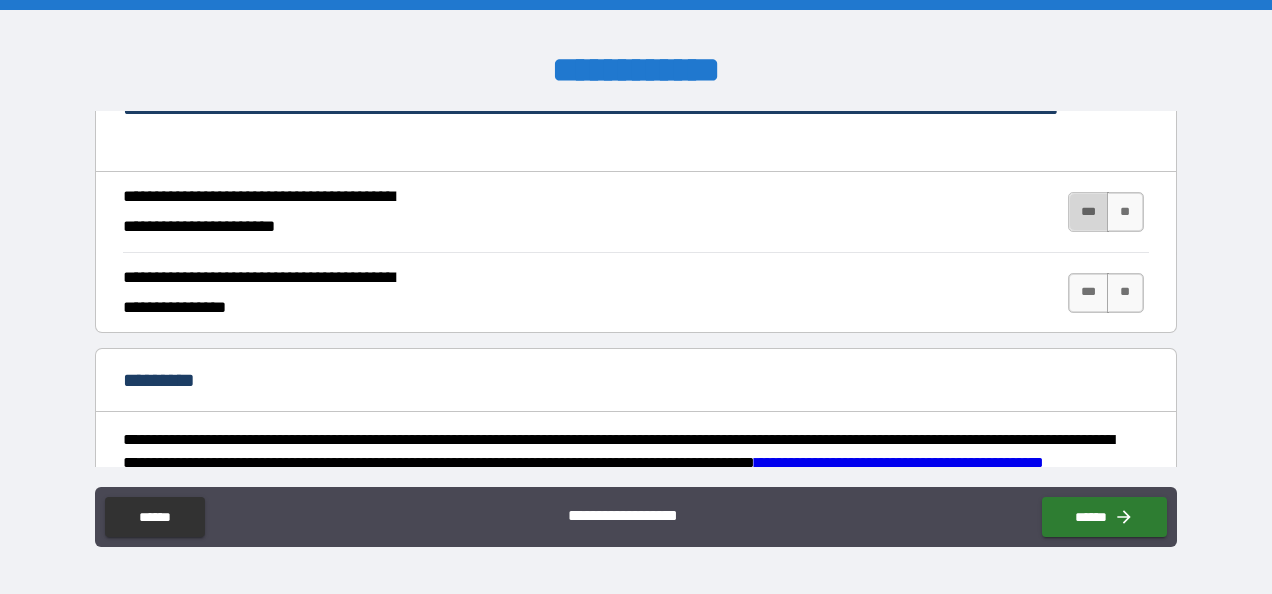 click on "***" at bounding box center [1089, 212] 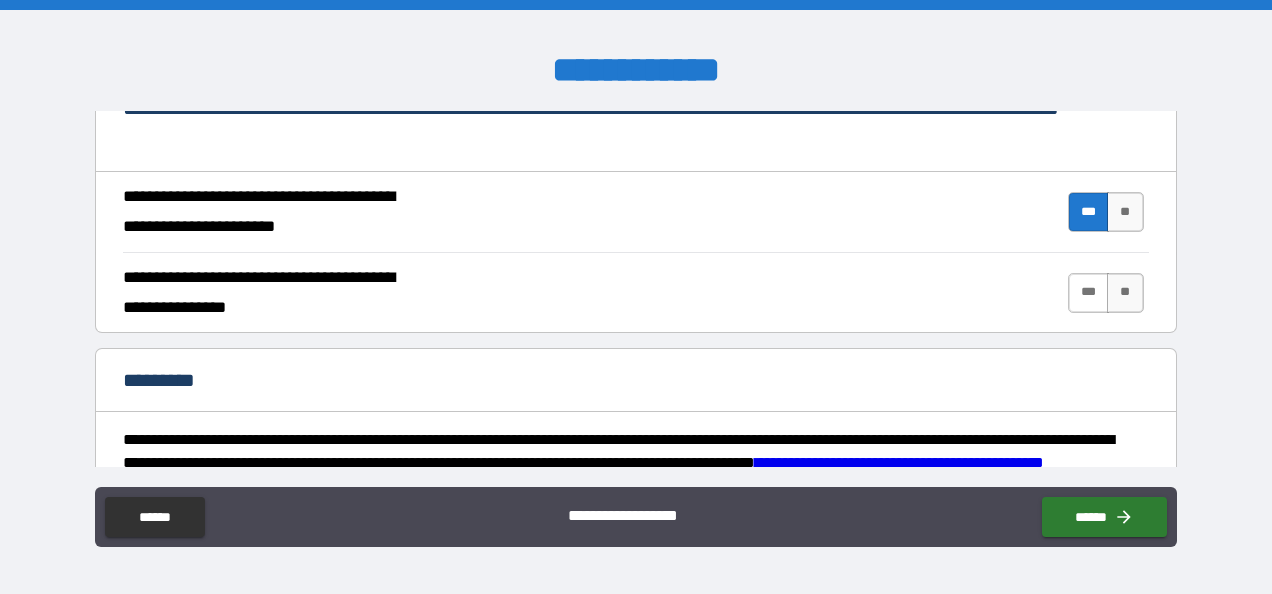 click on "***" at bounding box center (1089, 293) 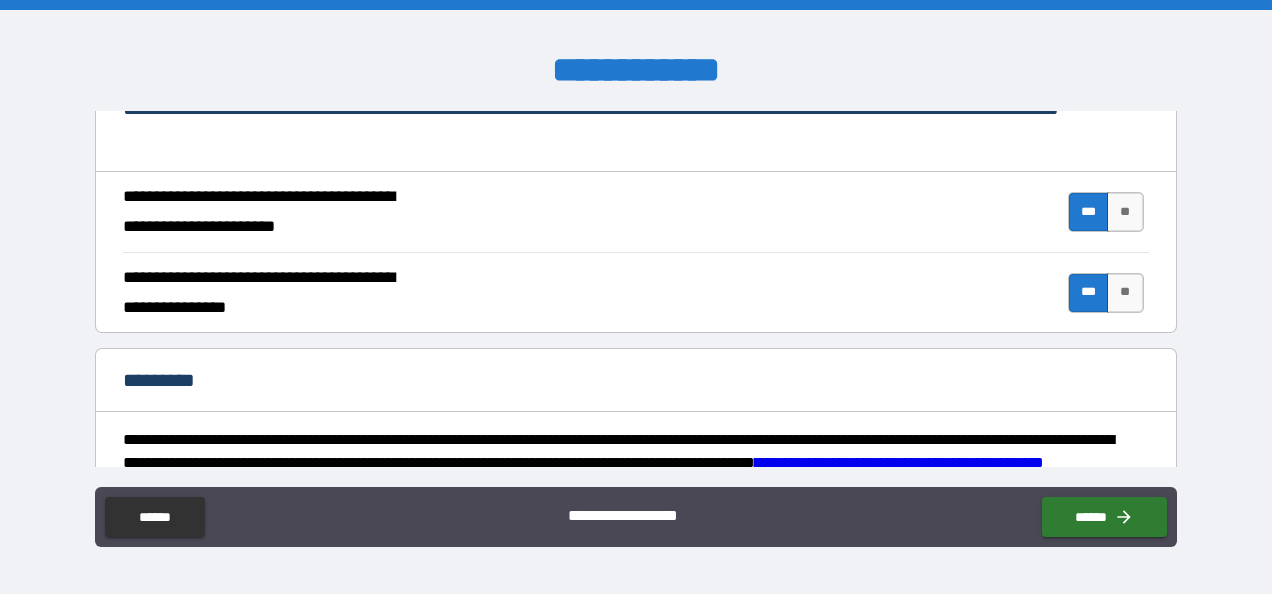scroll, scrollTop: 2079, scrollLeft: 0, axis: vertical 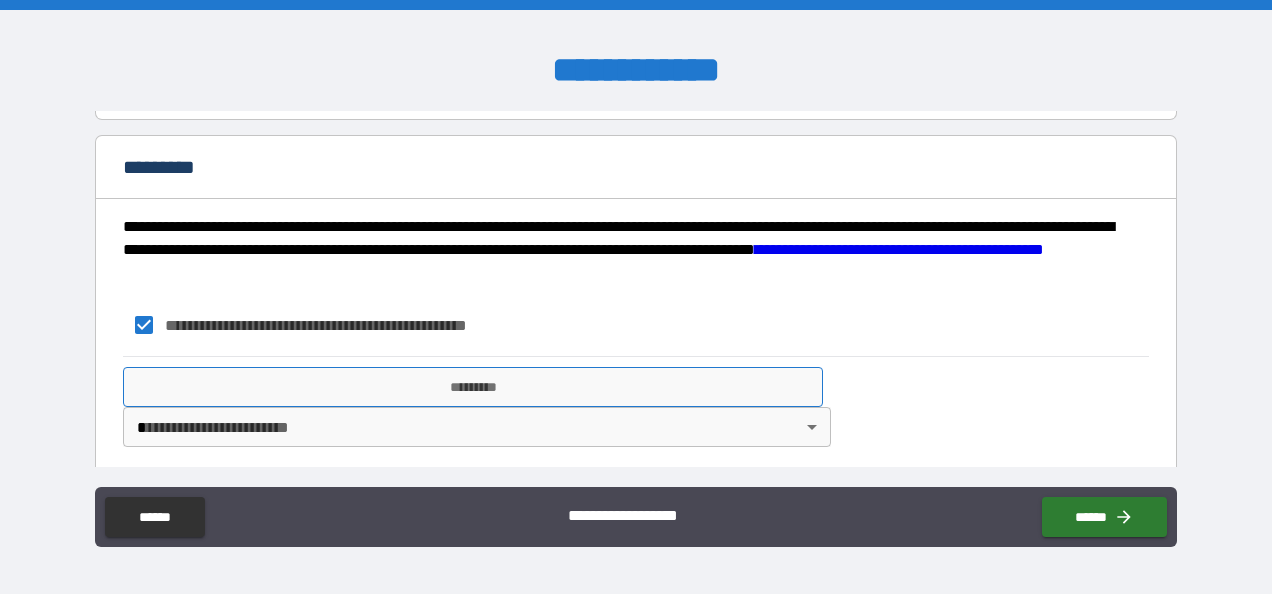 click on "*********" at bounding box center (473, 387) 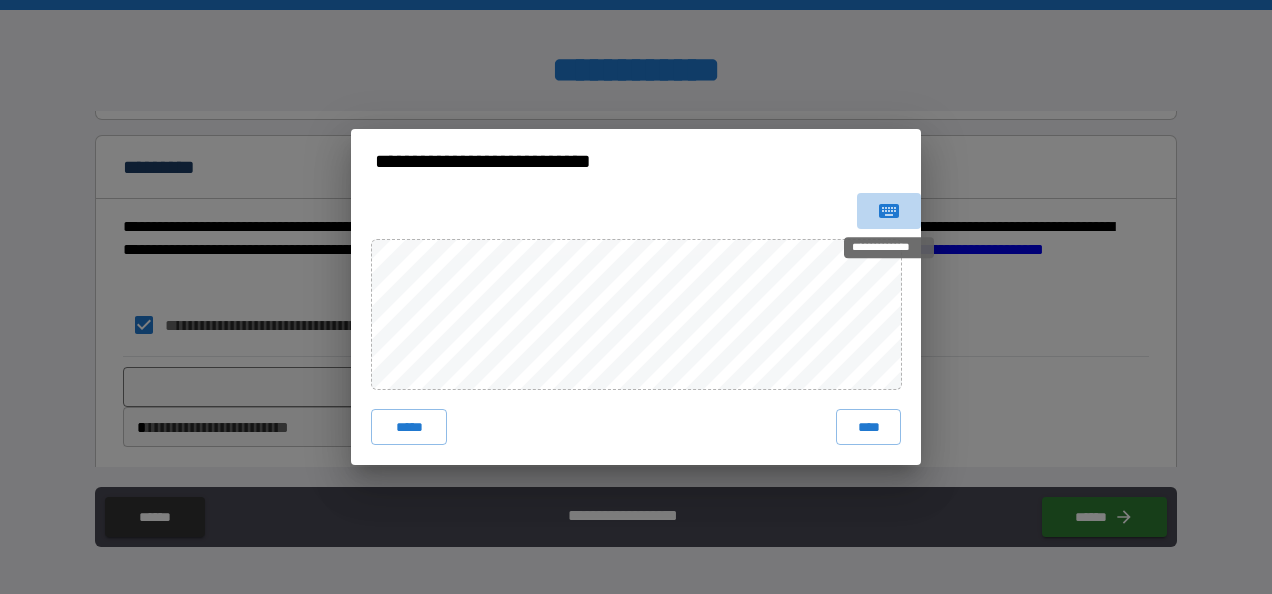 click 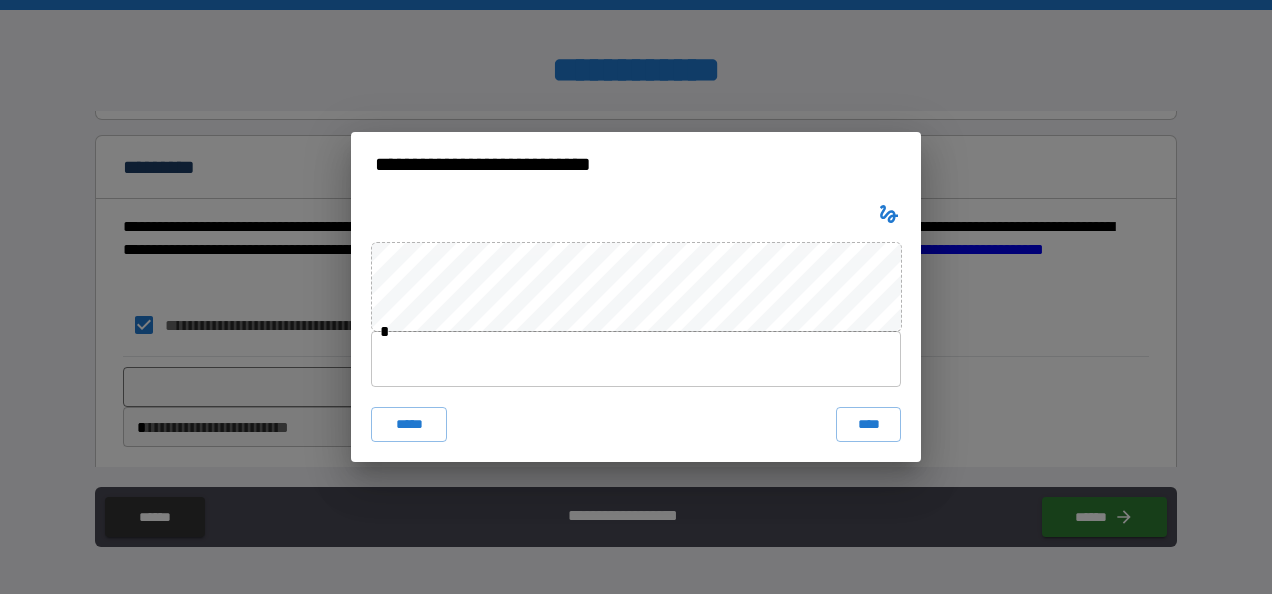 click at bounding box center (636, 359) 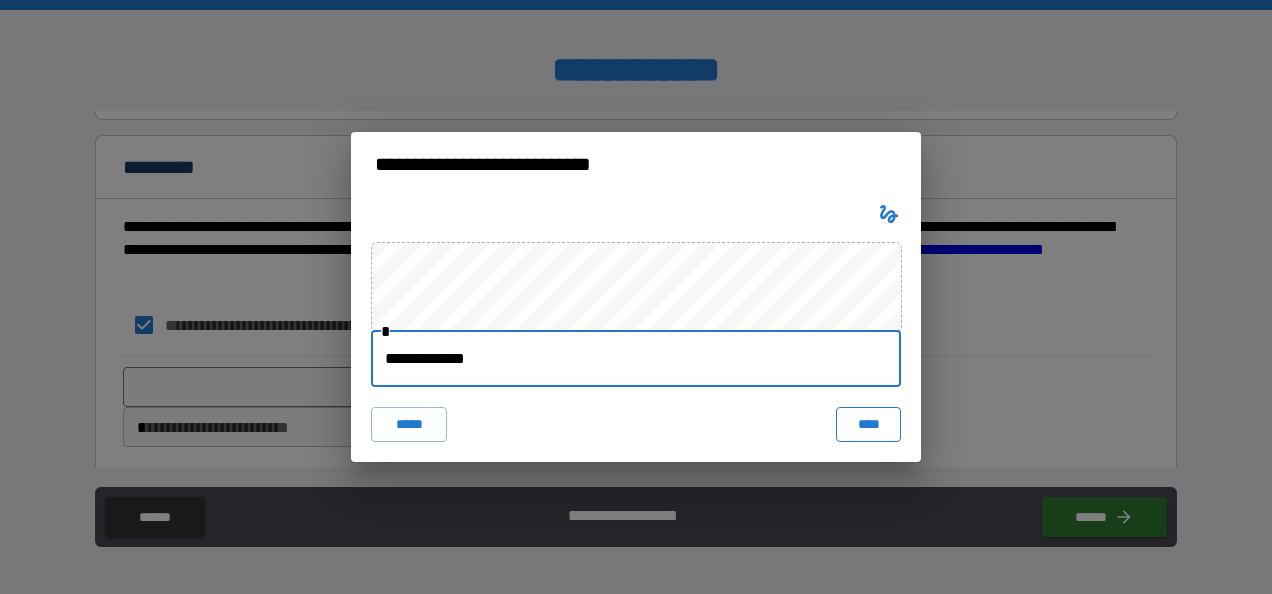 click on "****" at bounding box center [868, 425] 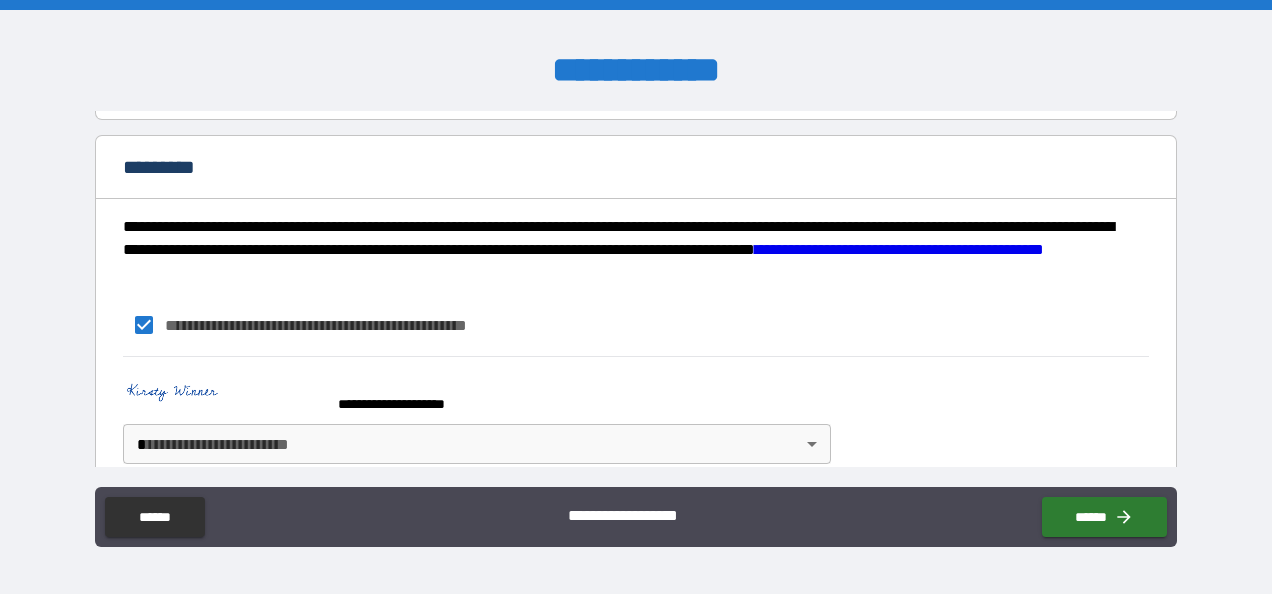click on "**********" at bounding box center [636, 297] 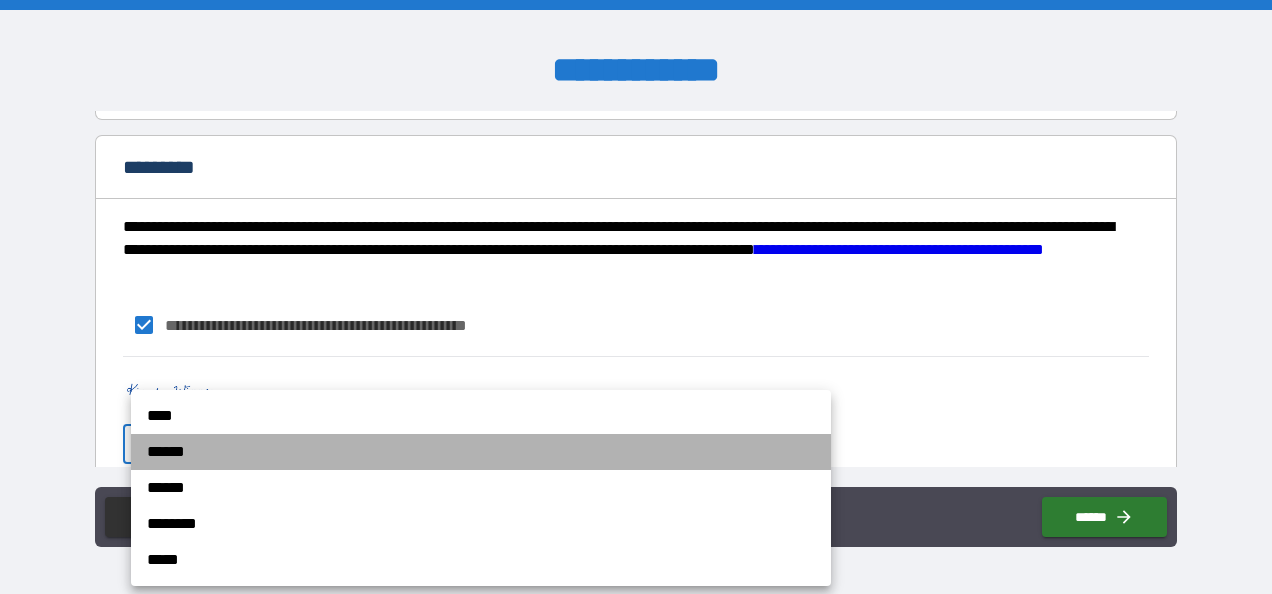 click on "******" at bounding box center (481, 452) 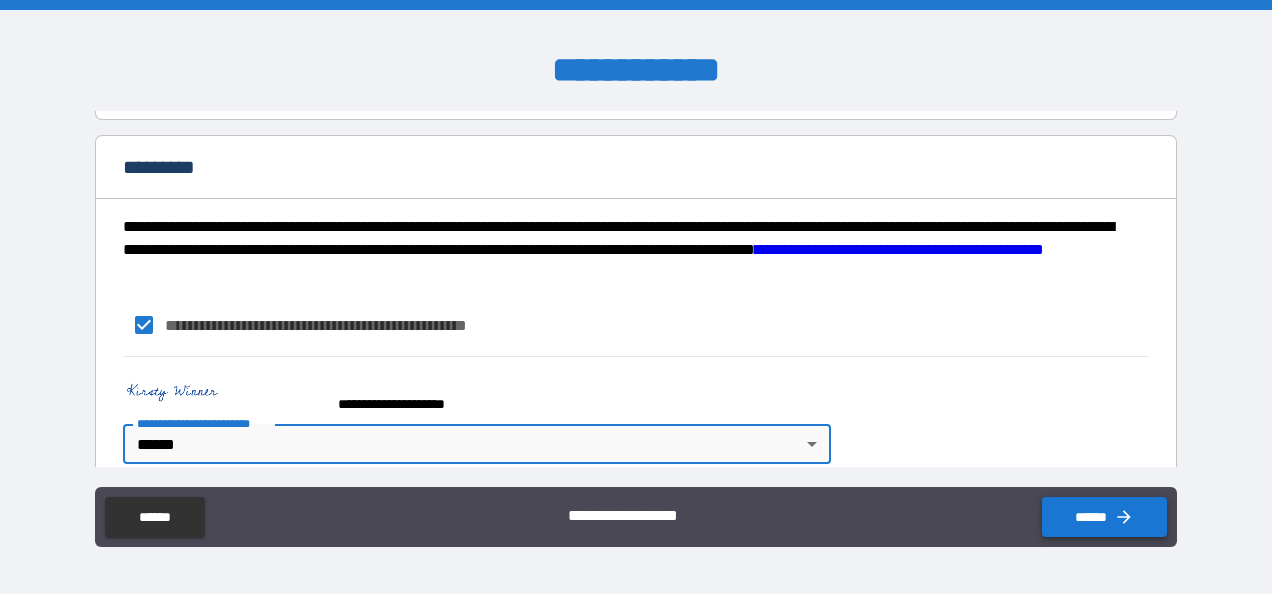 click on "******" at bounding box center (1104, 517) 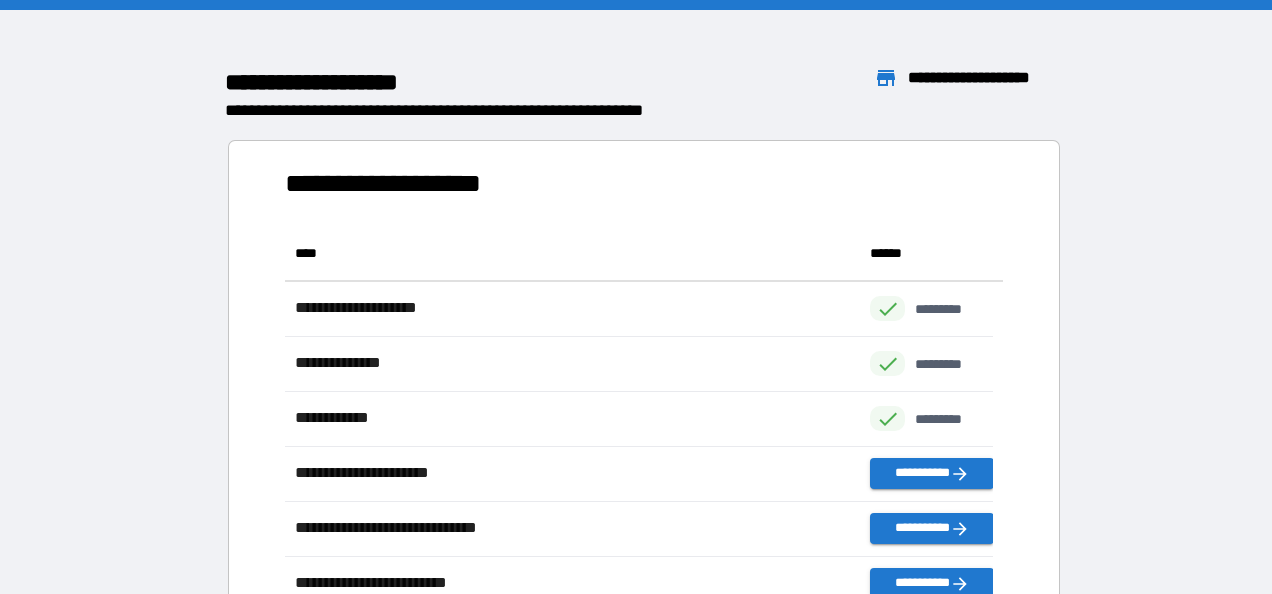 scroll, scrollTop: 16, scrollLeft: 16, axis: both 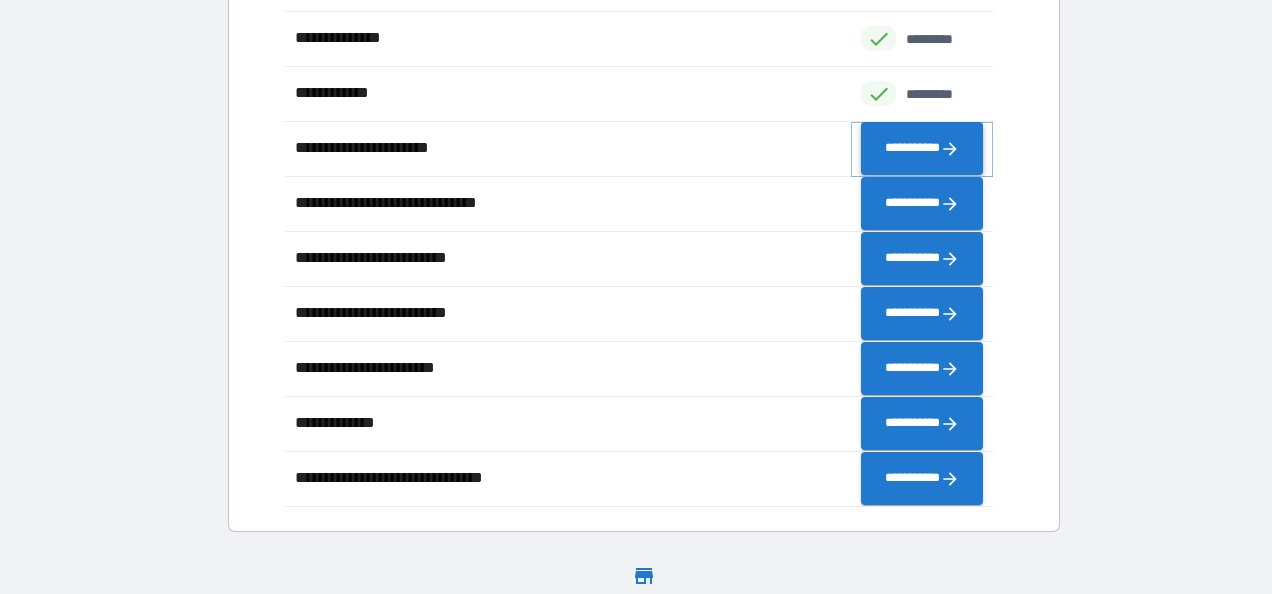 click on "**********" at bounding box center (922, 149) 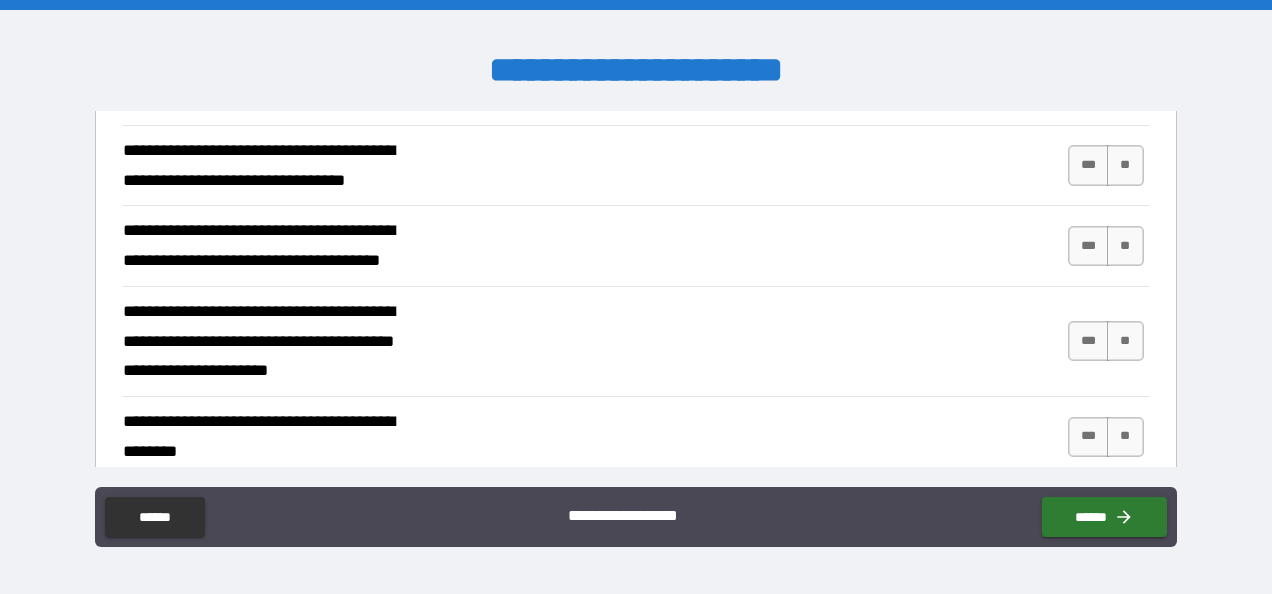 scroll, scrollTop: 856, scrollLeft: 0, axis: vertical 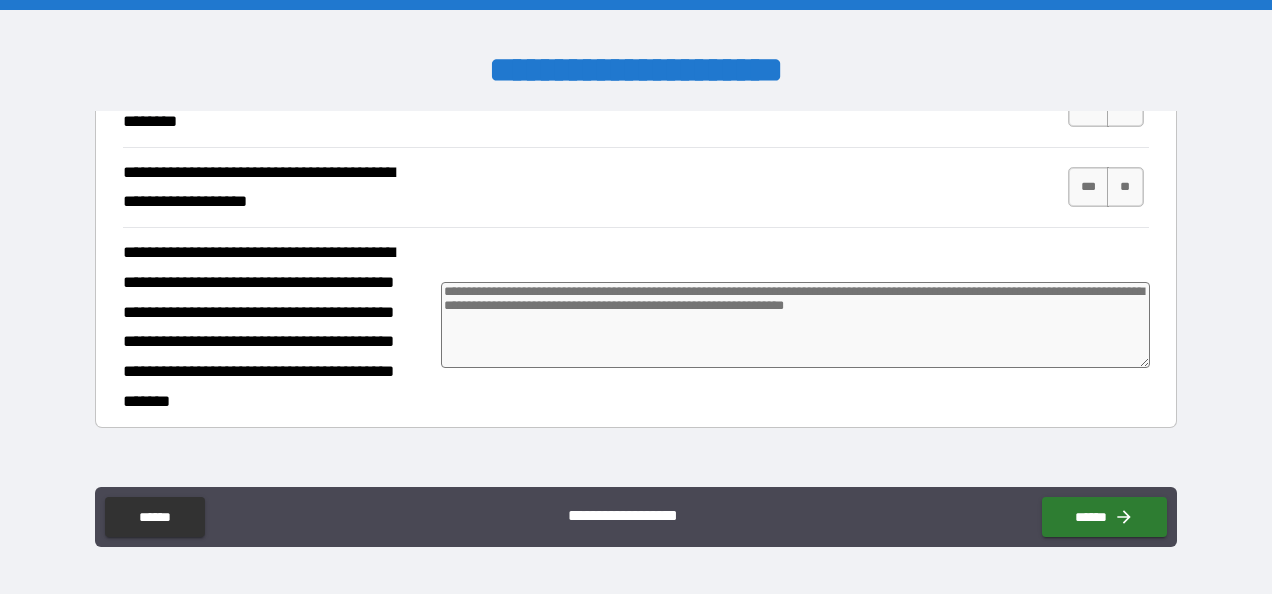click at bounding box center [795, 325] 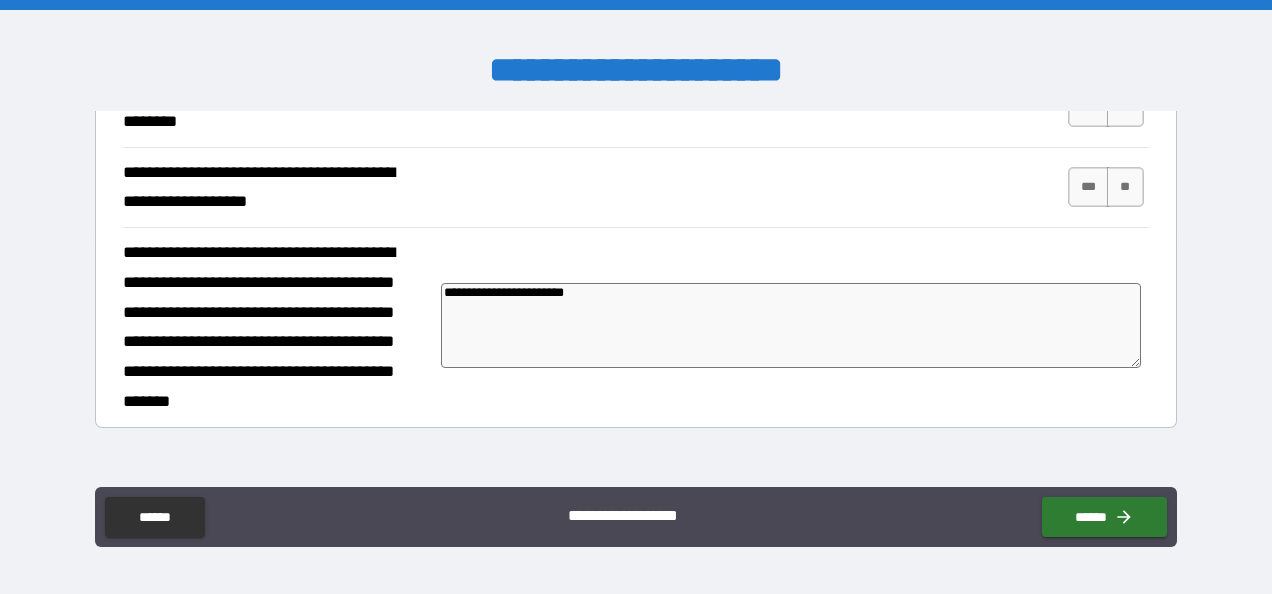 scroll, scrollTop: 1165, scrollLeft: 0, axis: vertical 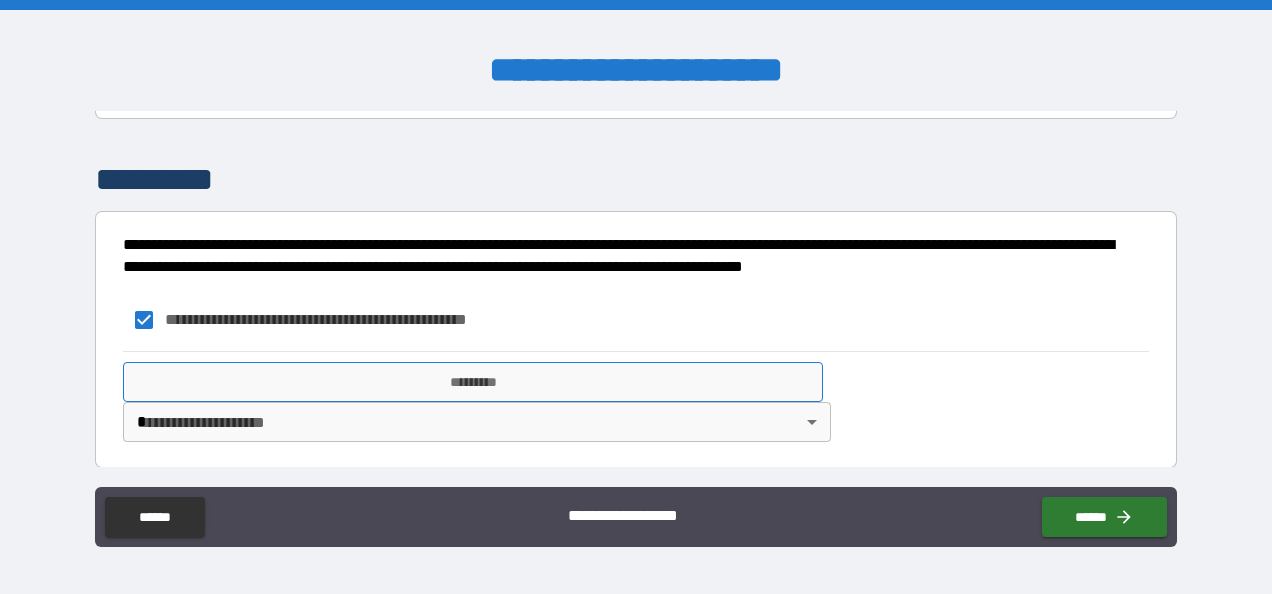 click on "*********" at bounding box center [473, 382] 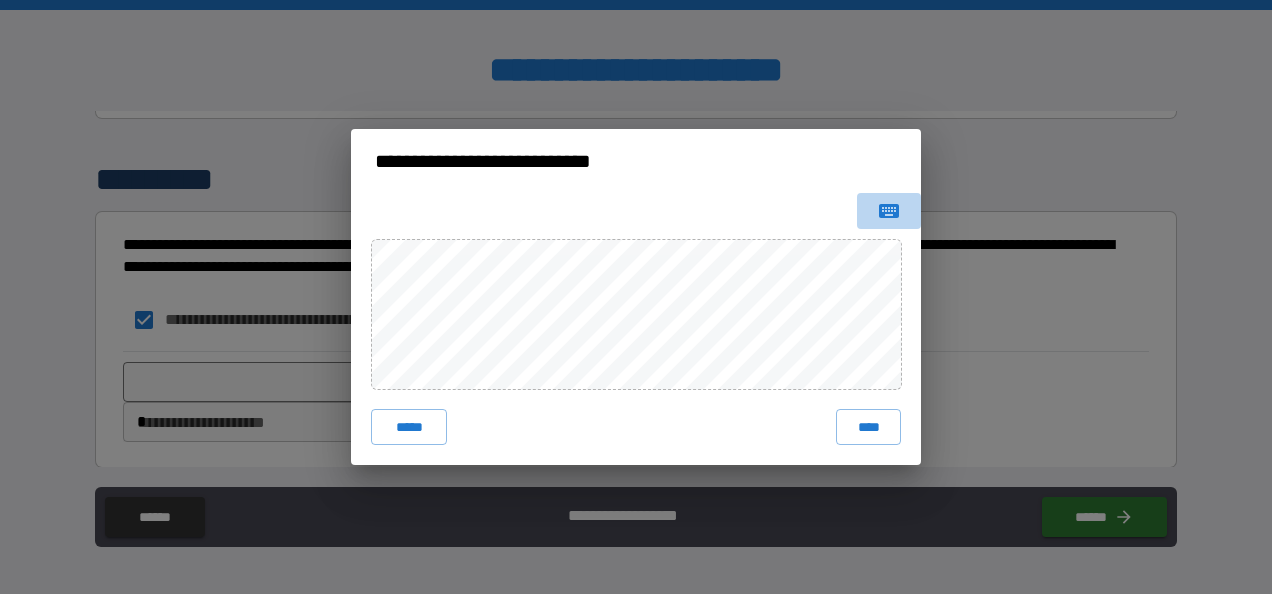 click 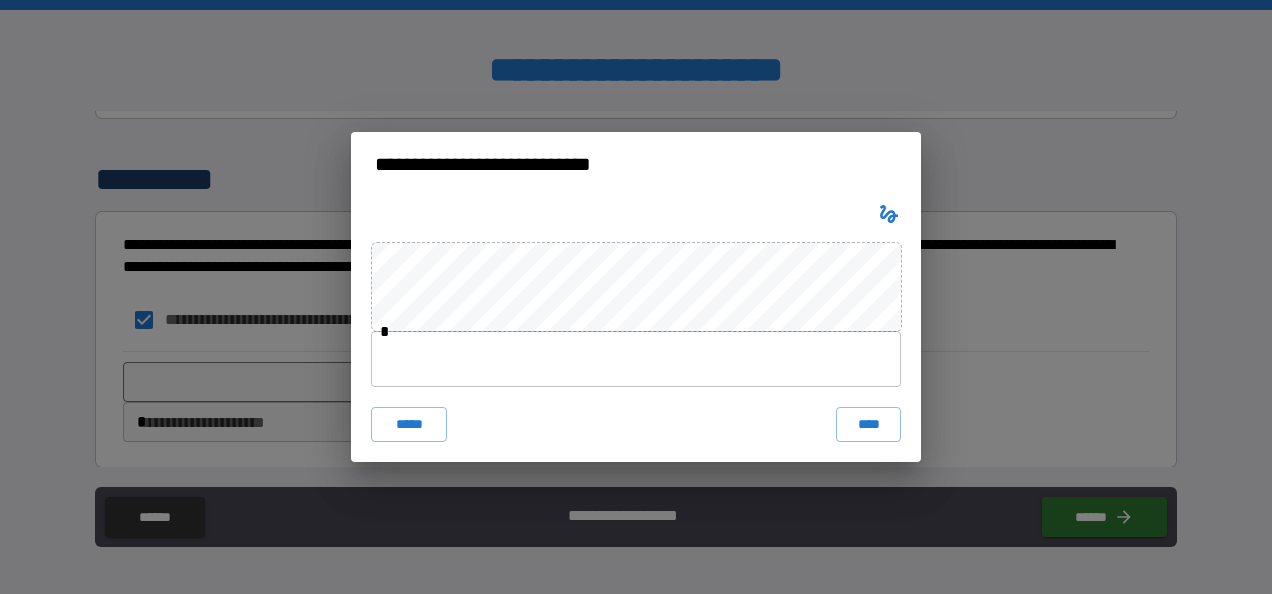 click at bounding box center (636, 359) 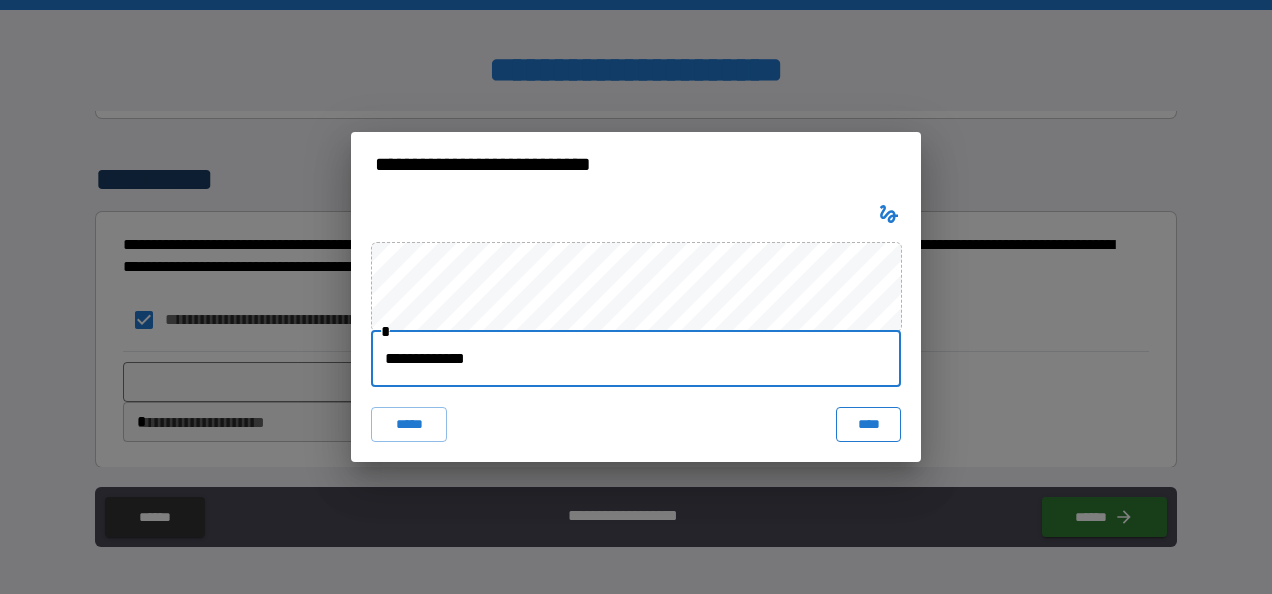 click on "****" at bounding box center (868, 425) 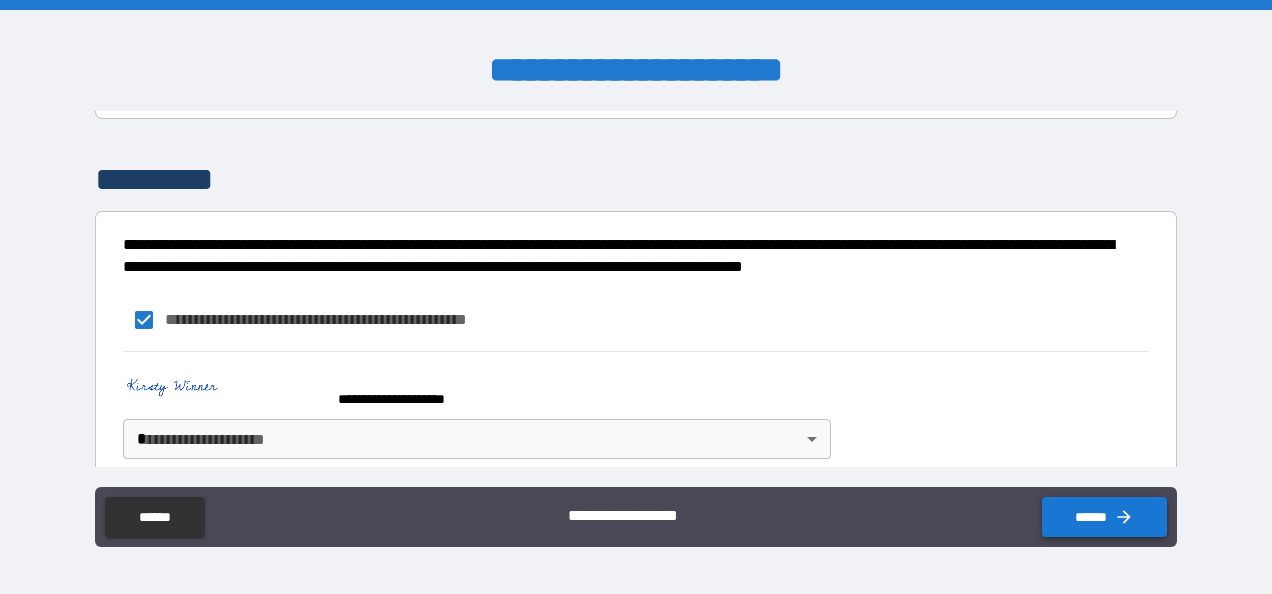 click on "******" at bounding box center [1104, 517] 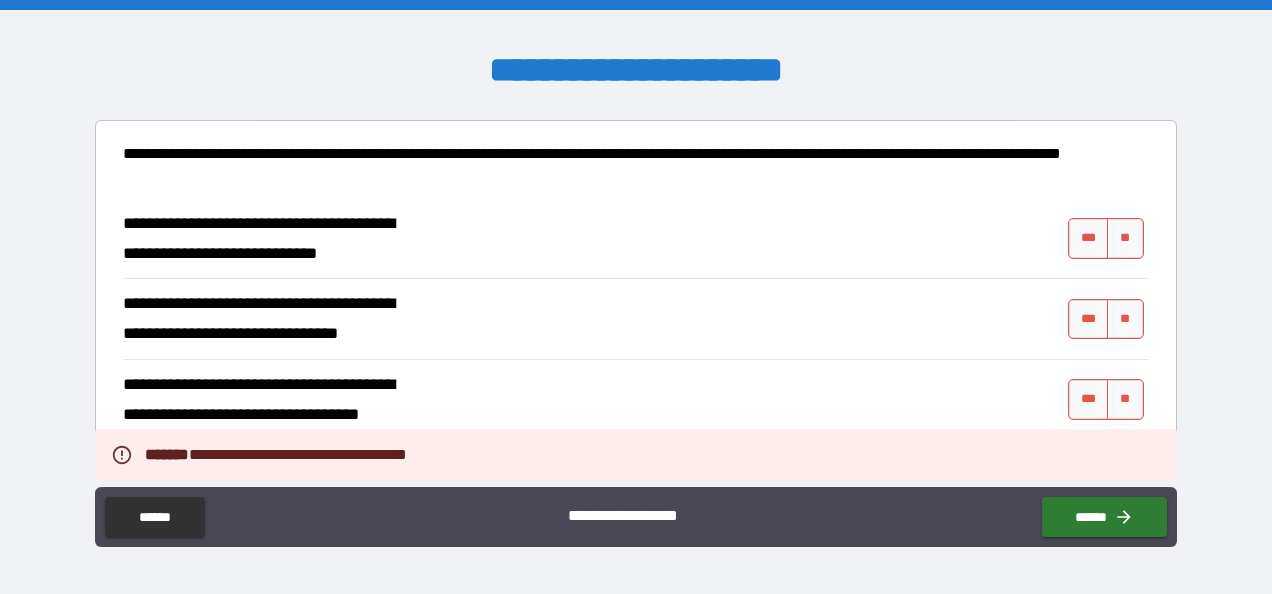 scroll, scrollTop: 130, scrollLeft: 0, axis: vertical 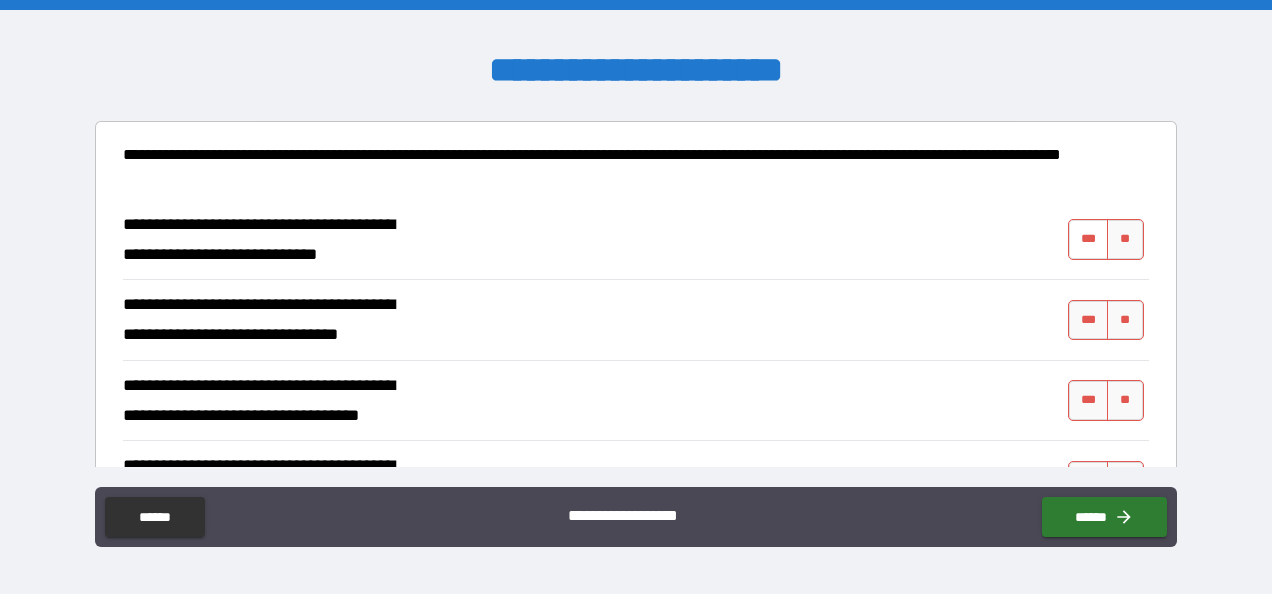 click on "***" at bounding box center (1089, 239) 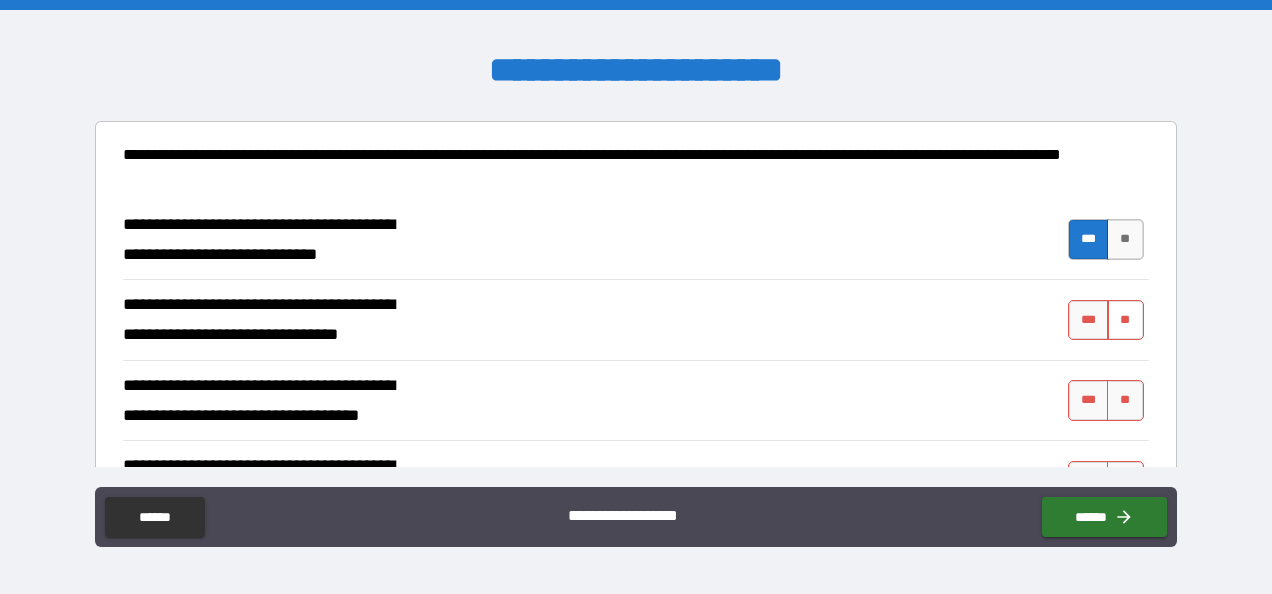 click on "**" at bounding box center (1125, 320) 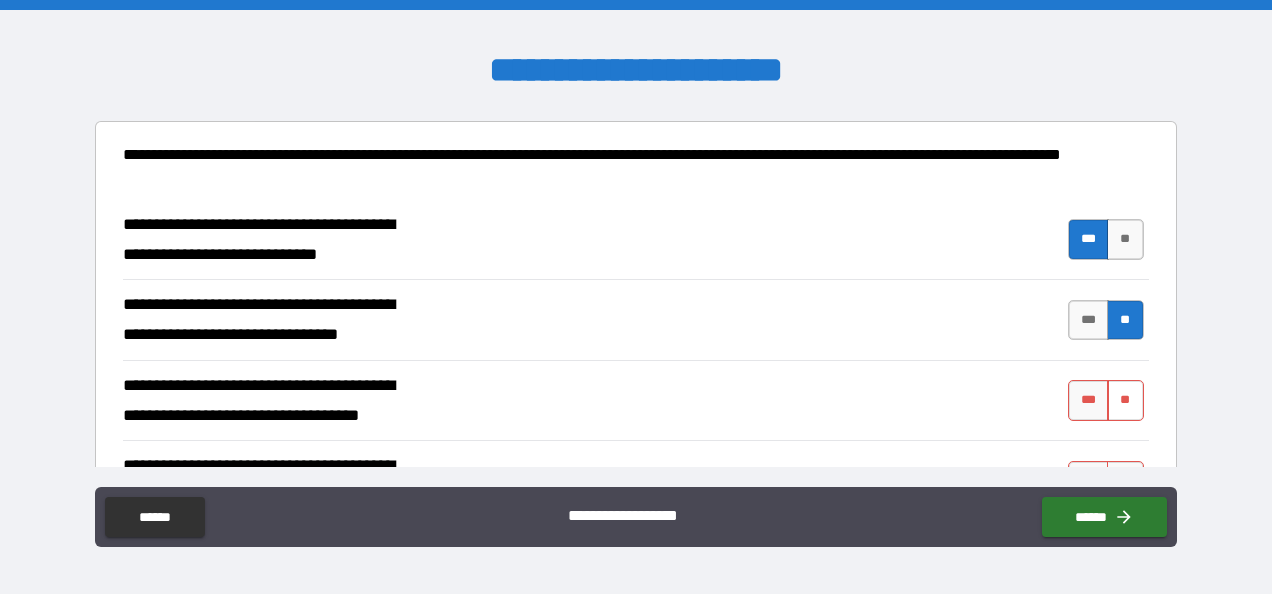 click on "**" at bounding box center [1125, 400] 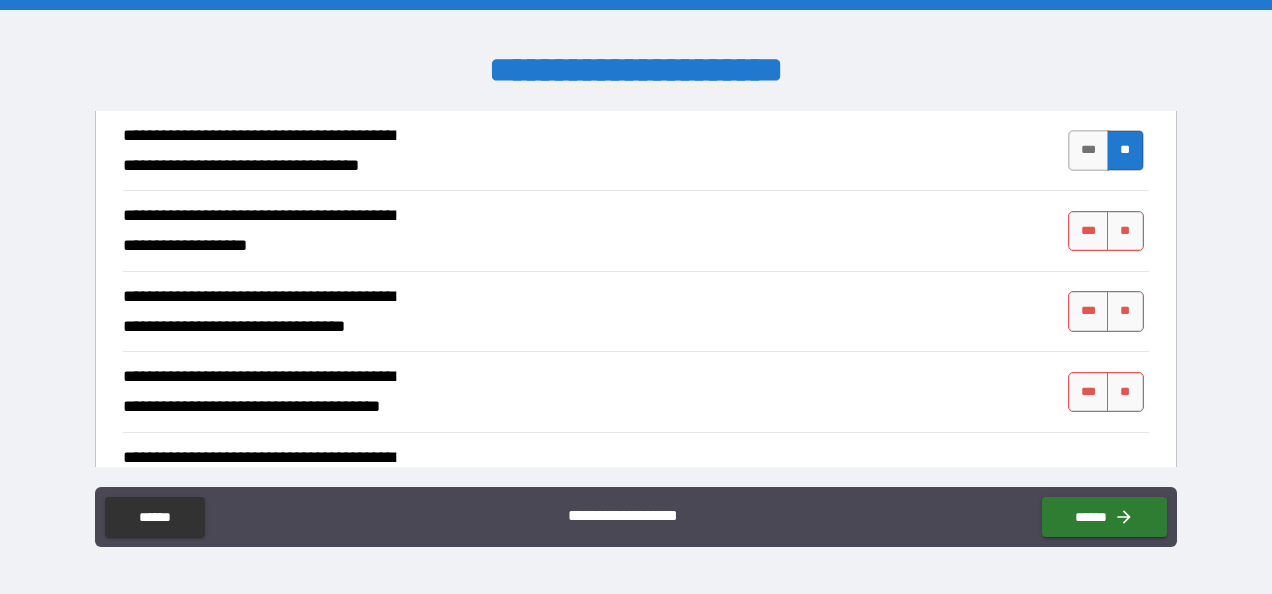 scroll, scrollTop: 384, scrollLeft: 0, axis: vertical 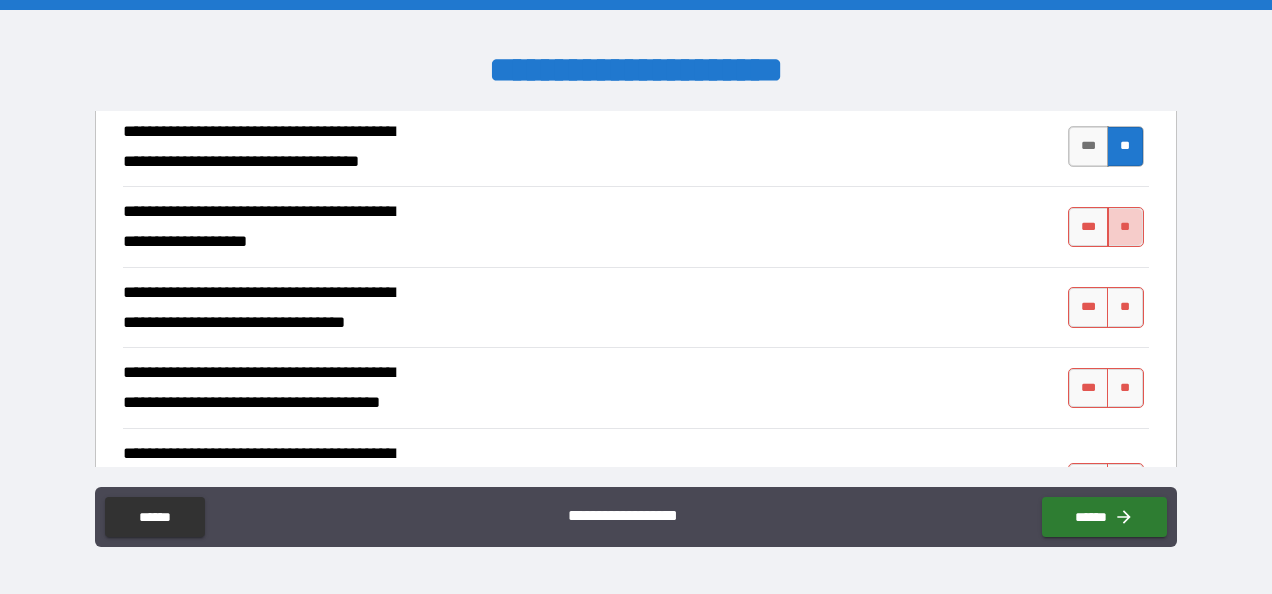 click on "**" at bounding box center (1125, 227) 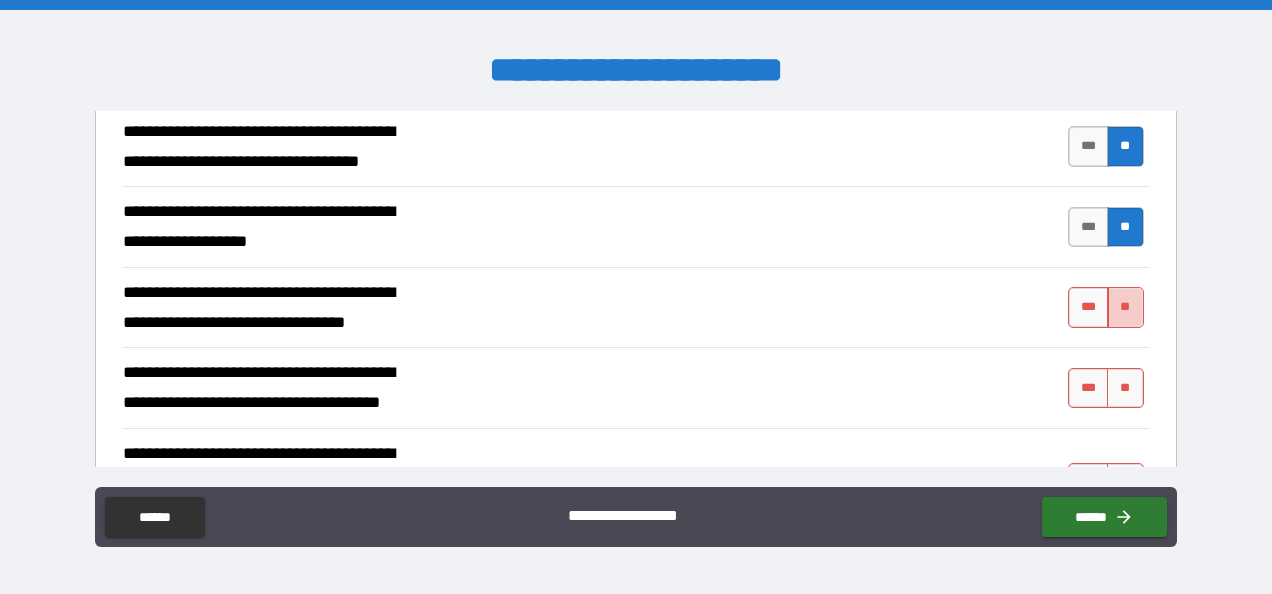 click on "**" at bounding box center (1125, 307) 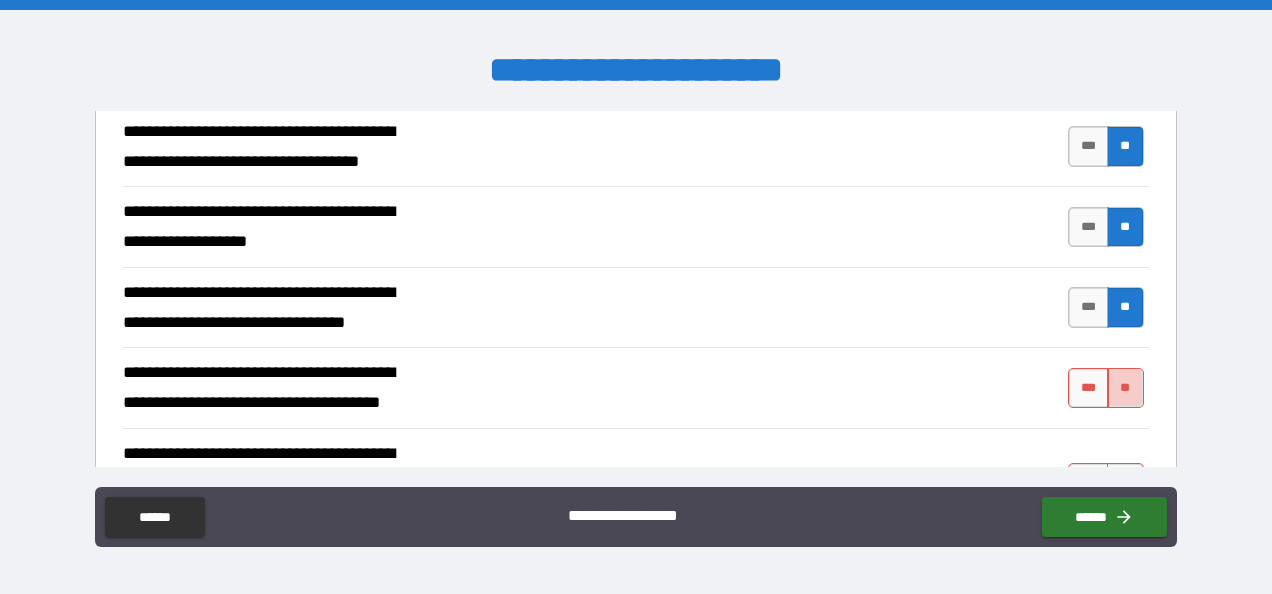 click on "**" at bounding box center (1125, 388) 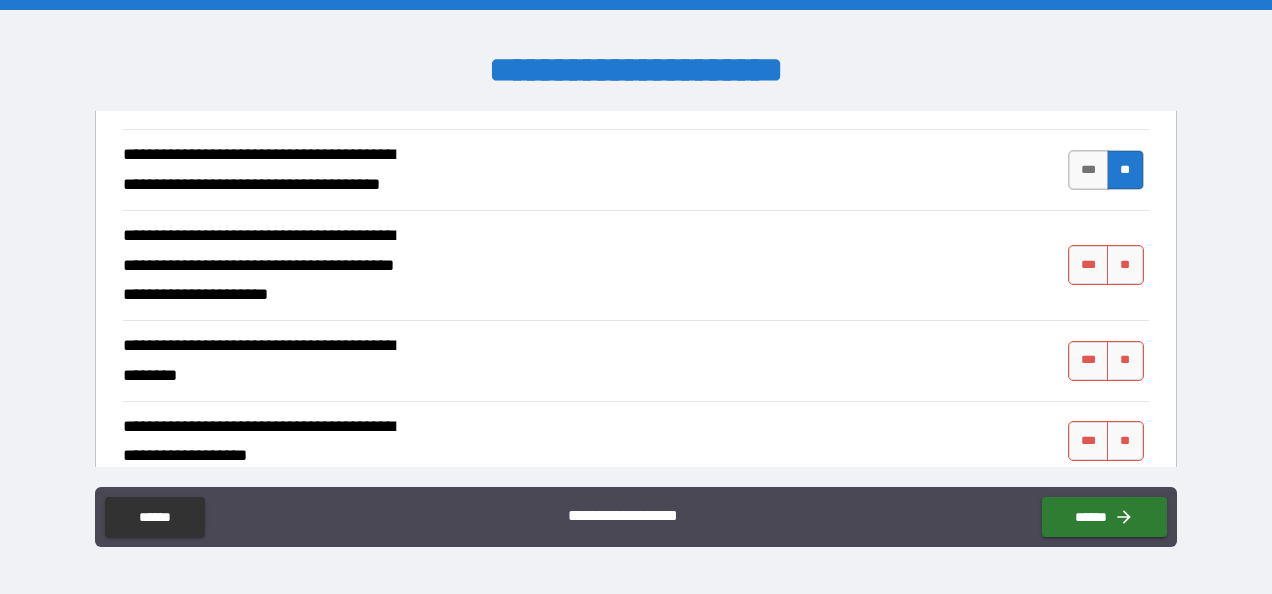 scroll, scrollTop: 602, scrollLeft: 0, axis: vertical 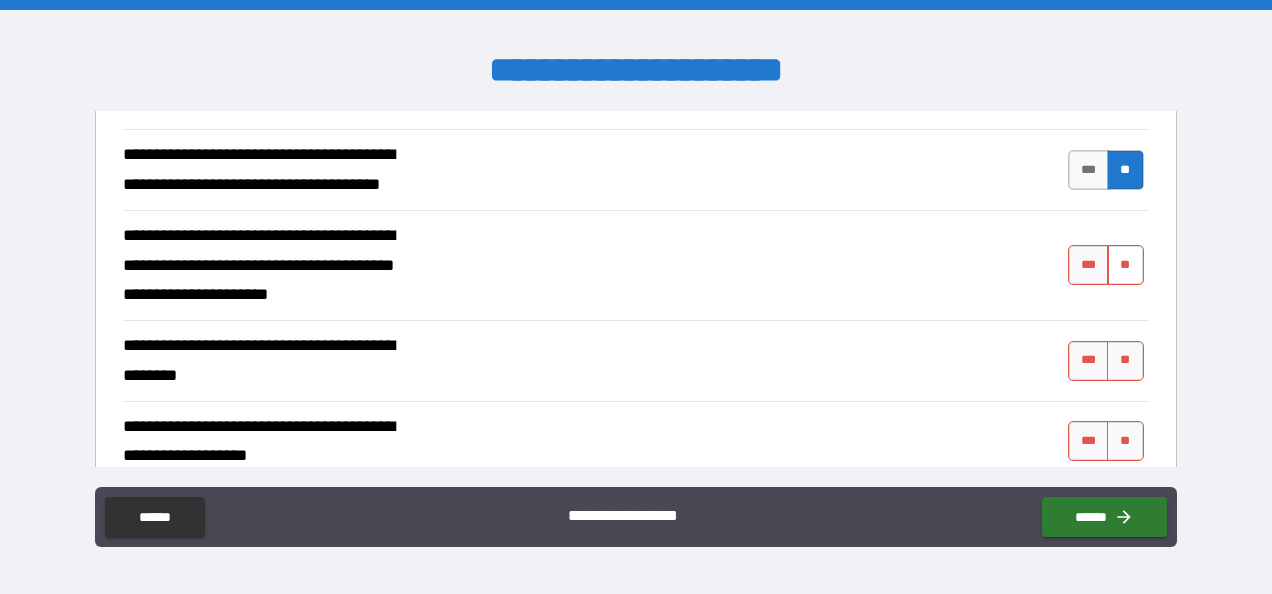 click on "**" at bounding box center [1125, 265] 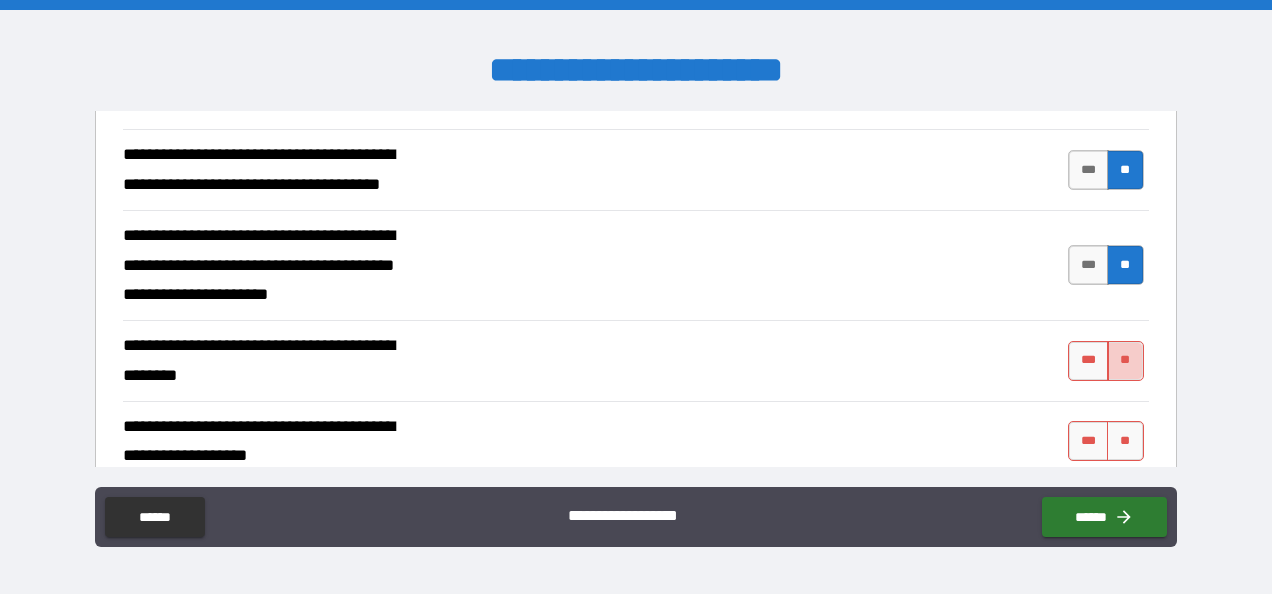 click on "**" at bounding box center (1125, 361) 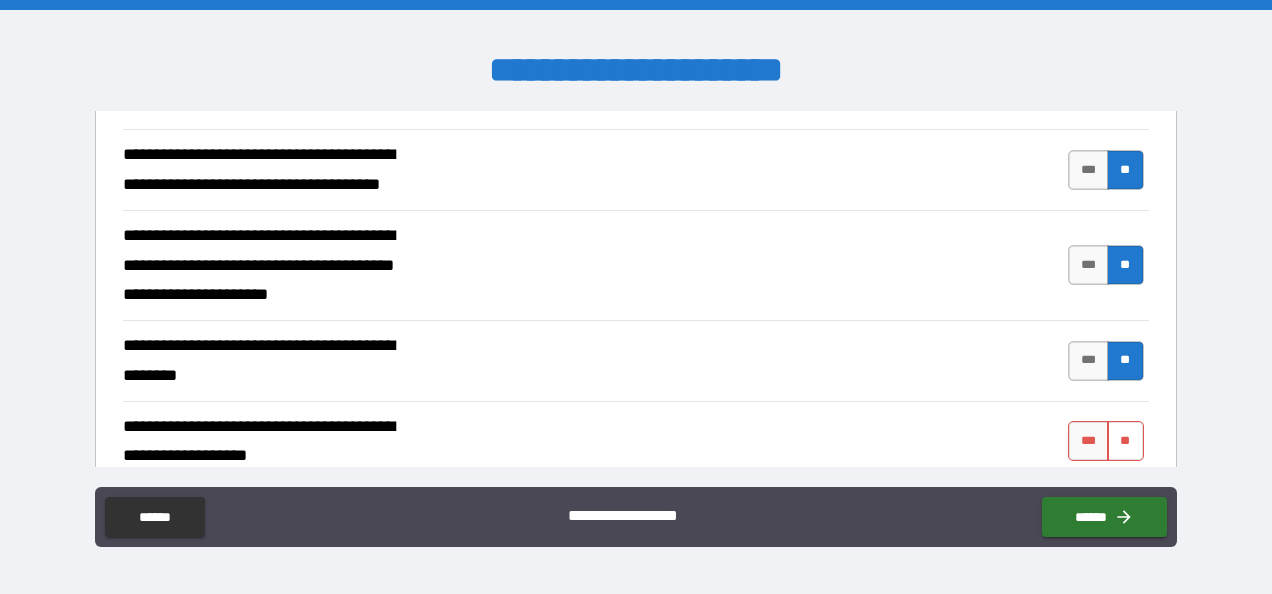 click on "**" at bounding box center [1125, 441] 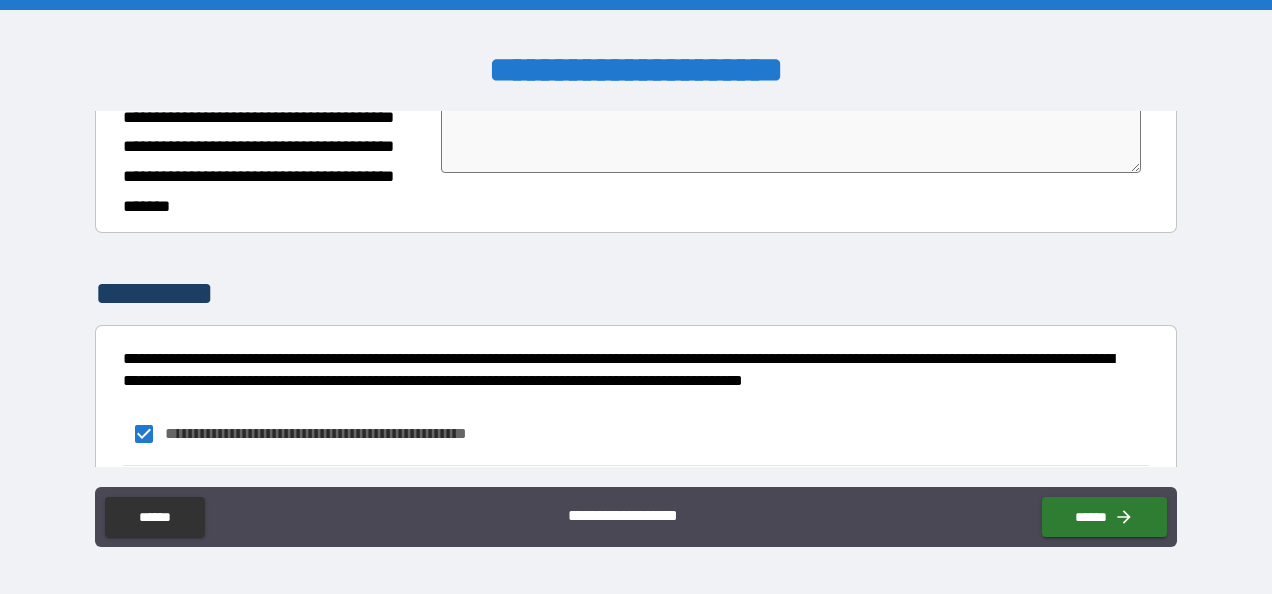 scroll, scrollTop: 1056, scrollLeft: 0, axis: vertical 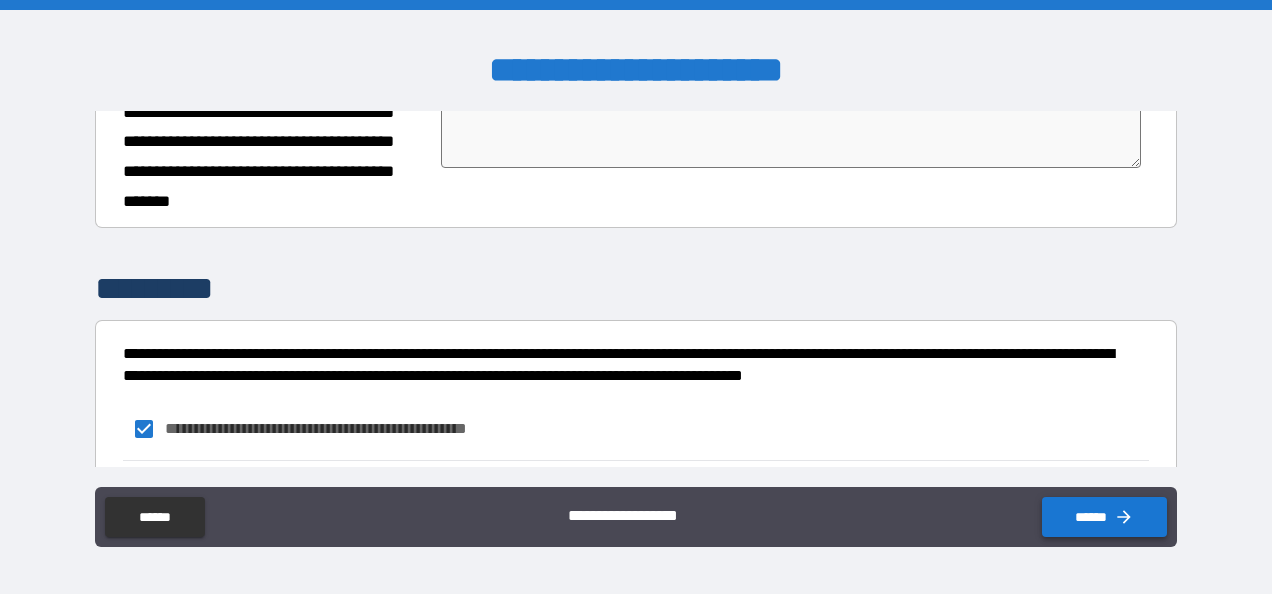 click on "******" at bounding box center (1104, 517) 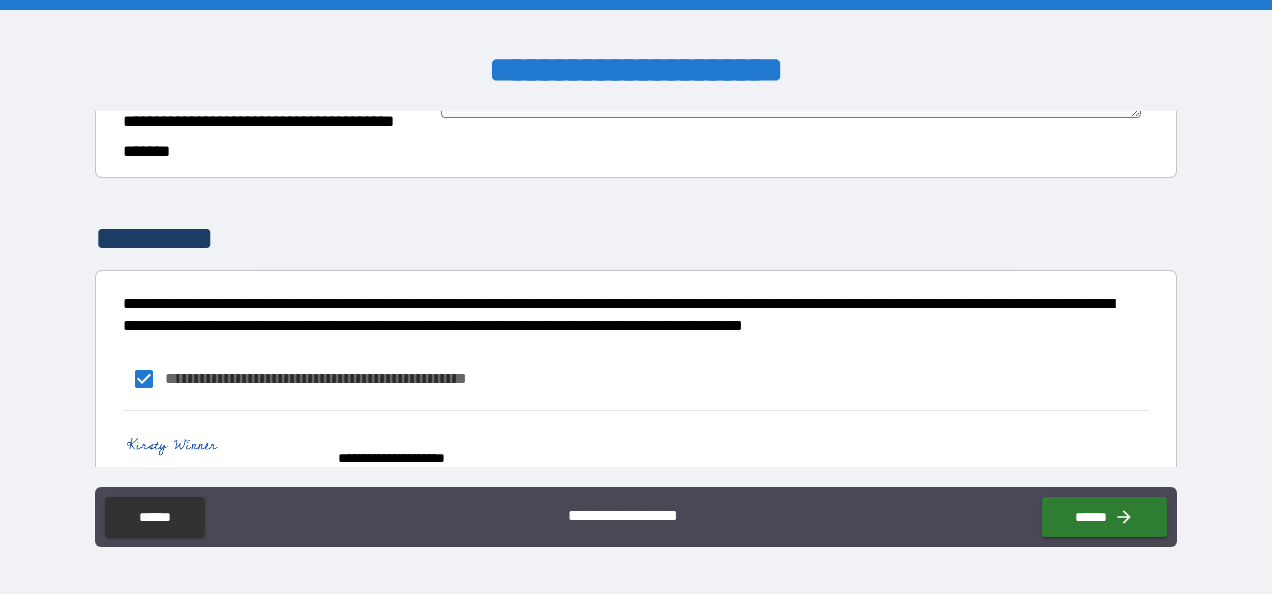 scroll, scrollTop: 1182, scrollLeft: 0, axis: vertical 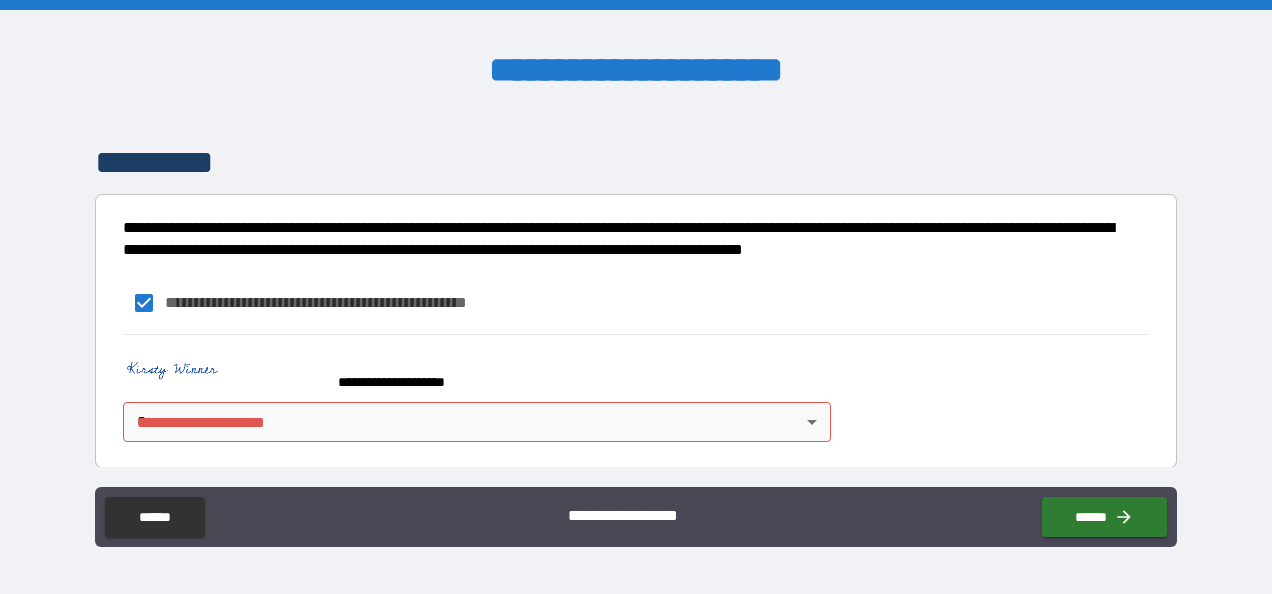 click on "**********" at bounding box center (636, 297) 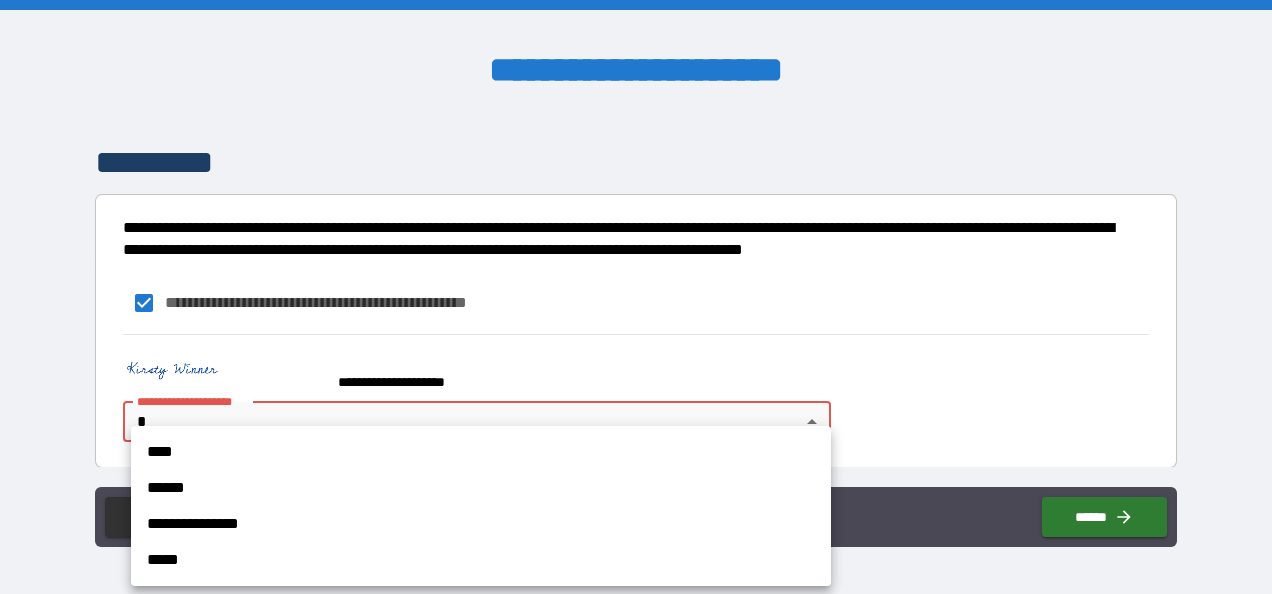 click on "**********" at bounding box center (481, 524) 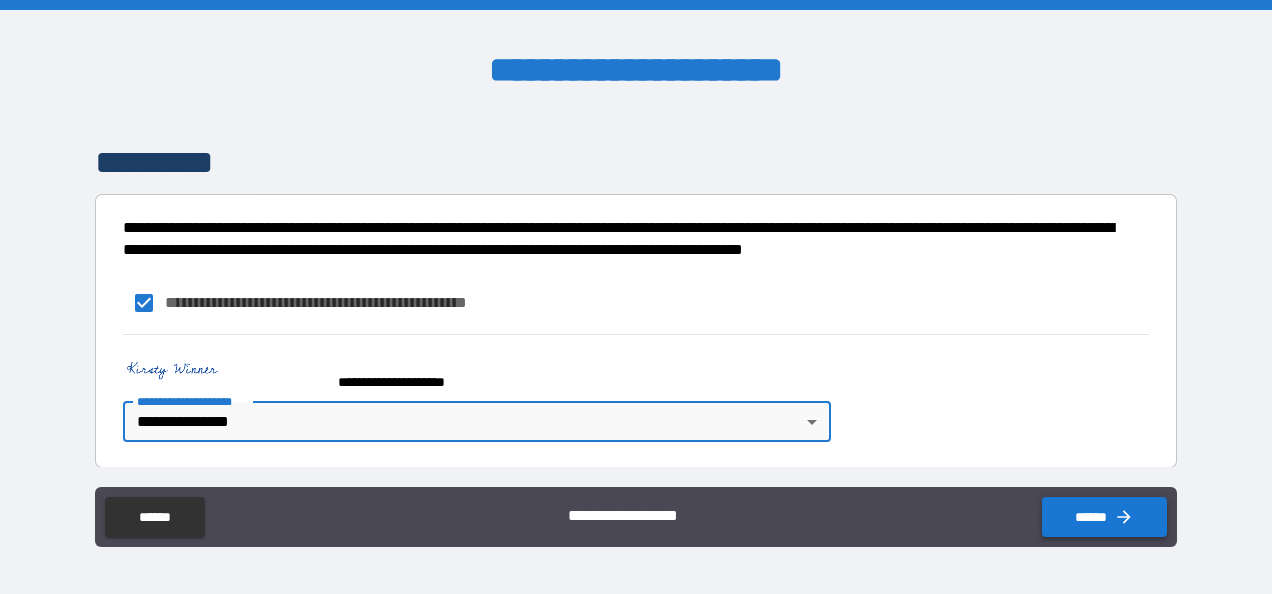 click 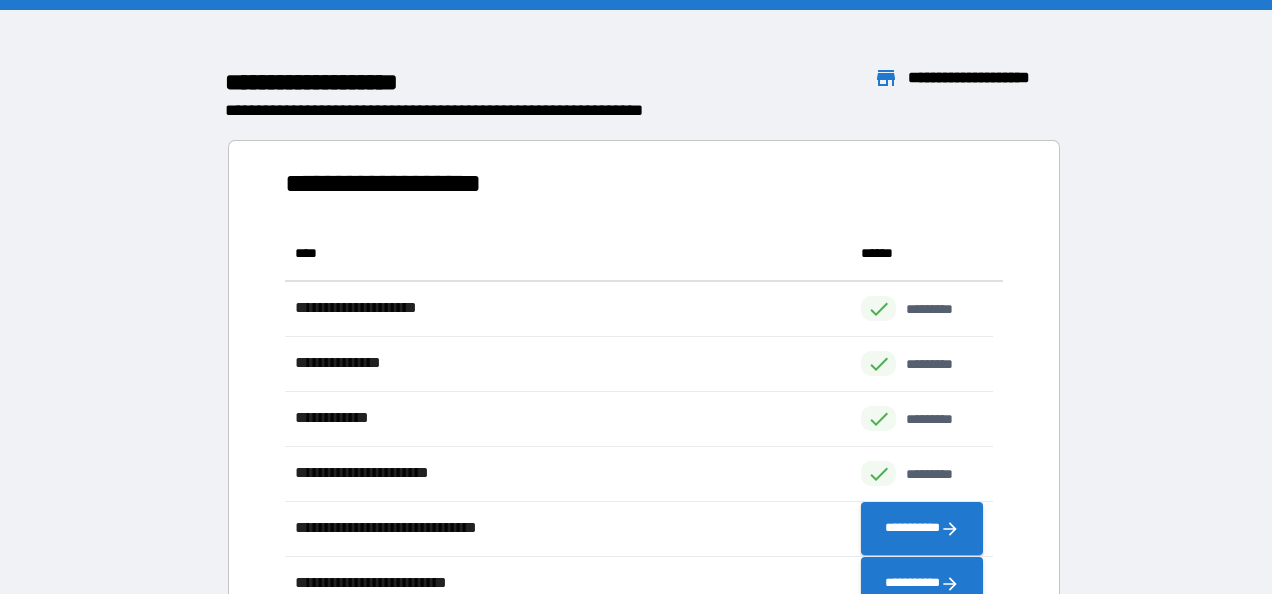 scroll, scrollTop: 590, scrollLeft: 692, axis: both 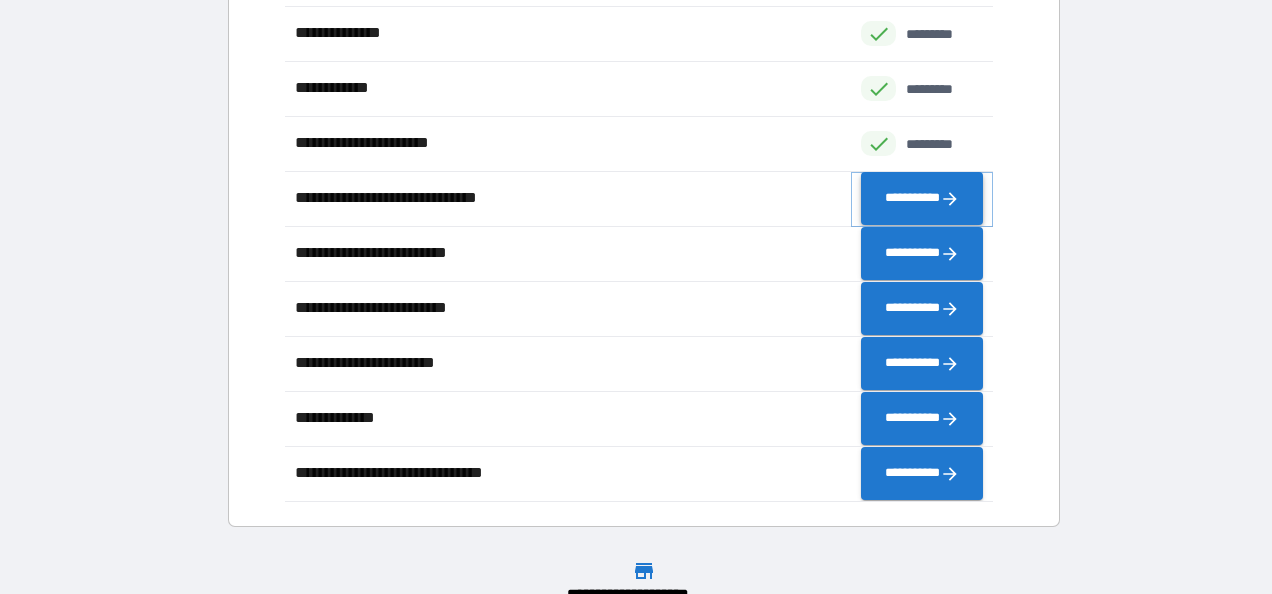 click on "**********" at bounding box center (922, 199) 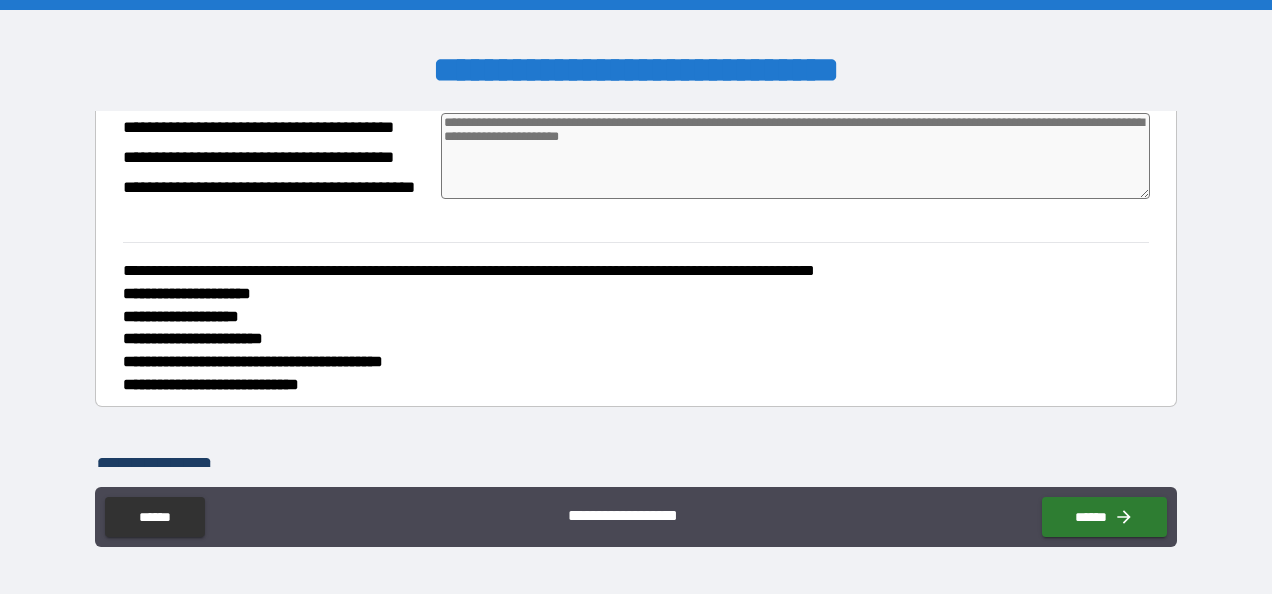 scroll, scrollTop: 412, scrollLeft: 0, axis: vertical 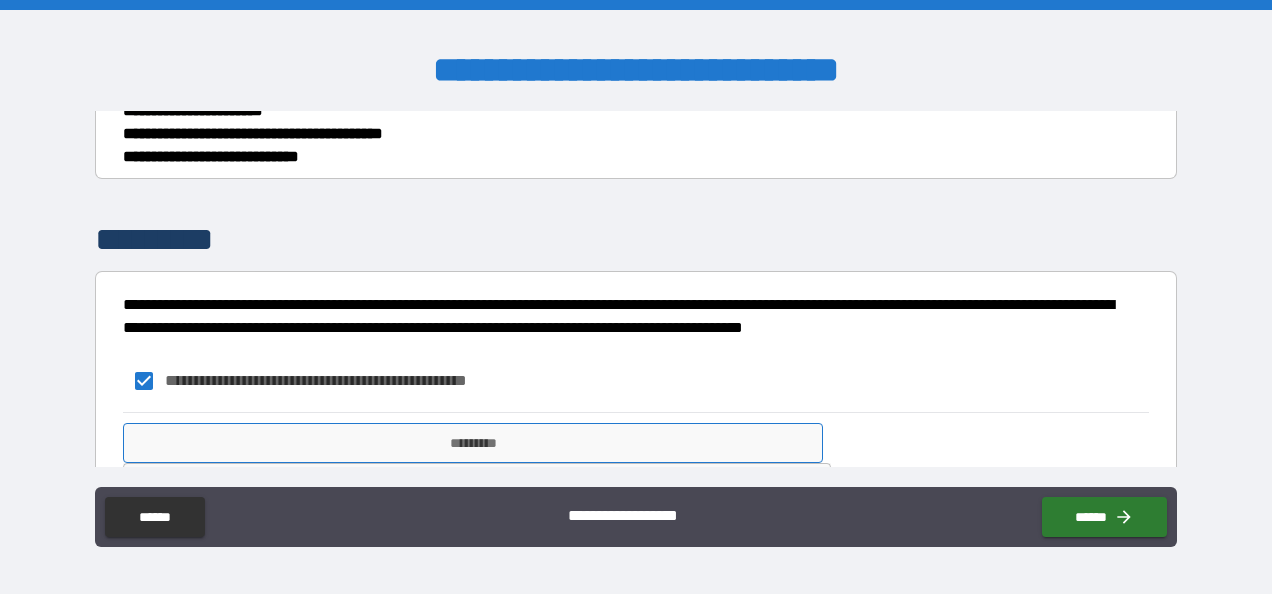 click on "*********" at bounding box center [473, 443] 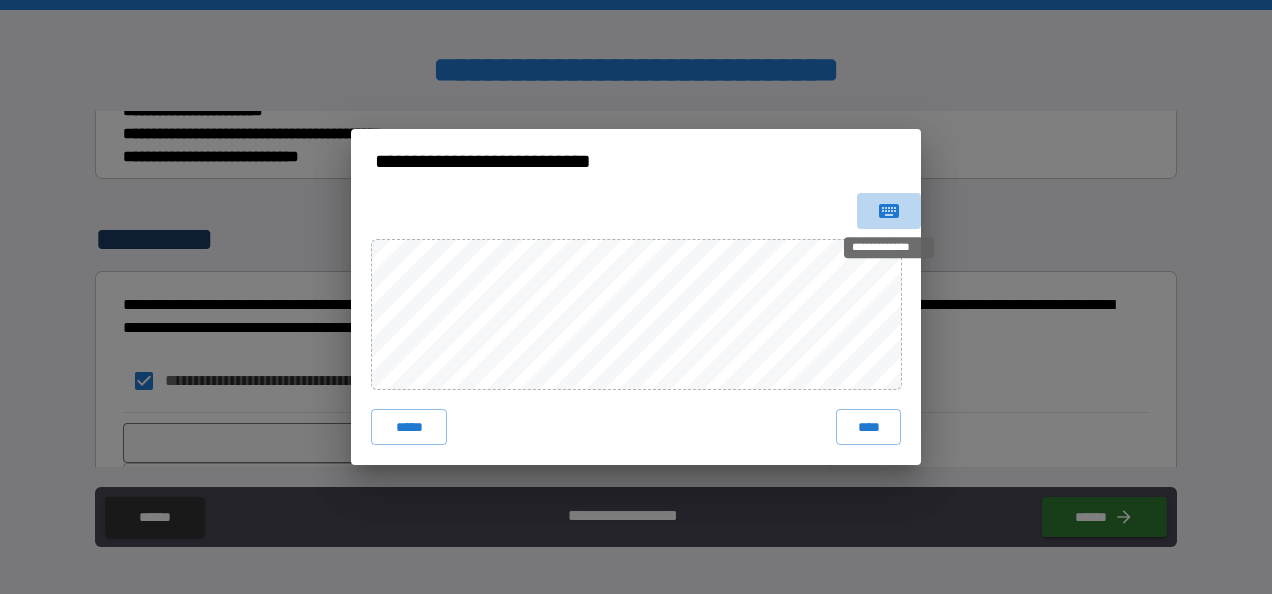 click 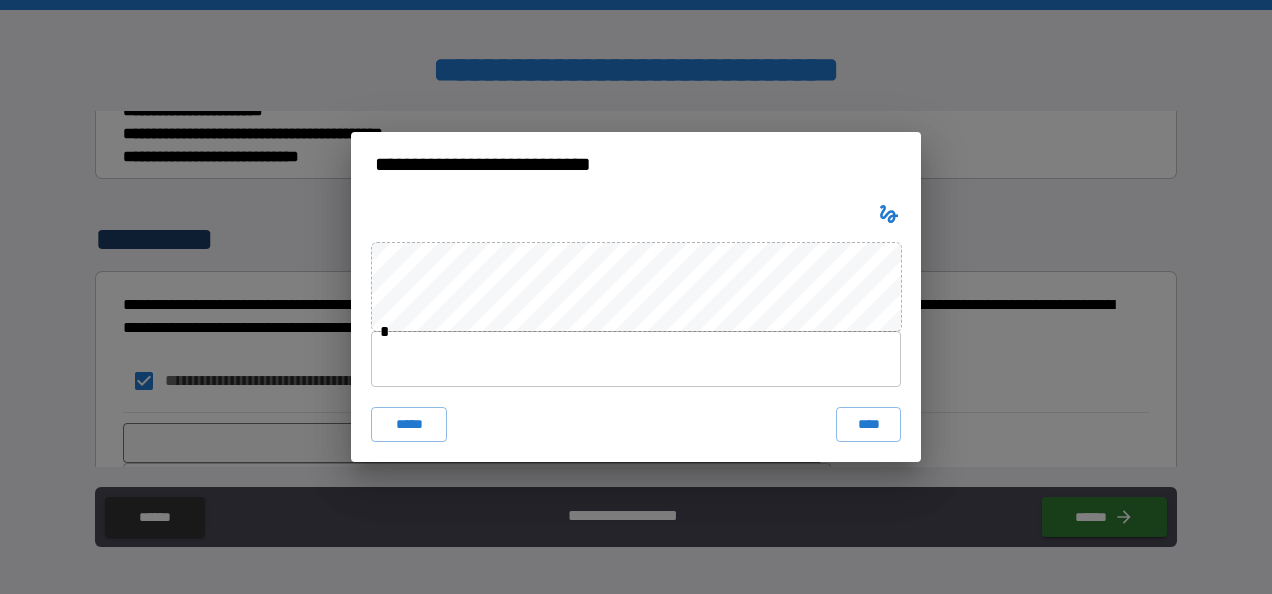 click at bounding box center (636, 359) 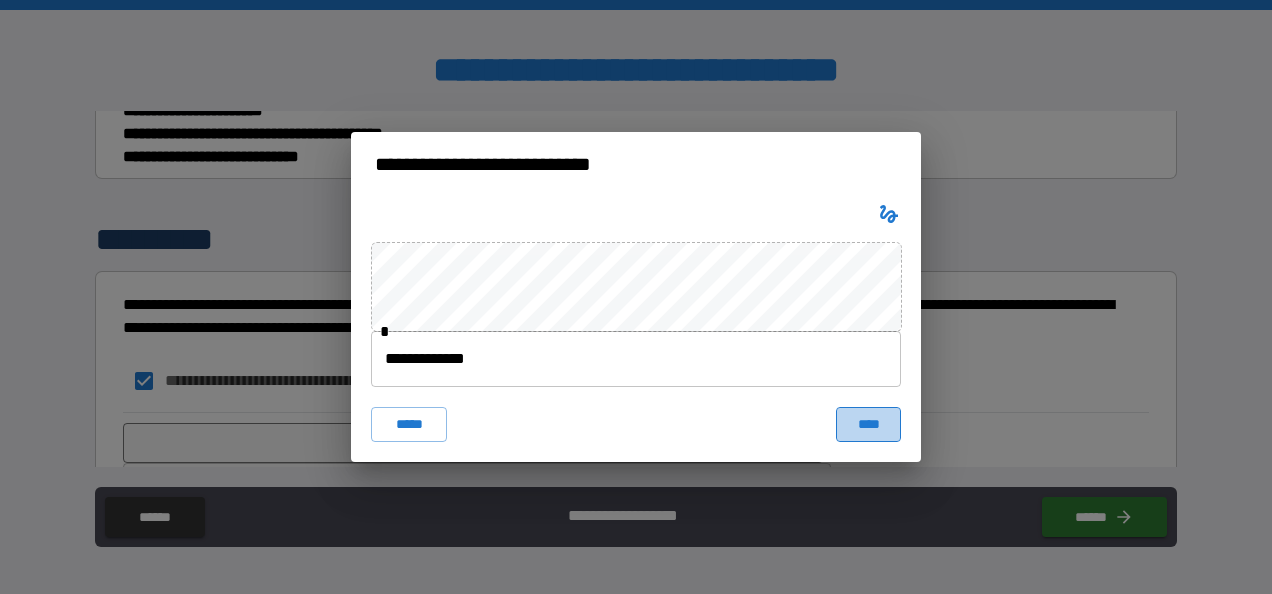 click on "****" at bounding box center [868, 425] 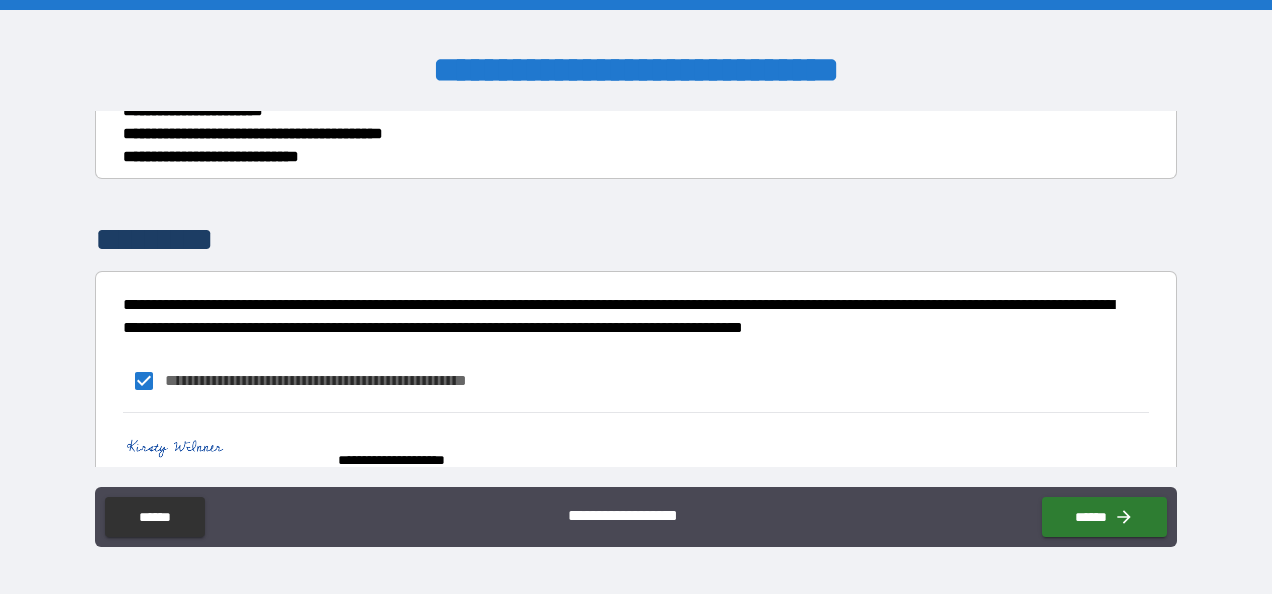 scroll, scrollTop: 492, scrollLeft: 0, axis: vertical 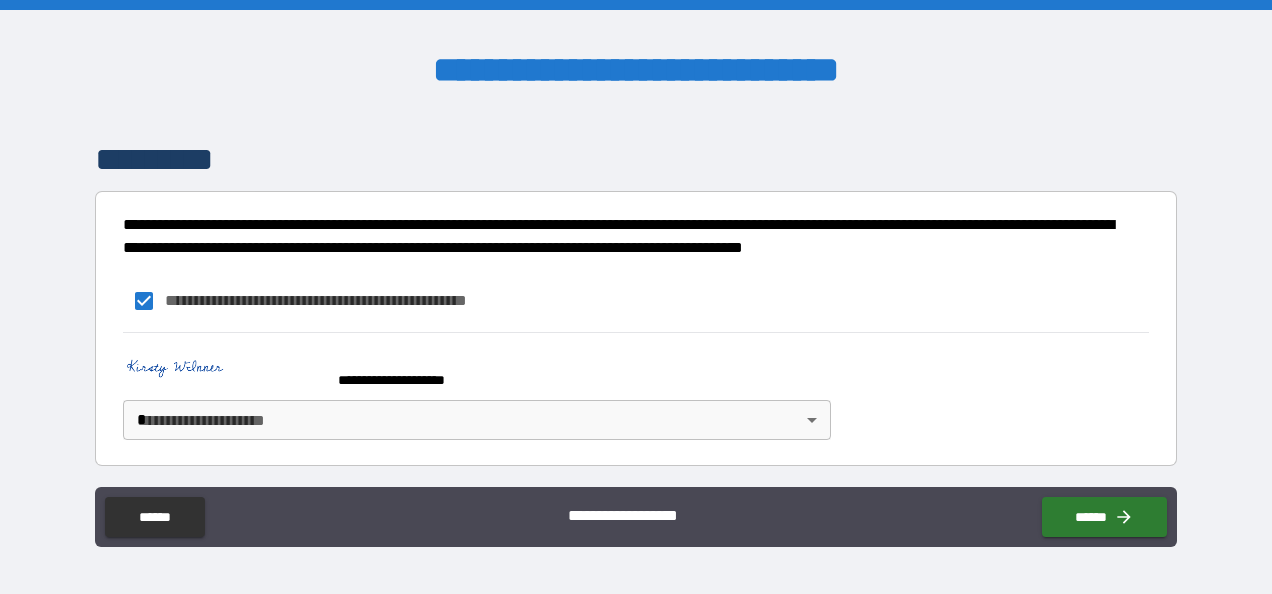 click on "**********" at bounding box center (636, 297) 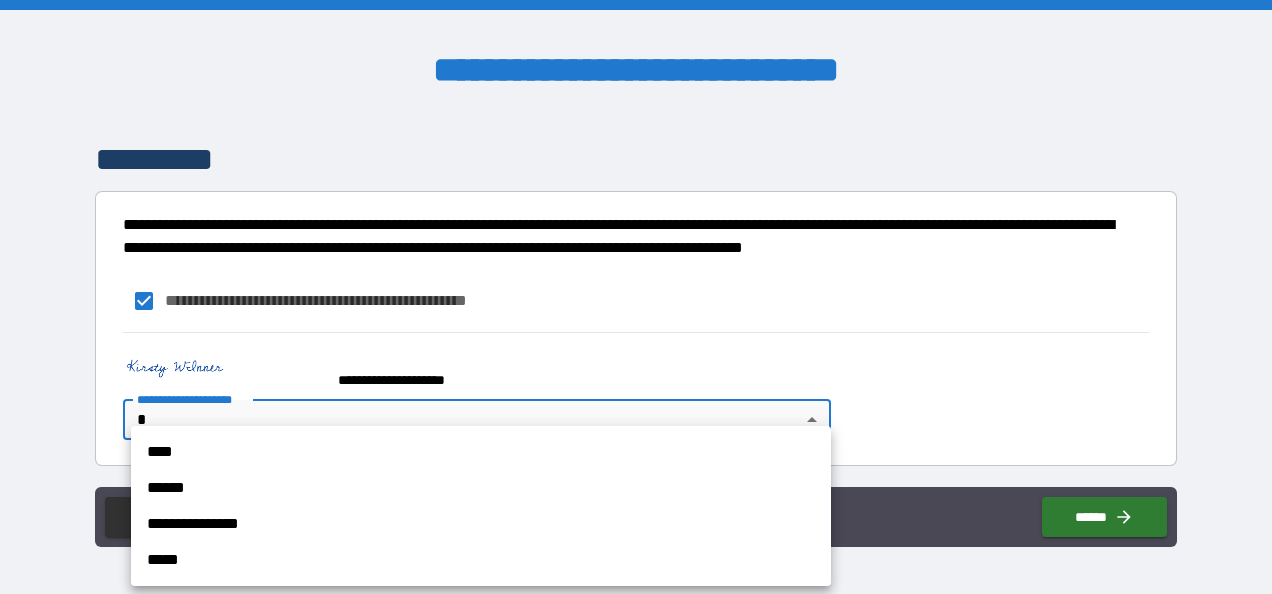 click on "**********" at bounding box center (481, 524) 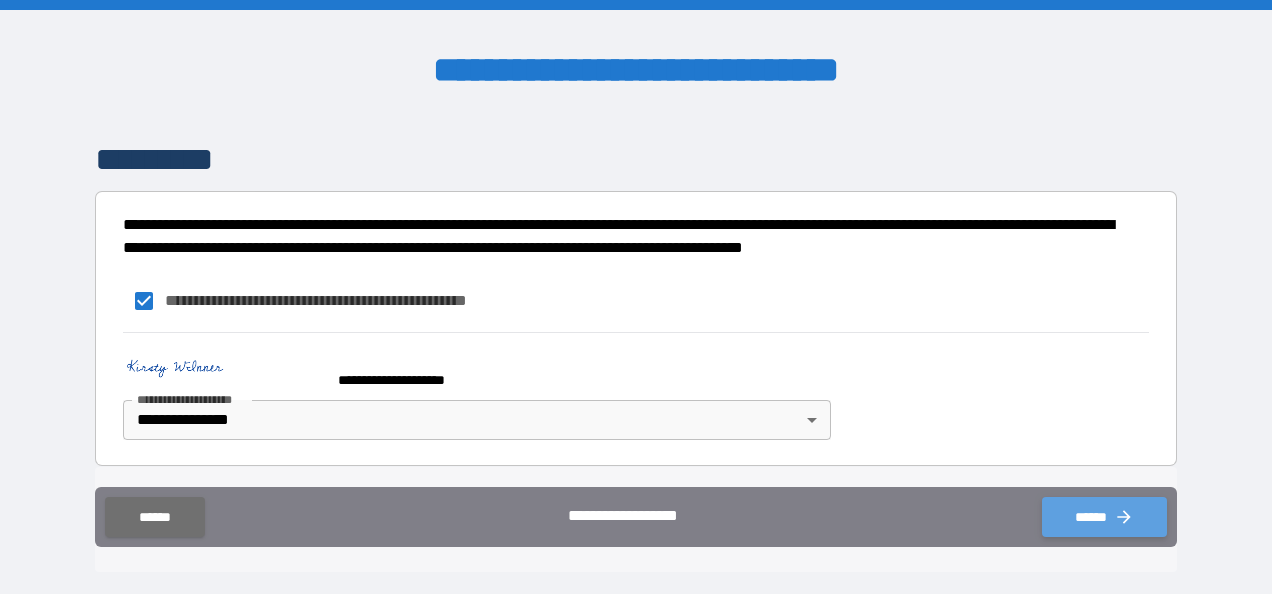 click on "******" at bounding box center [1104, 517] 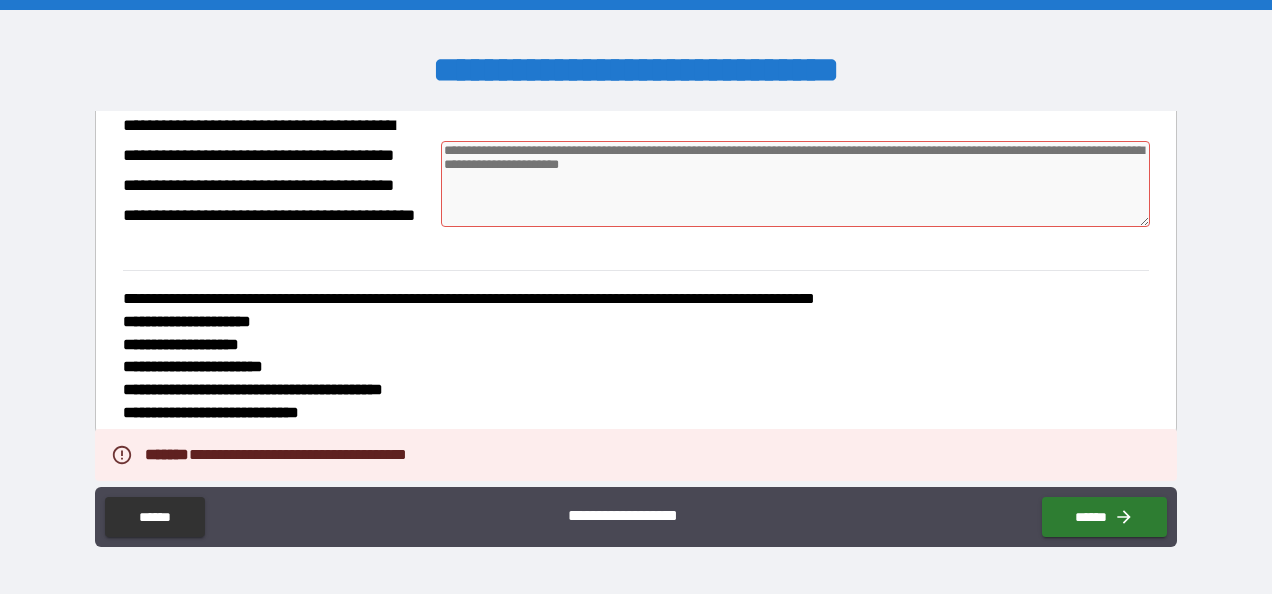 scroll, scrollTop: 154, scrollLeft: 0, axis: vertical 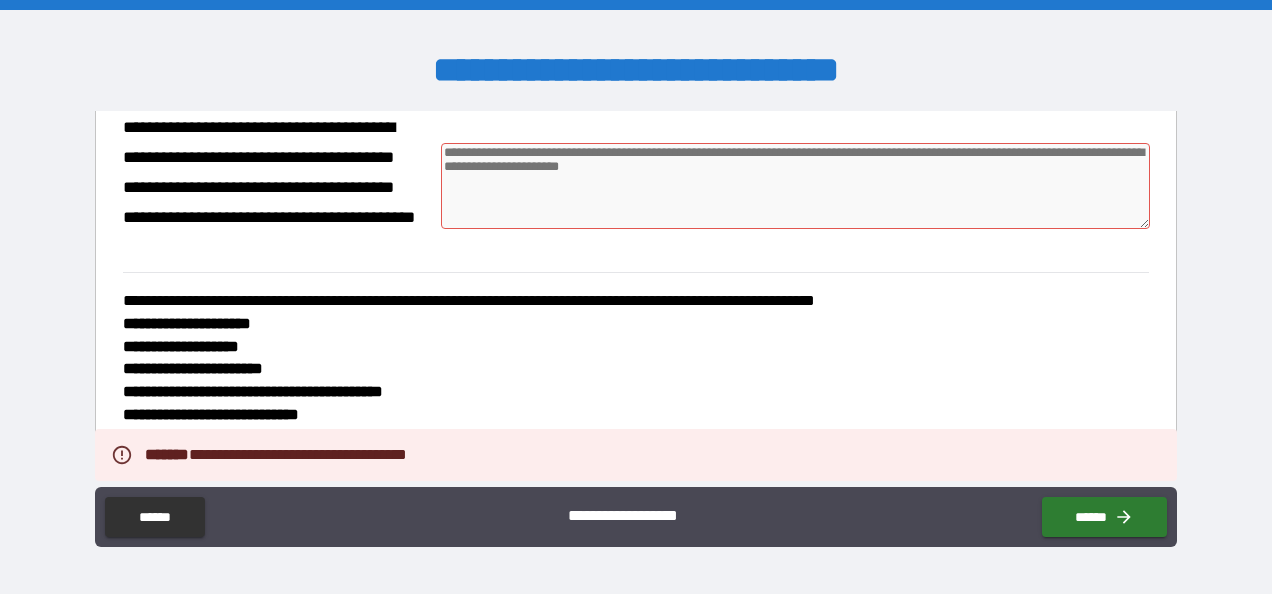 click at bounding box center (795, 186) 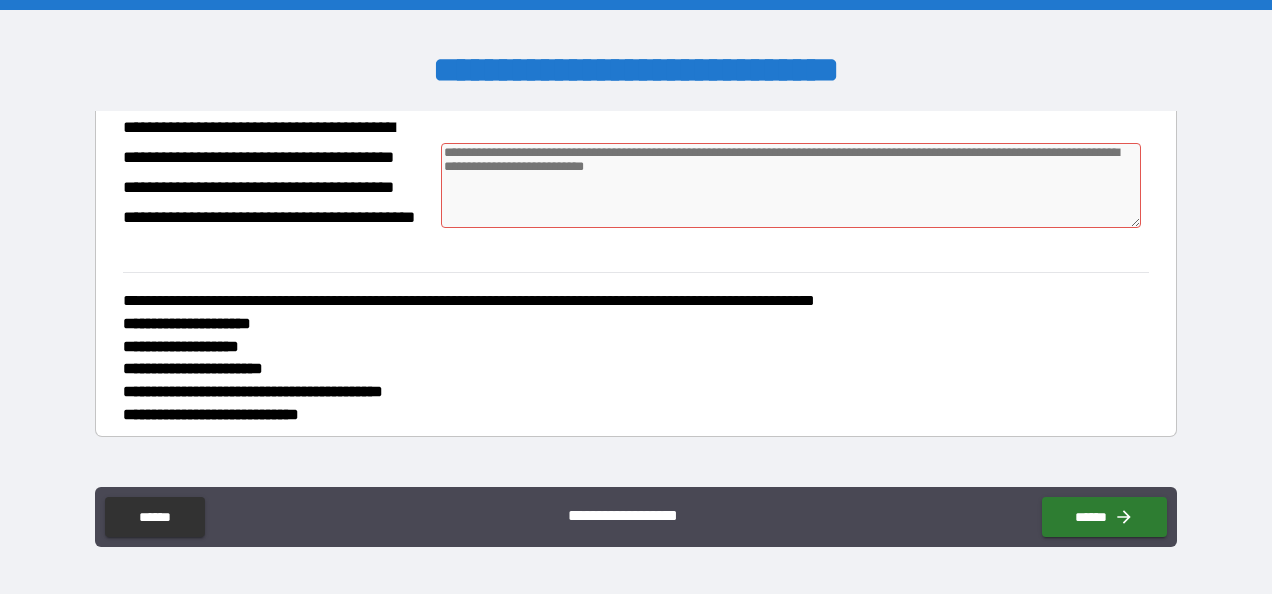 click at bounding box center [791, 185] 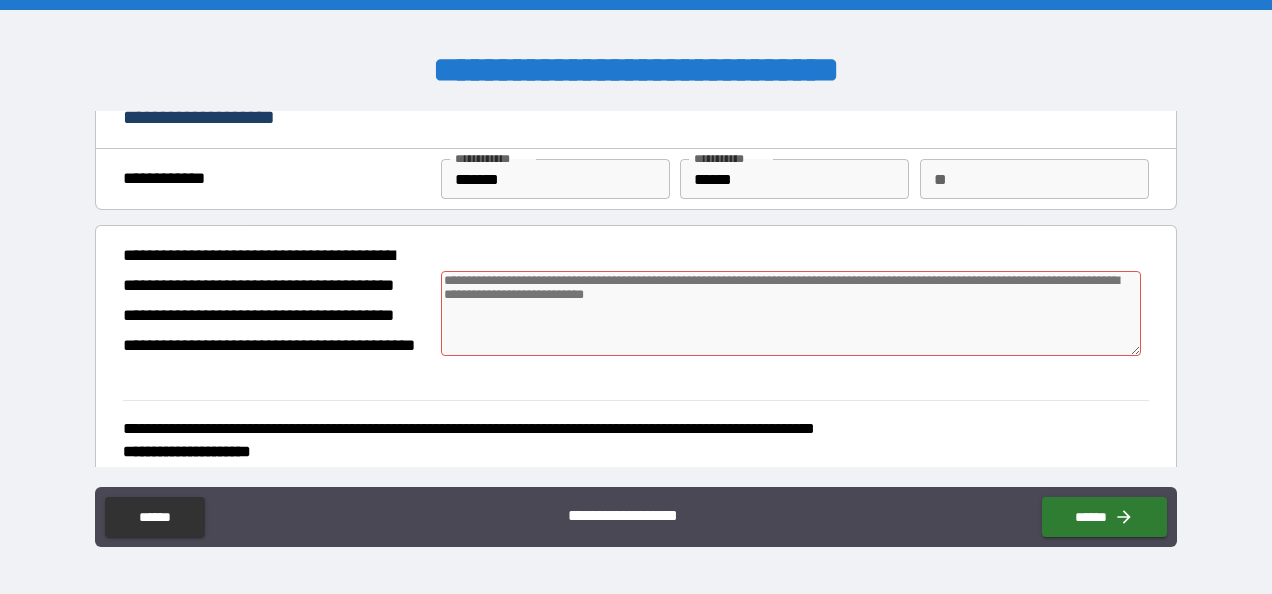 scroll, scrollTop: 0, scrollLeft: 0, axis: both 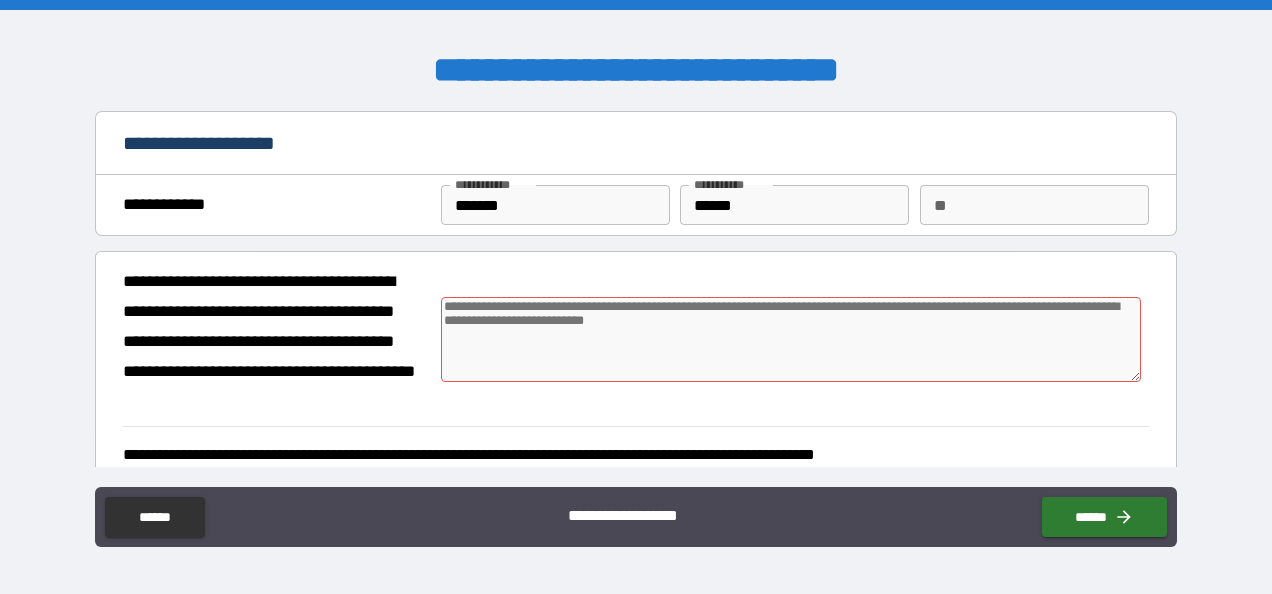 click at bounding box center [791, 339] 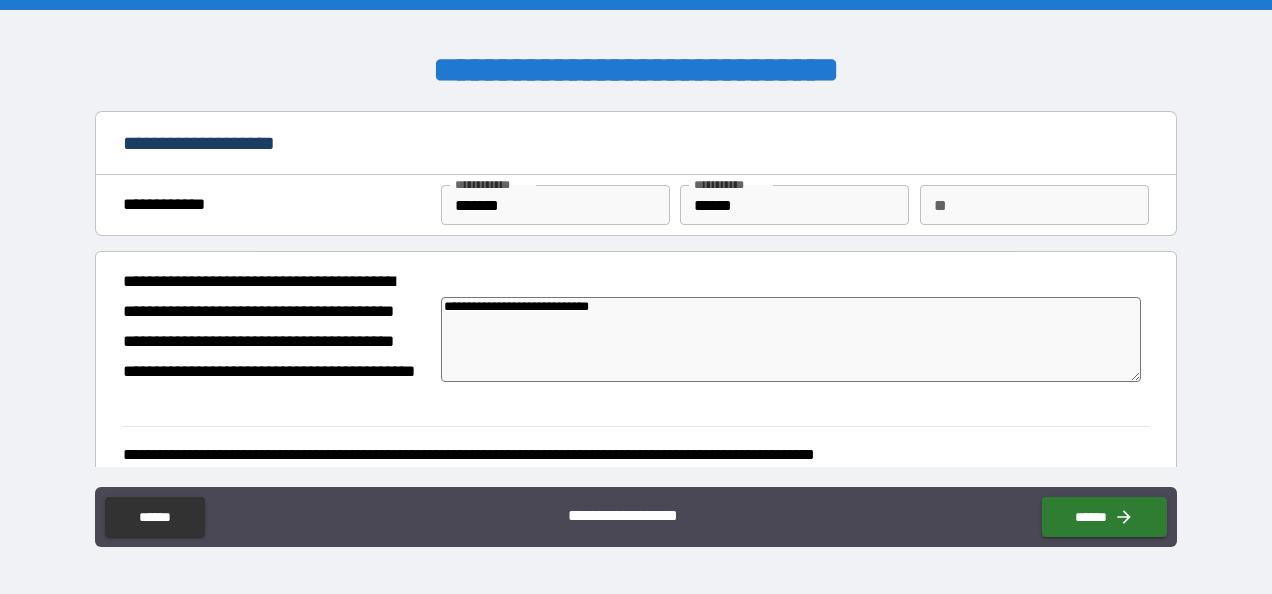 scroll, scrollTop: 492, scrollLeft: 0, axis: vertical 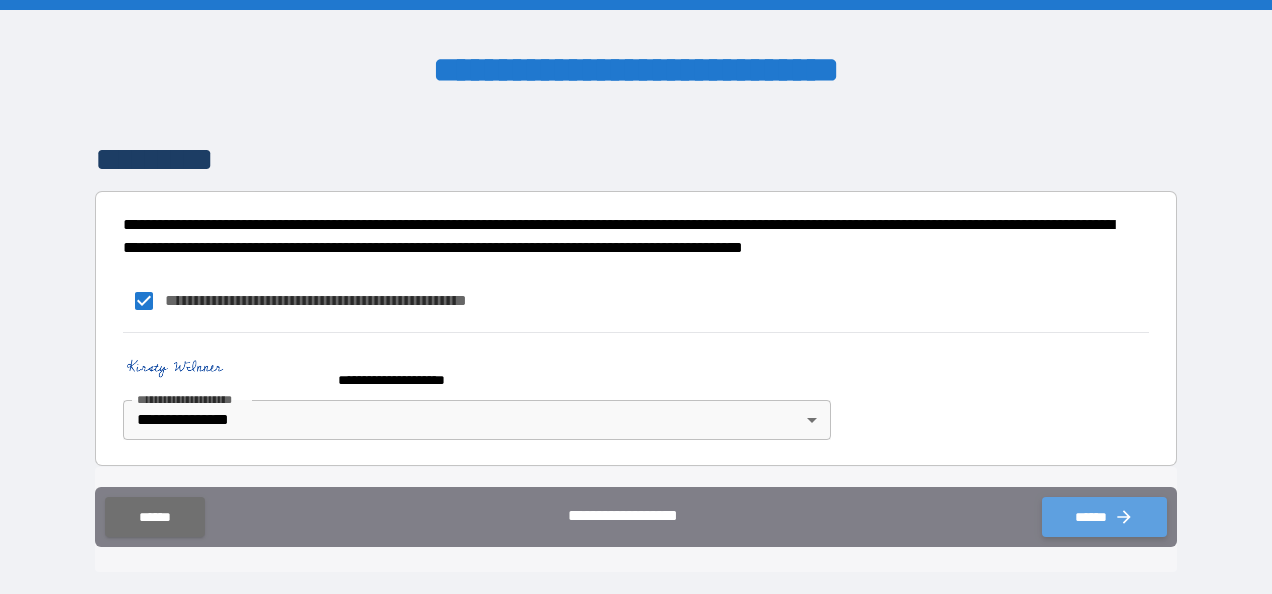 click on "******" at bounding box center [1104, 517] 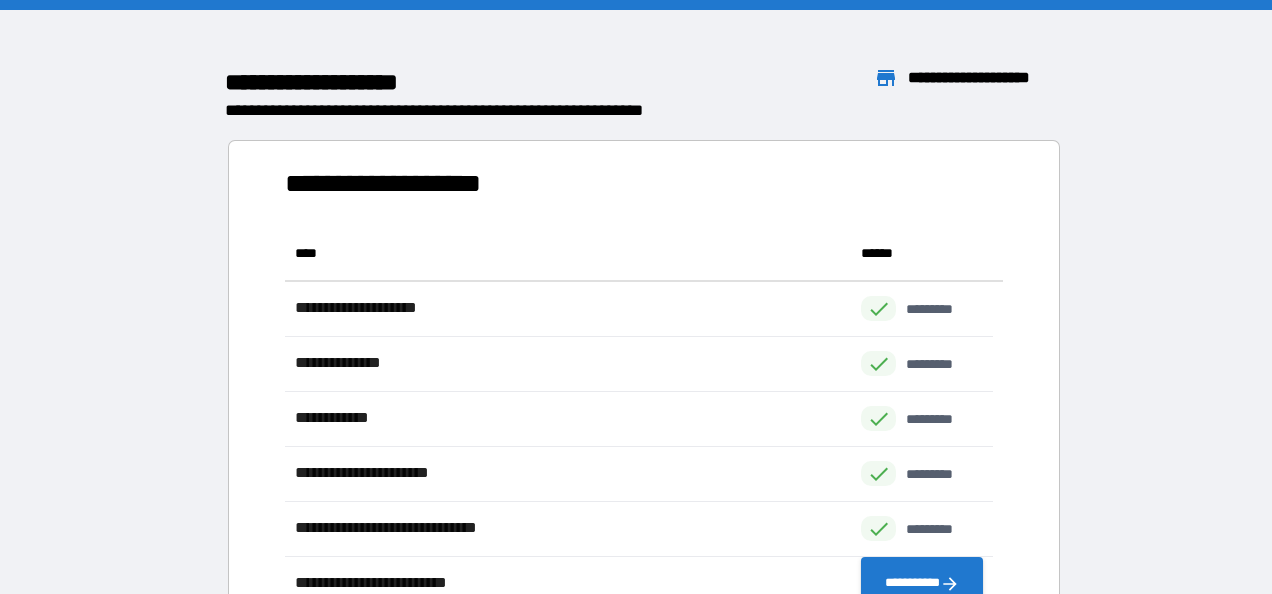 scroll, scrollTop: 16, scrollLeft: 16, axis: both 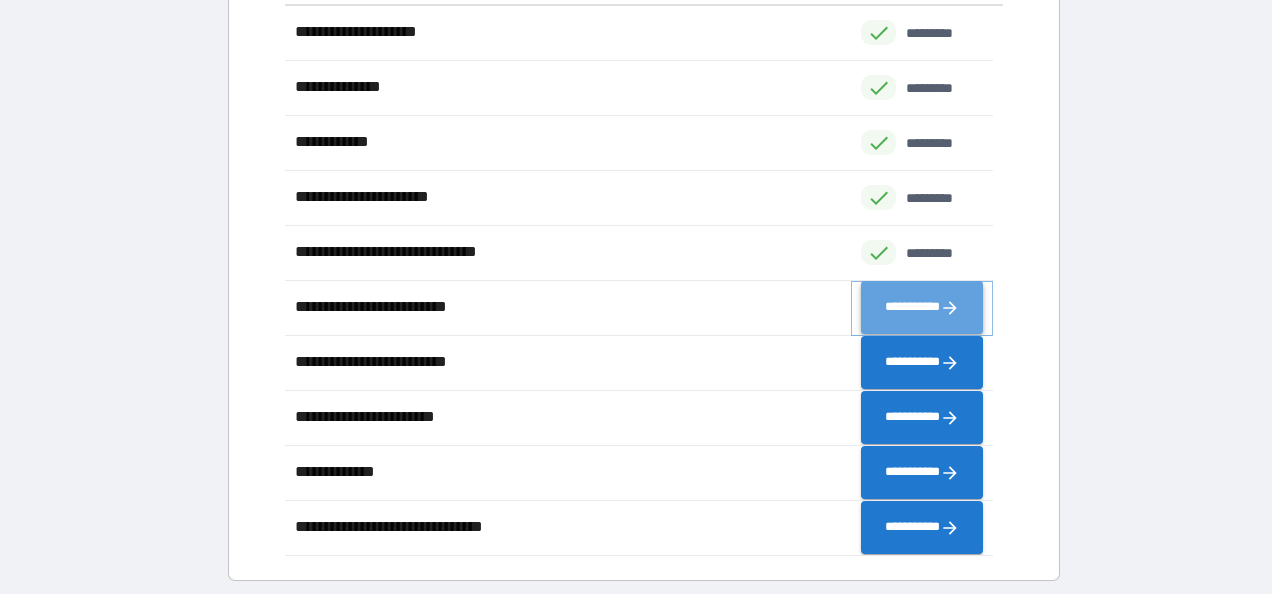 click on "**********" at bounding box center (922, 308) 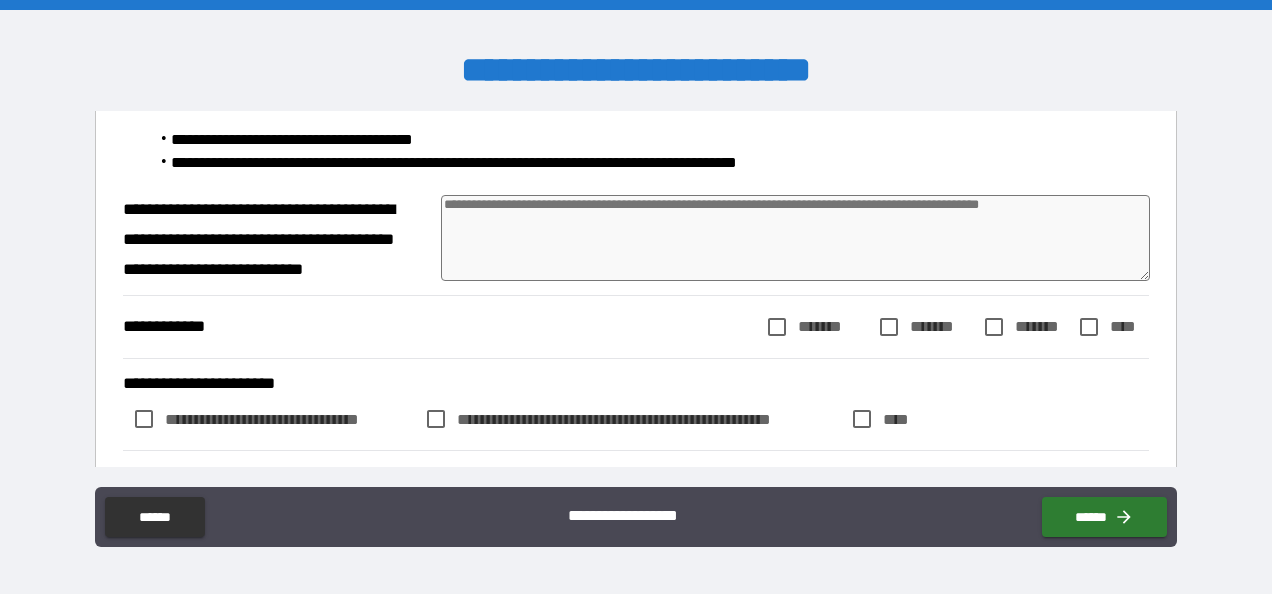scroll, scrollTop: 293, scrollLeft: 0, axis: vertical 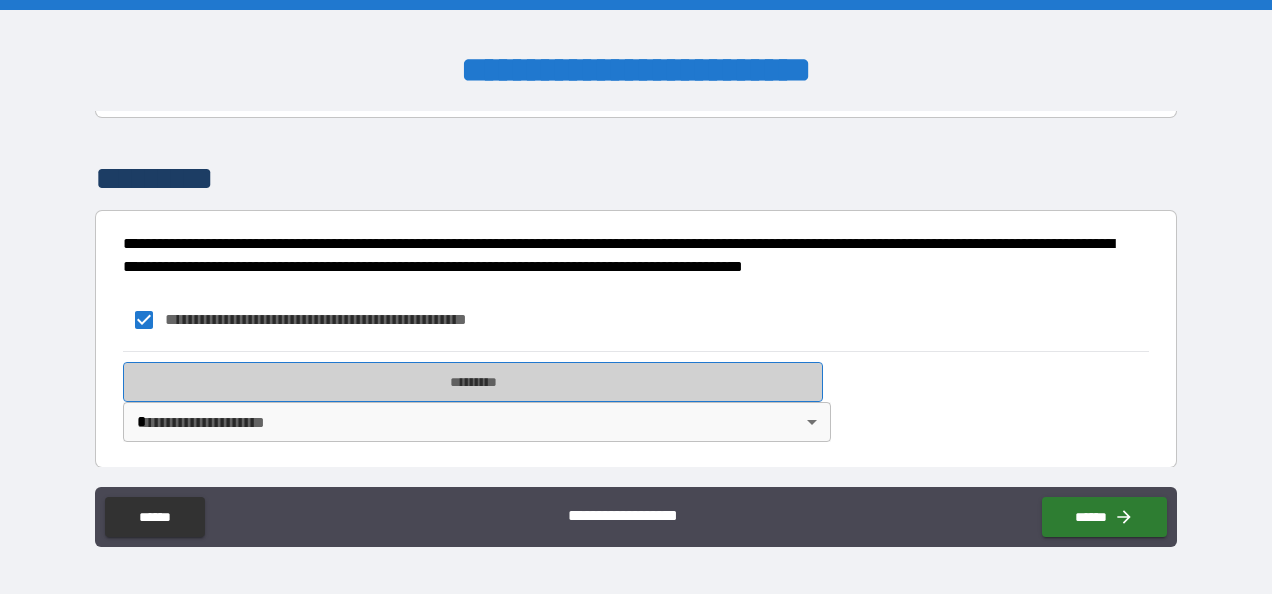 click on "*********" at bounding box center (473, 382) 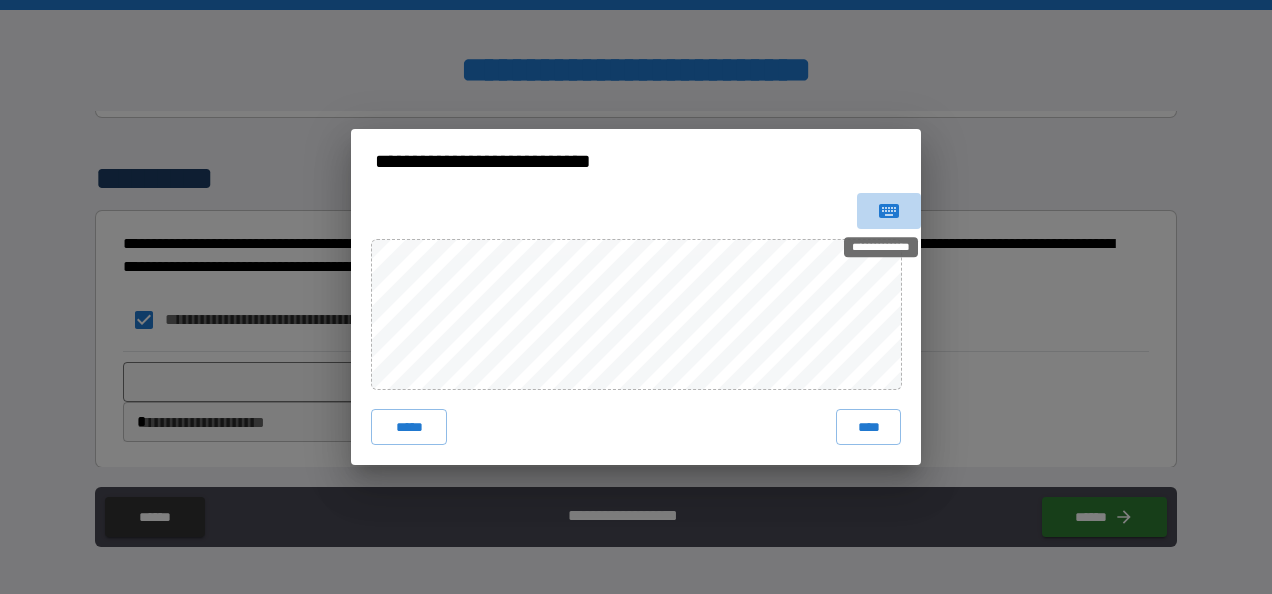 click 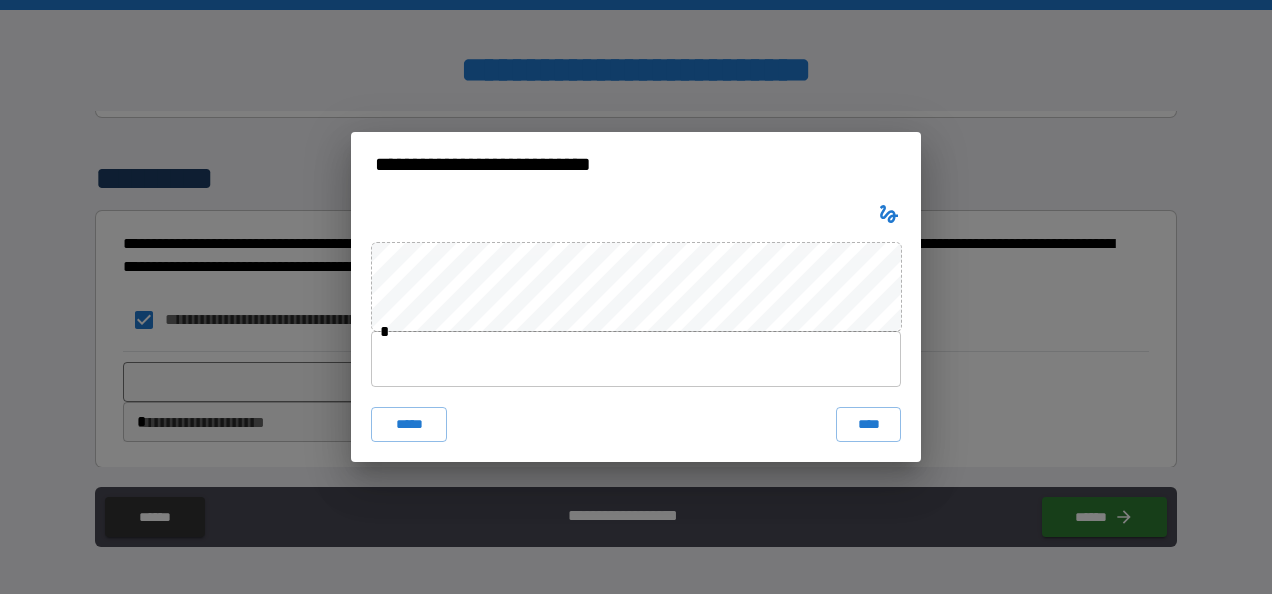 click at bounding box center [636, 359] 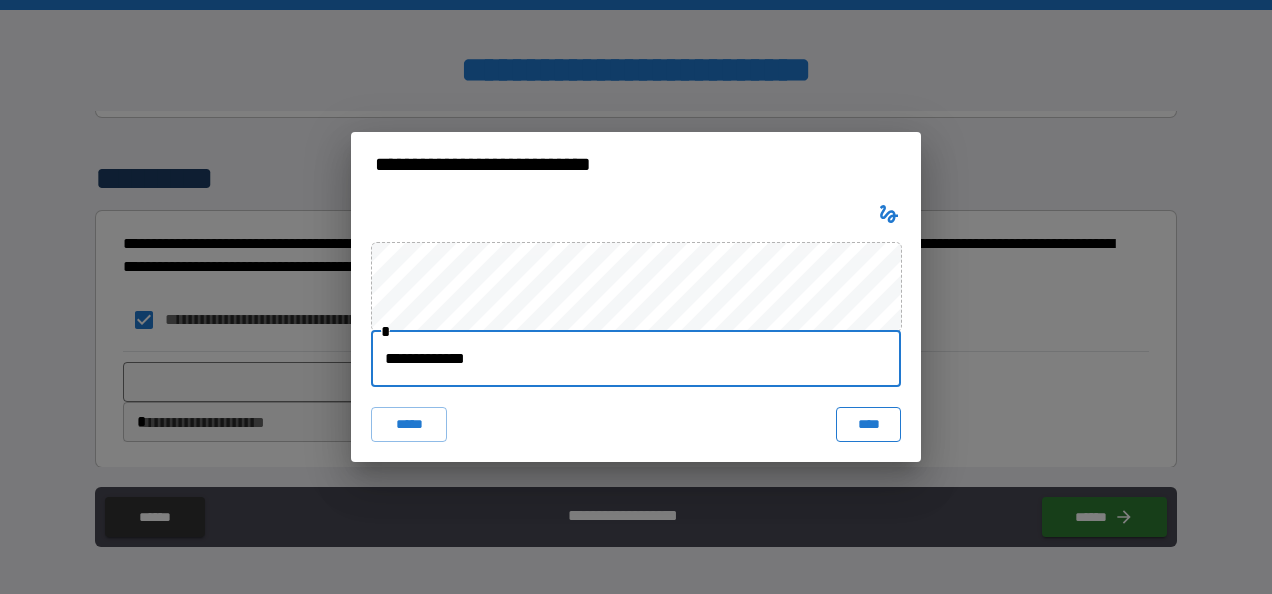 click on "****" at bounding box center [868, 425] 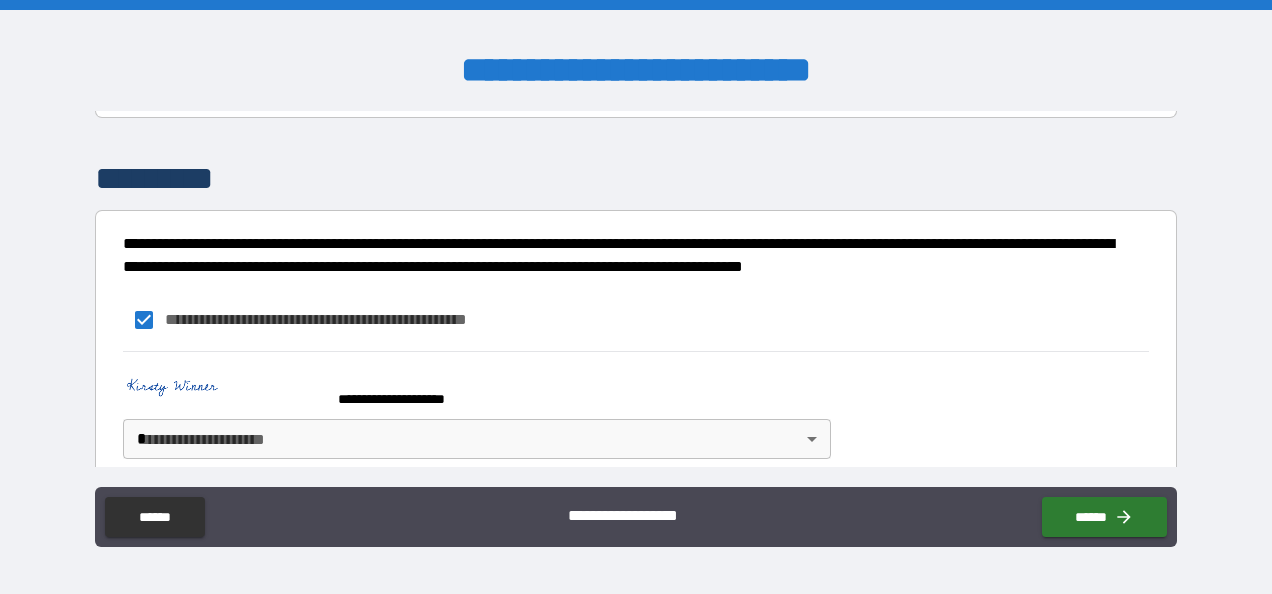 click on "**********" at bounding box center (636, 297) 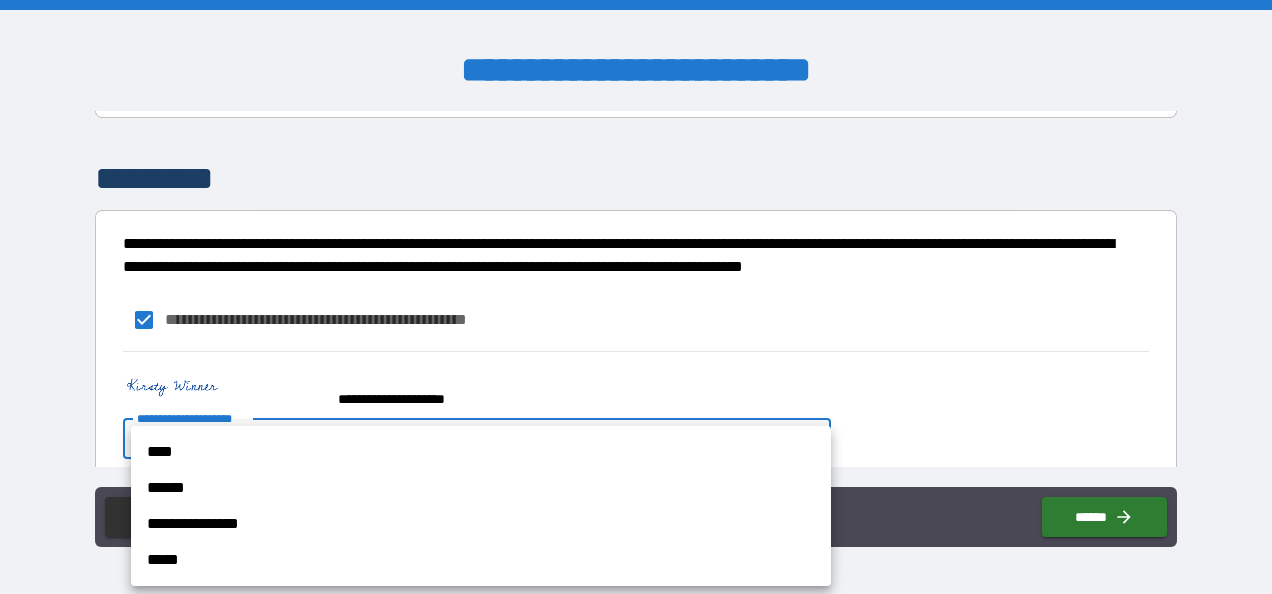 click on "**********" at bounding box center [481, 524] 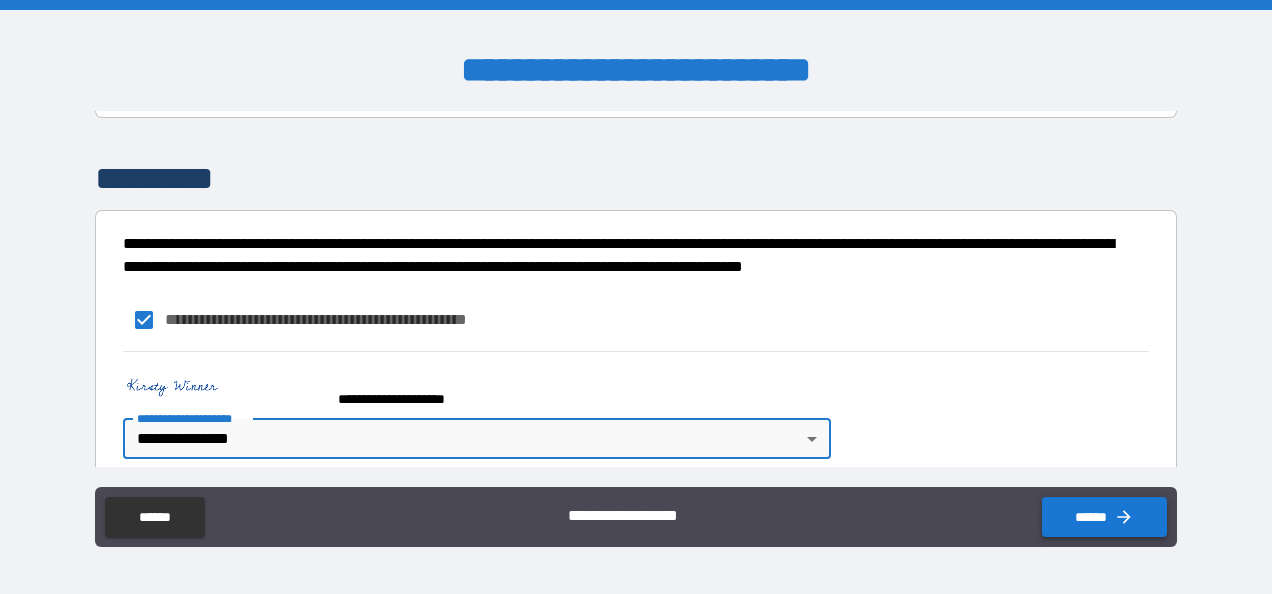 click on "******" at bounding box center [1104, 517] 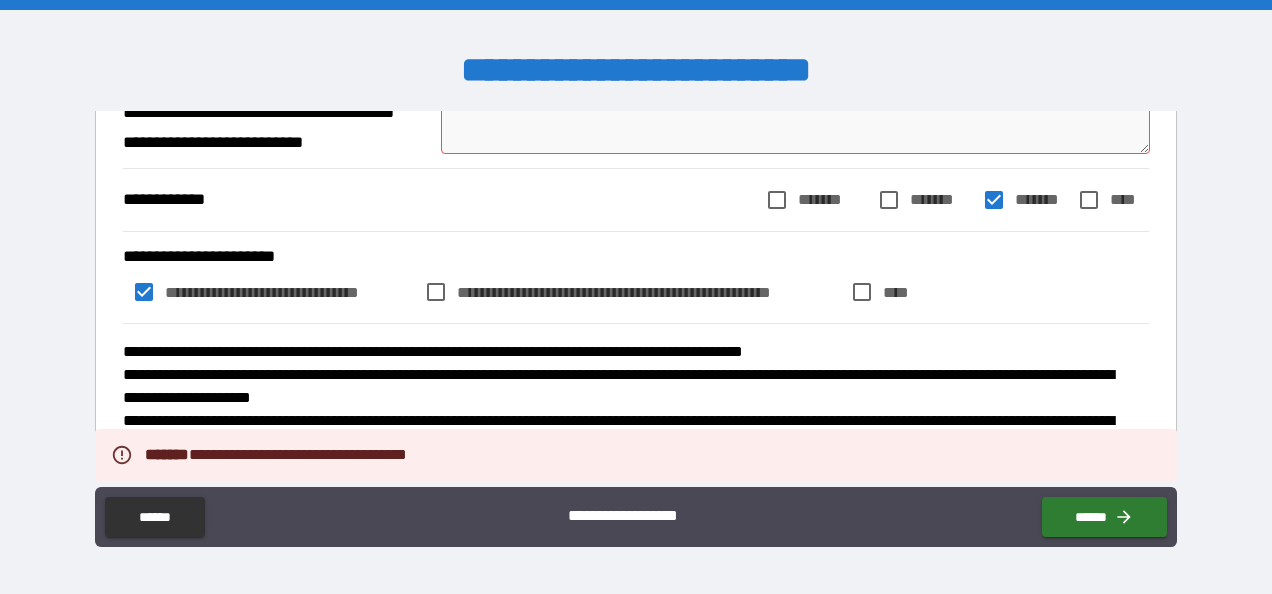scroll, scrollTop: 252, scrollLeft: 0, axis: vertical 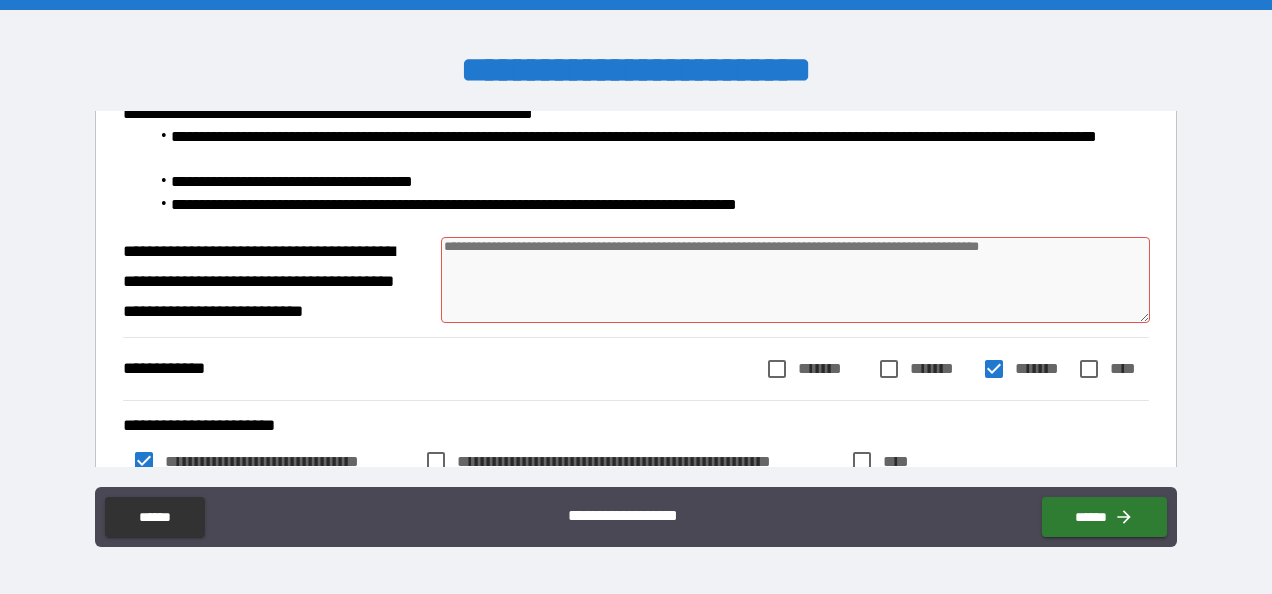 click at bounding box center (795, 280) 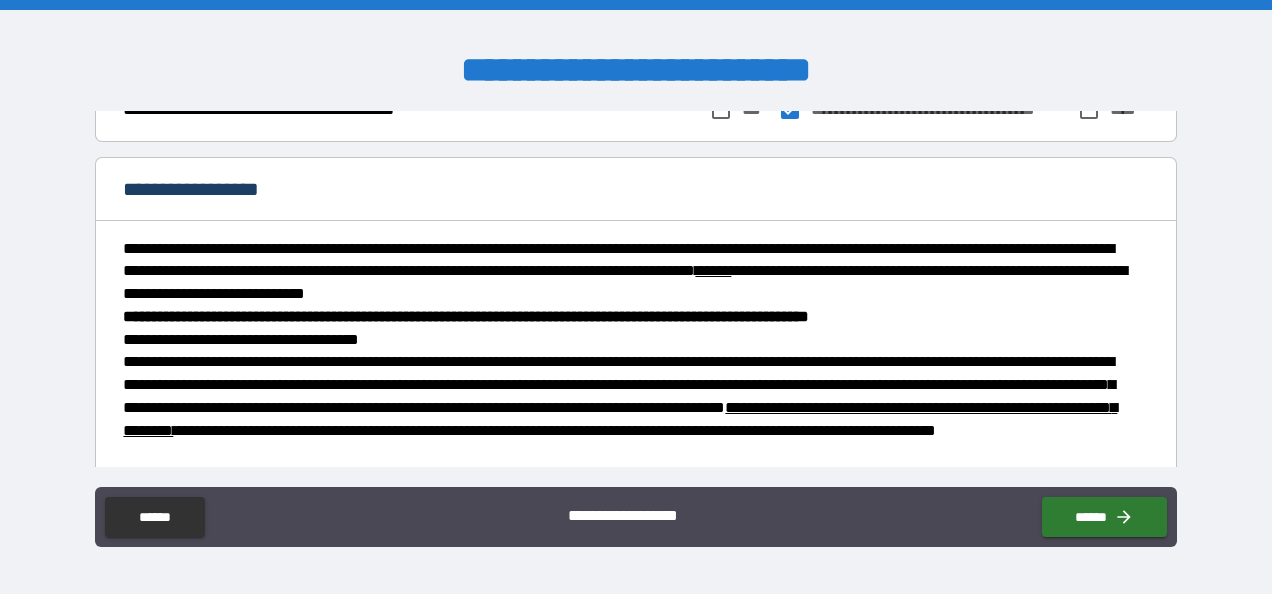 scroll, scrollTop: 1250, scrollLeft: 0, axis: vertical 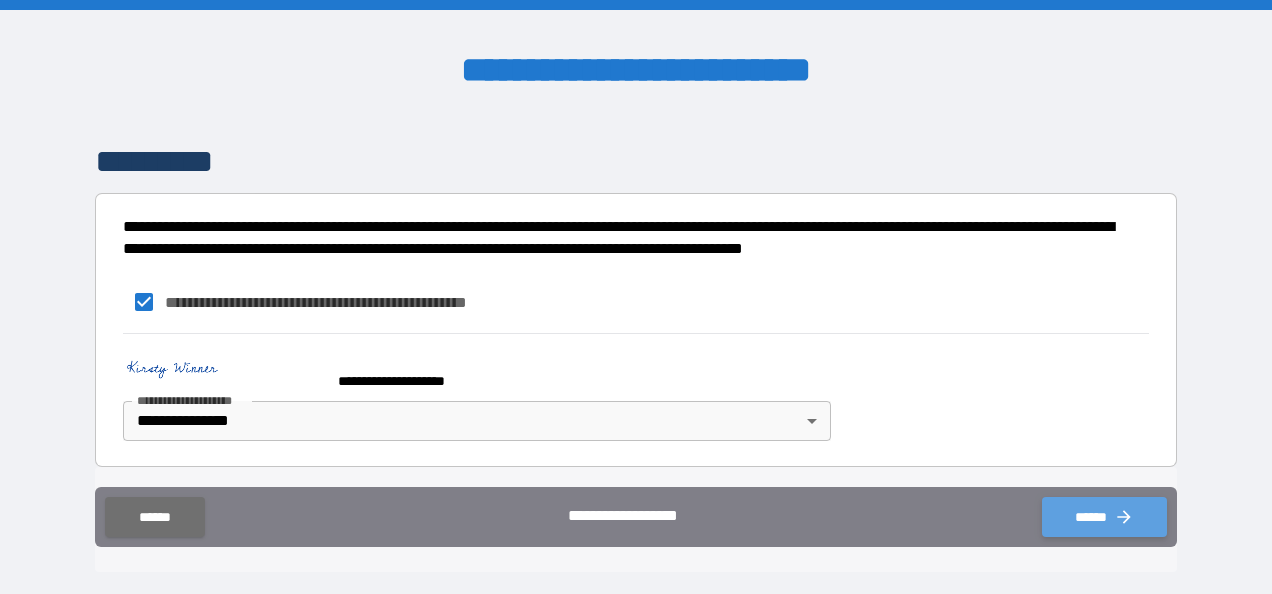 click on "******" at bounding box center [1104, 517] 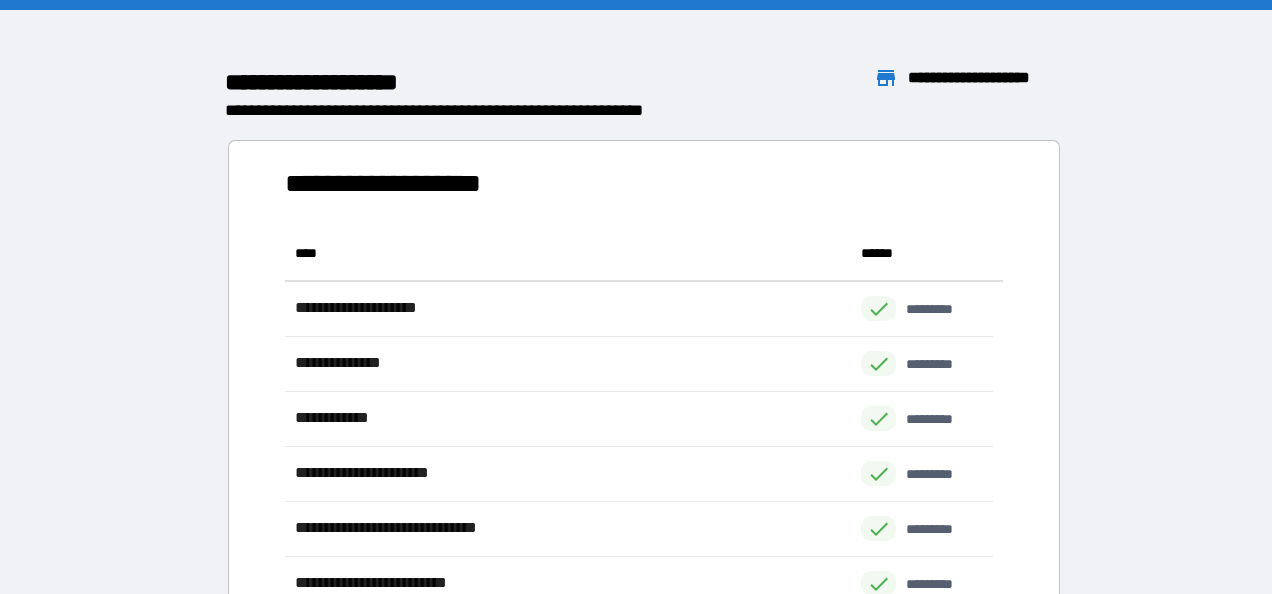 scroll, scrollTop: 16, scrollLeft: 16, axis: both 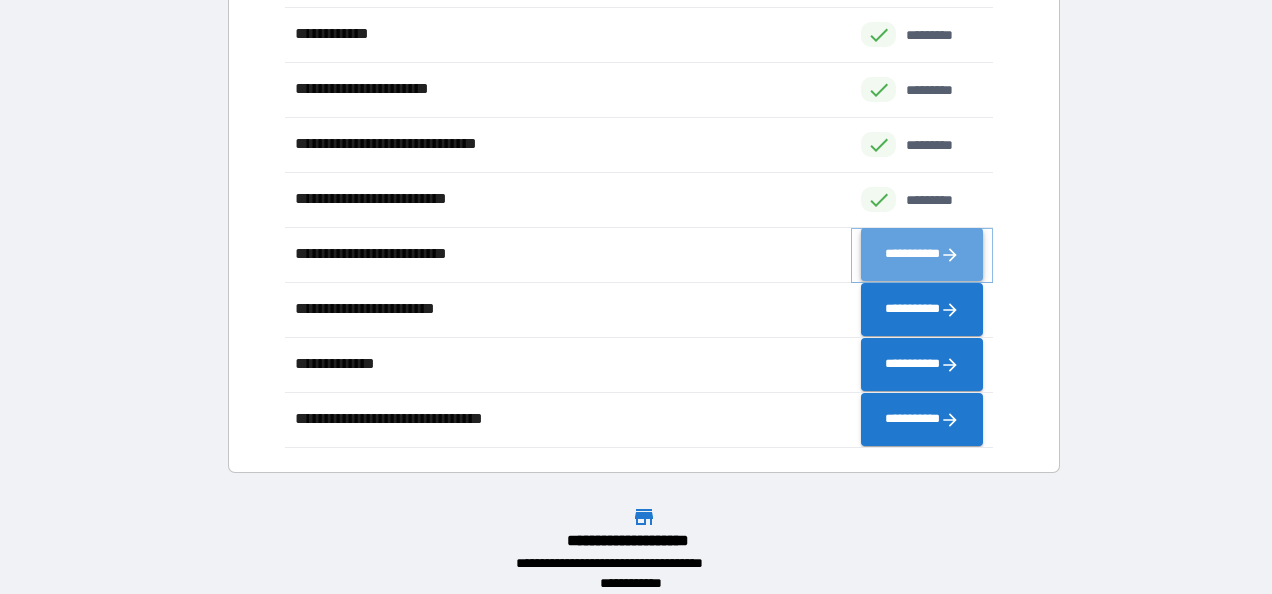 click on "**********" at bounding box center [922, 255] 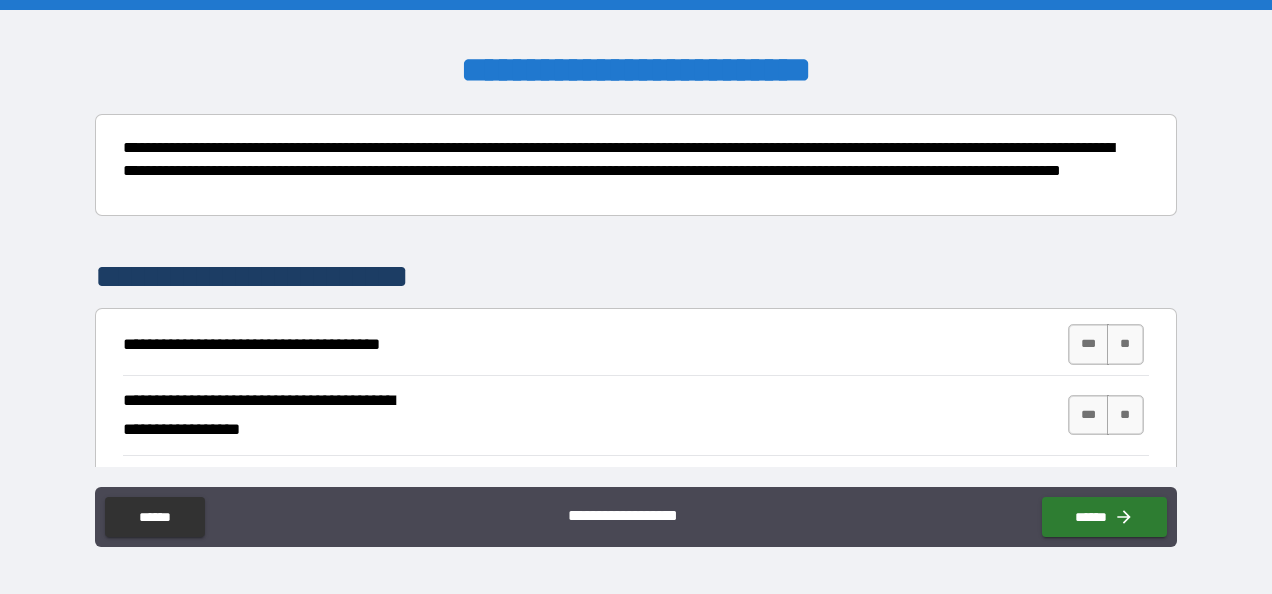 scroll, scrollTop: 382, scrollLeft: 0, axis: vertical 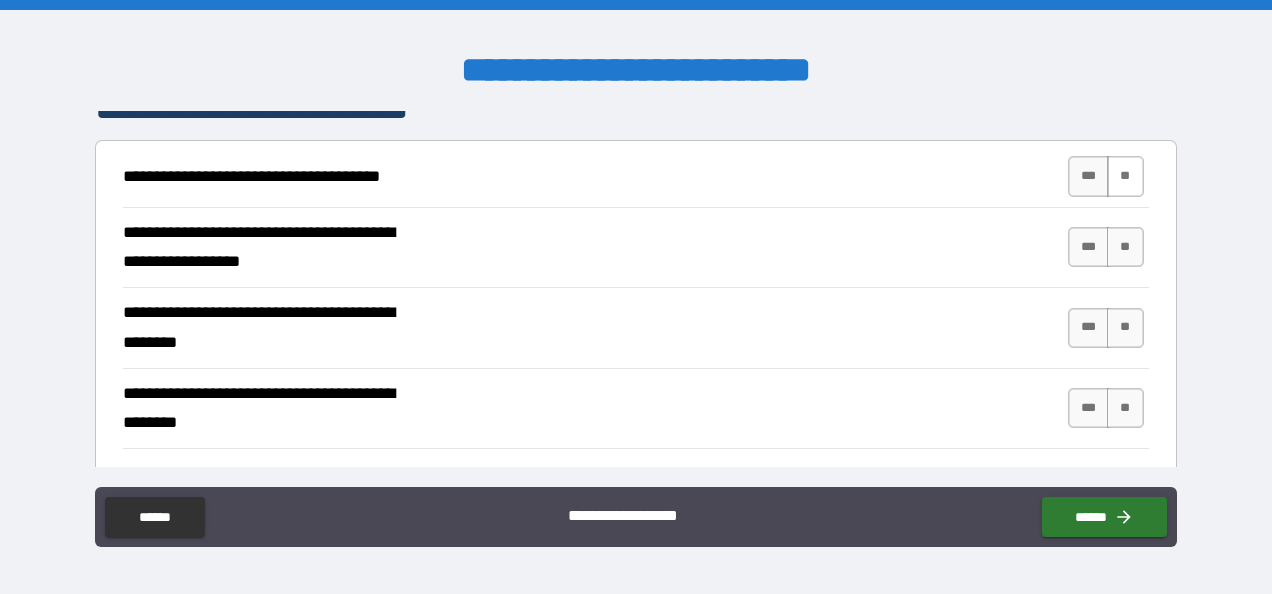 click on "**" at bounding box center (1125, 176) 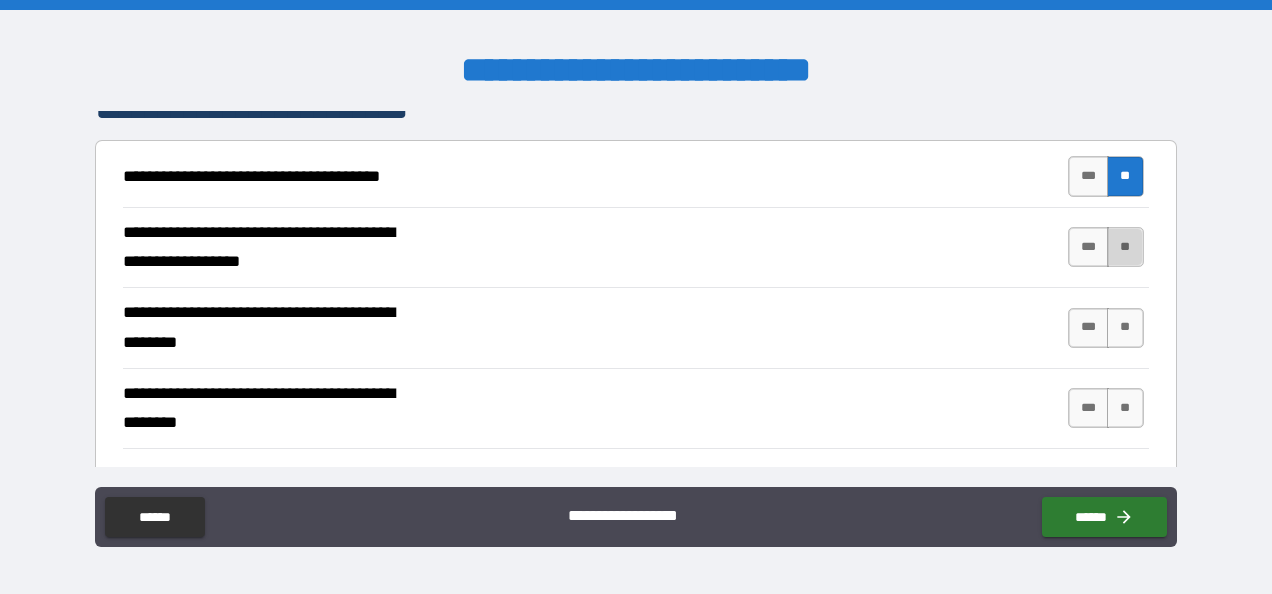 click on "**" at bounding box center [1125, 247] 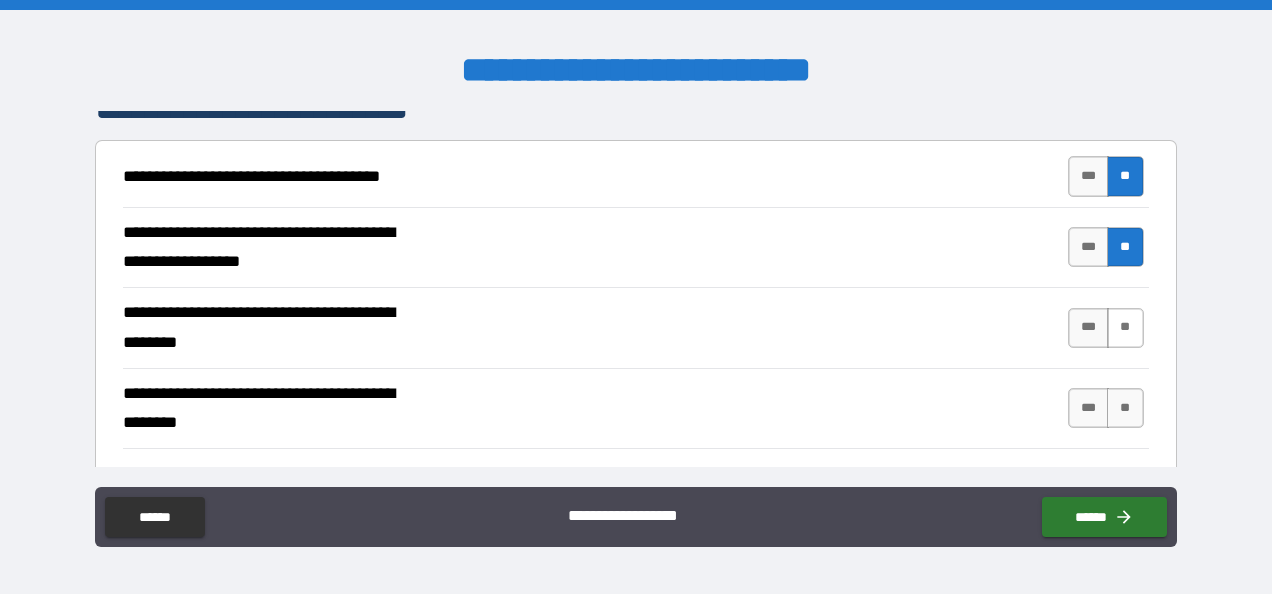 click on "**" at bounding box center (1125, 328) 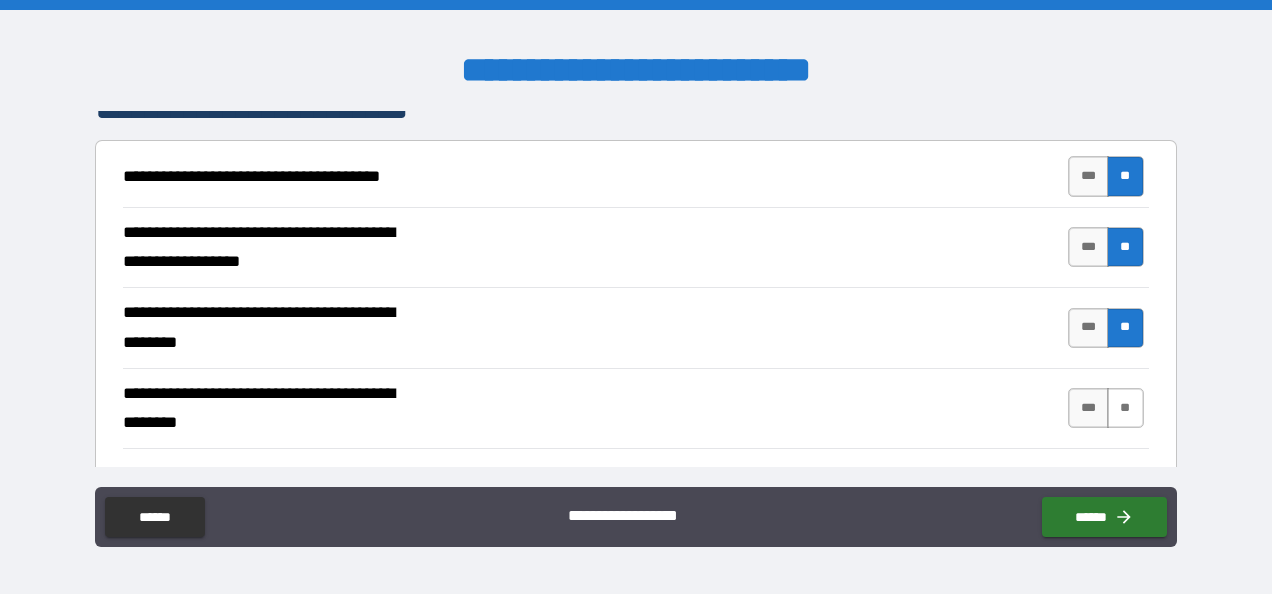click on "**" at bounding box center (1125, 408) 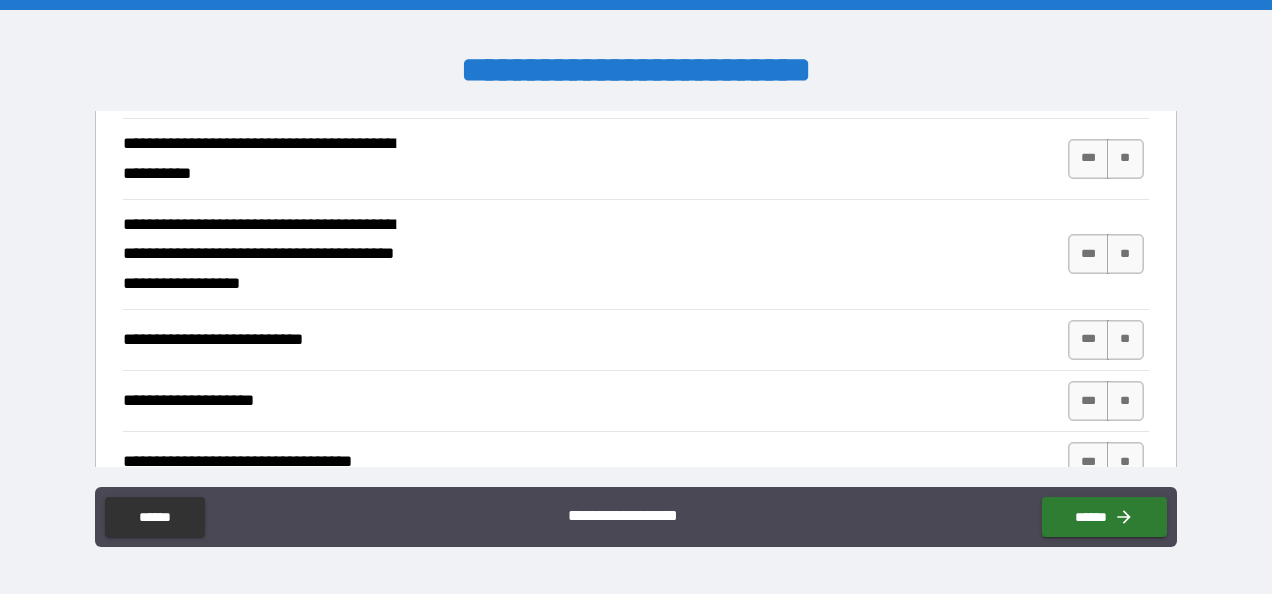 scroll, scrollTop: 723, scrollLeft: 0, axis: vertical 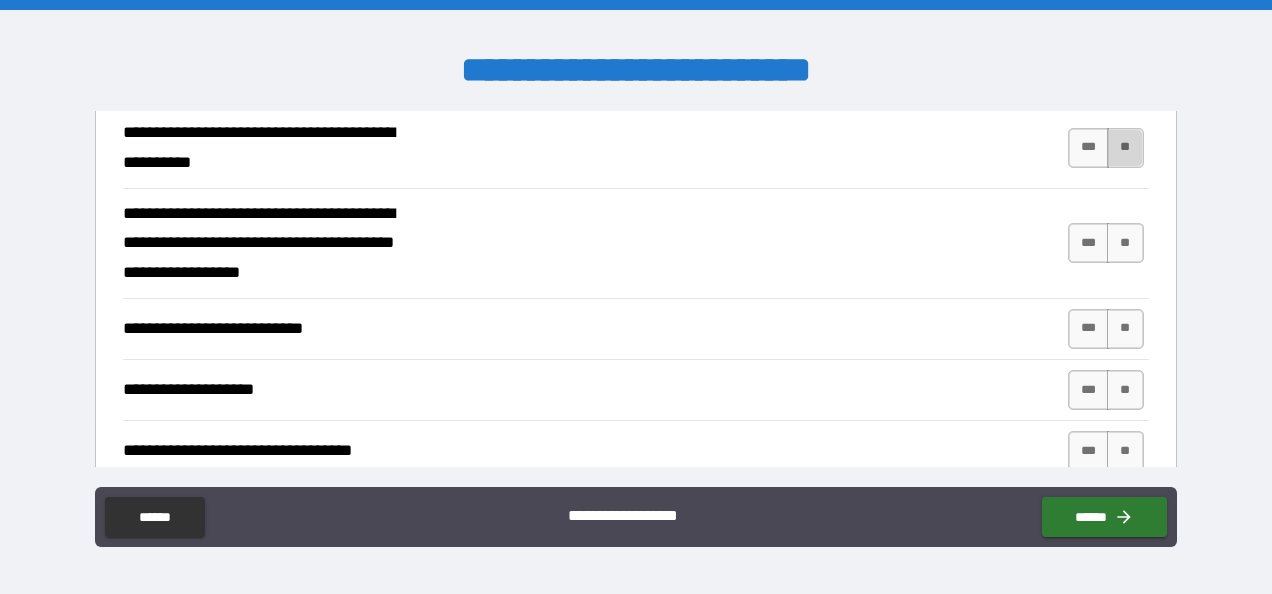 click on "**" at bounding box center [1125, 148] 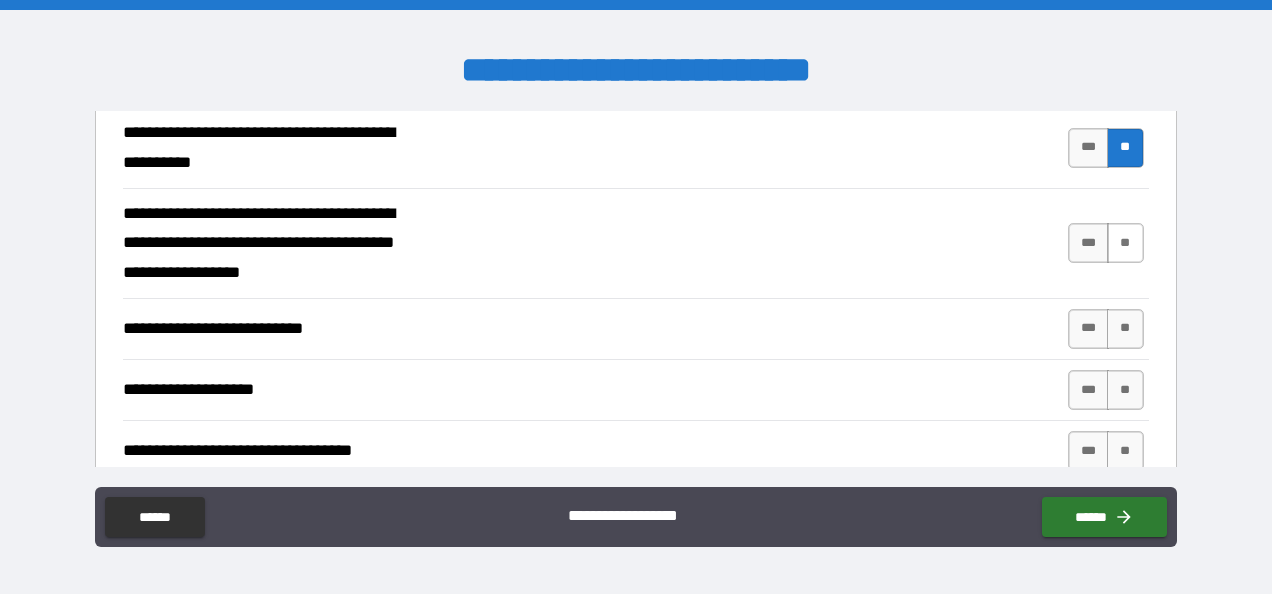 click on "**" at bounding box center [1125, 243] 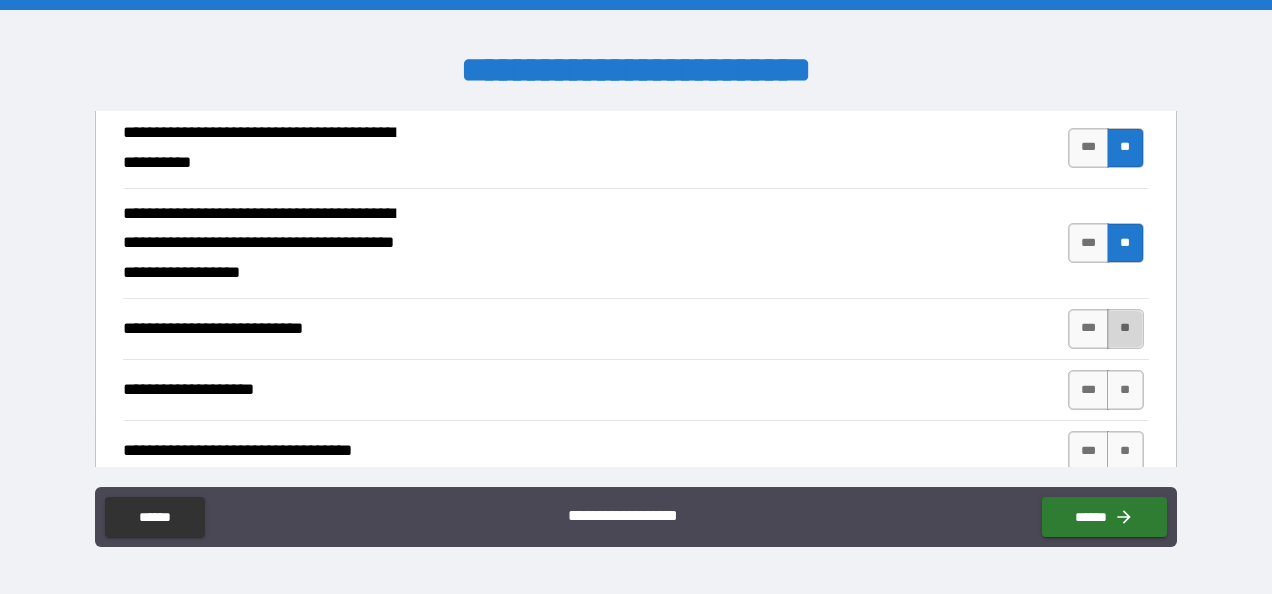 click on "**" at bounding box center [1125, 329] 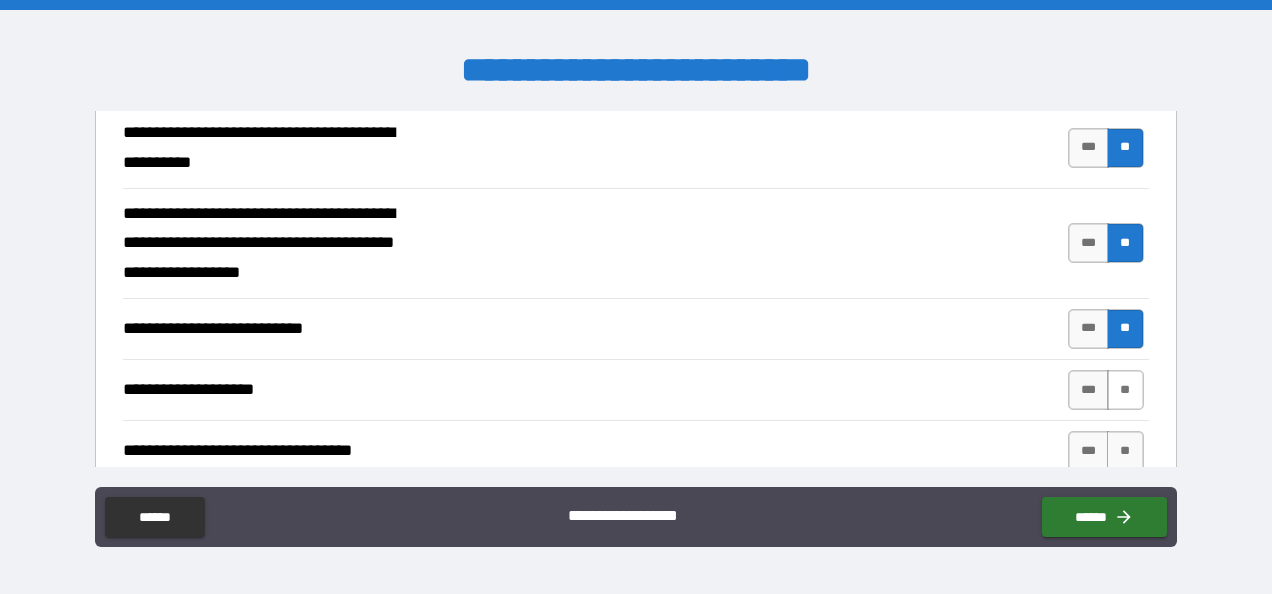 click on "**" at bounding box center (1125, 390) 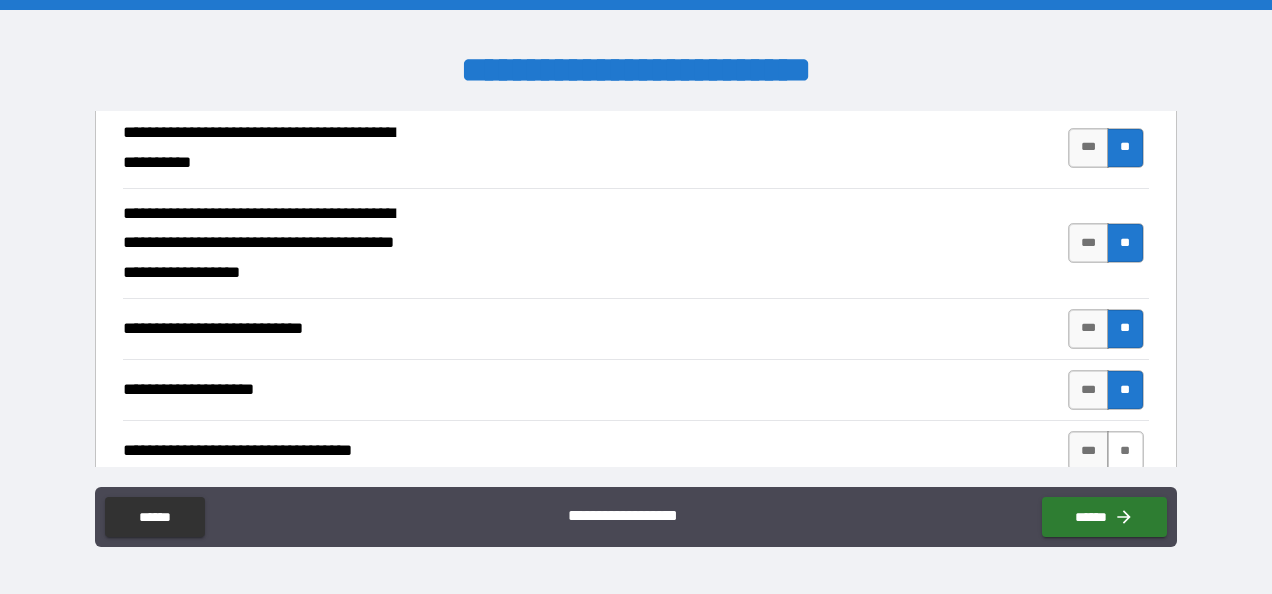 click on "**" at bounding box center [1125, 451] 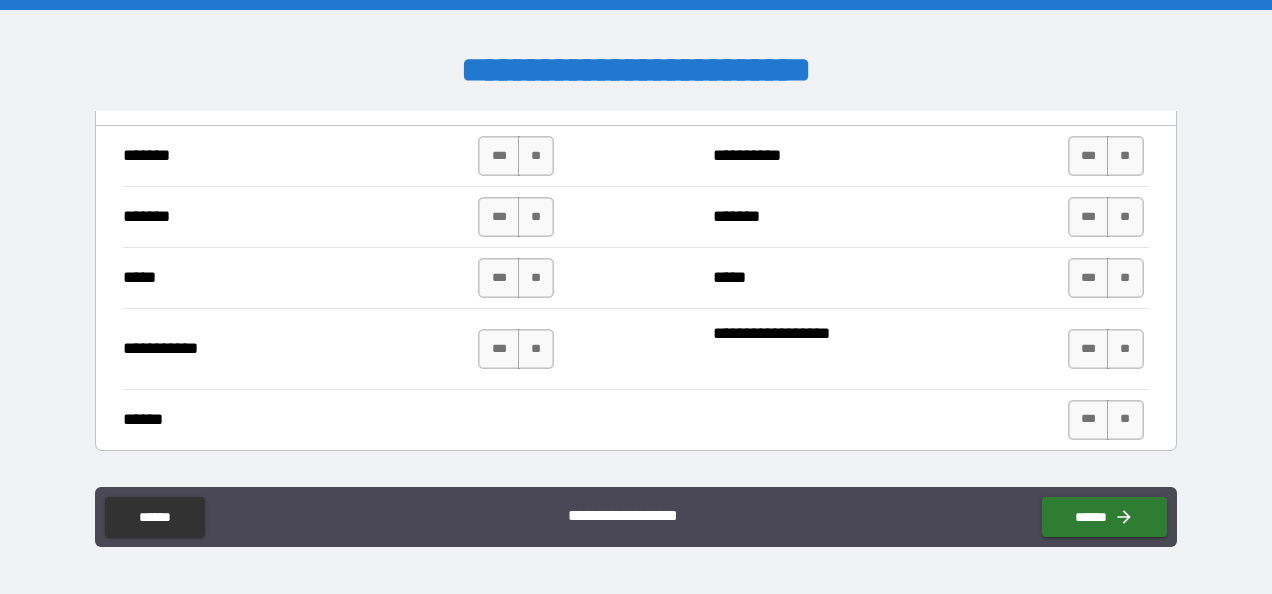 scroll, scrollTop: 1489, scrollLeft: 0, axis: vertical 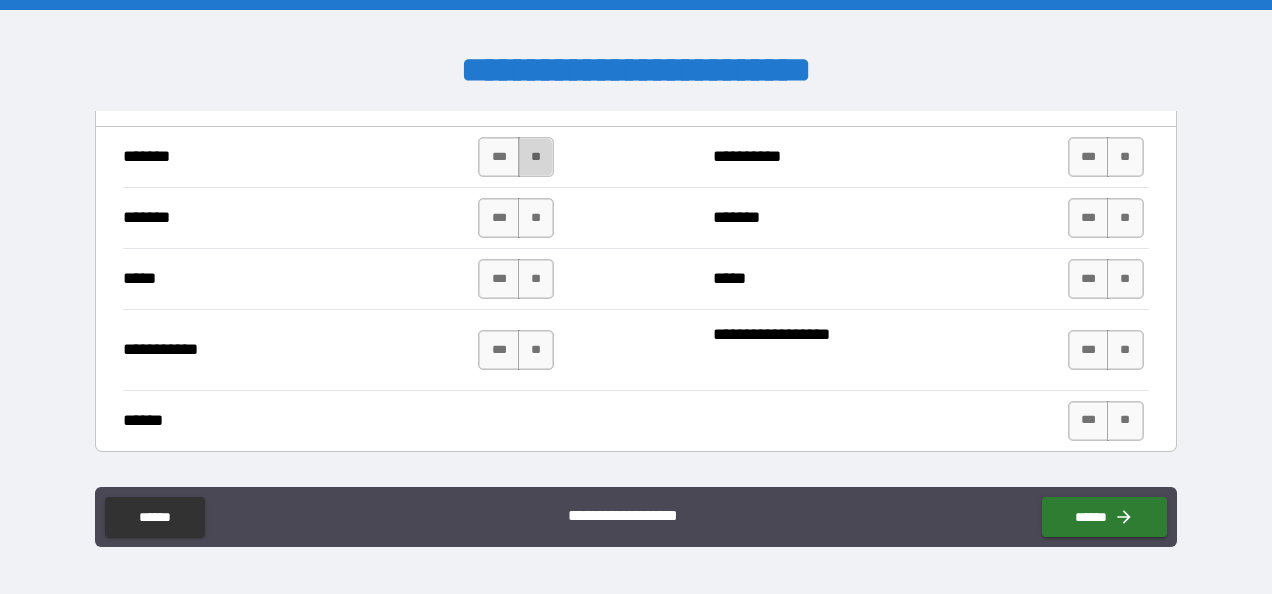 click on "**" at bounding box center [536, 157] 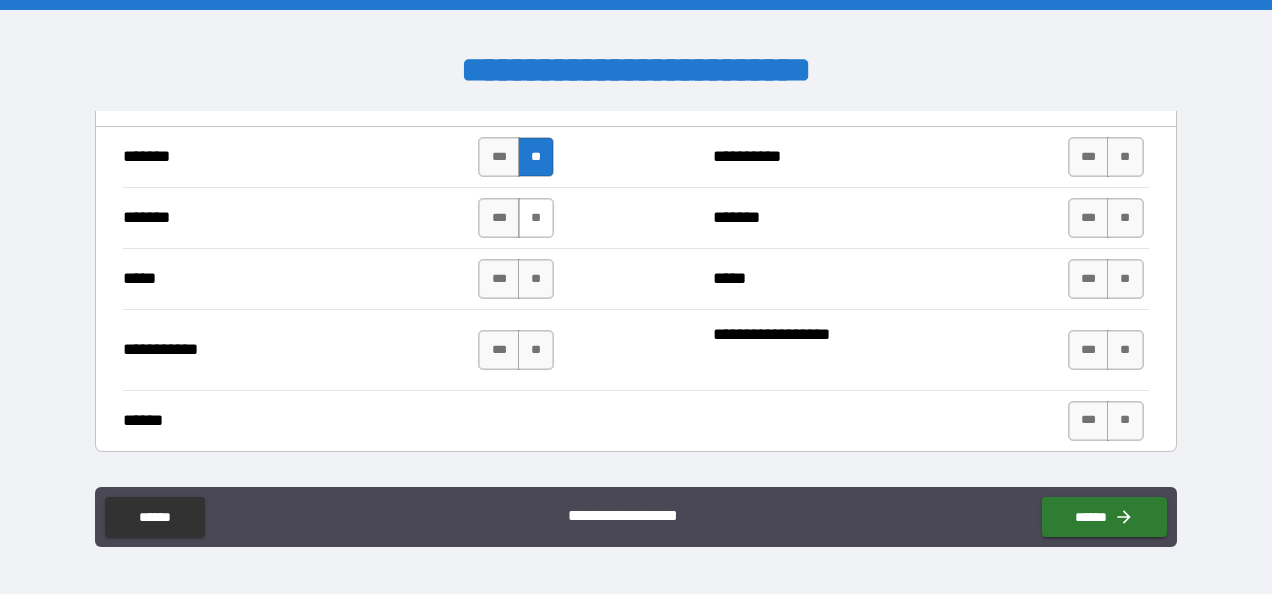click on "**" at bounding box center (536, 218) 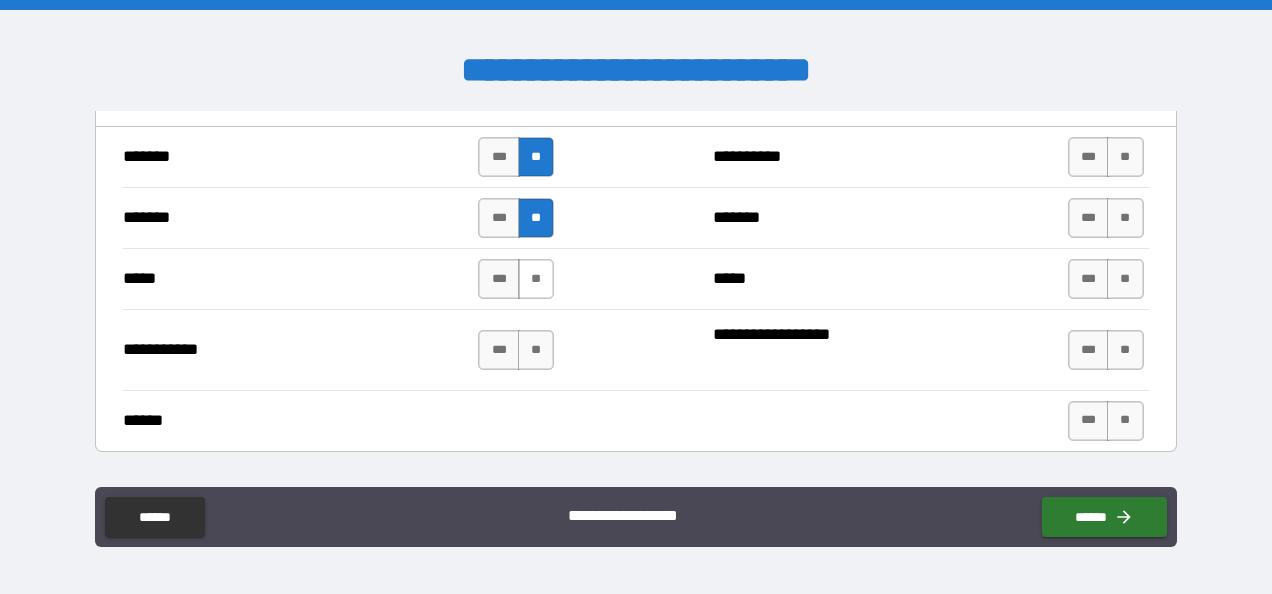 click on "**" at bounding box center [536, 279] 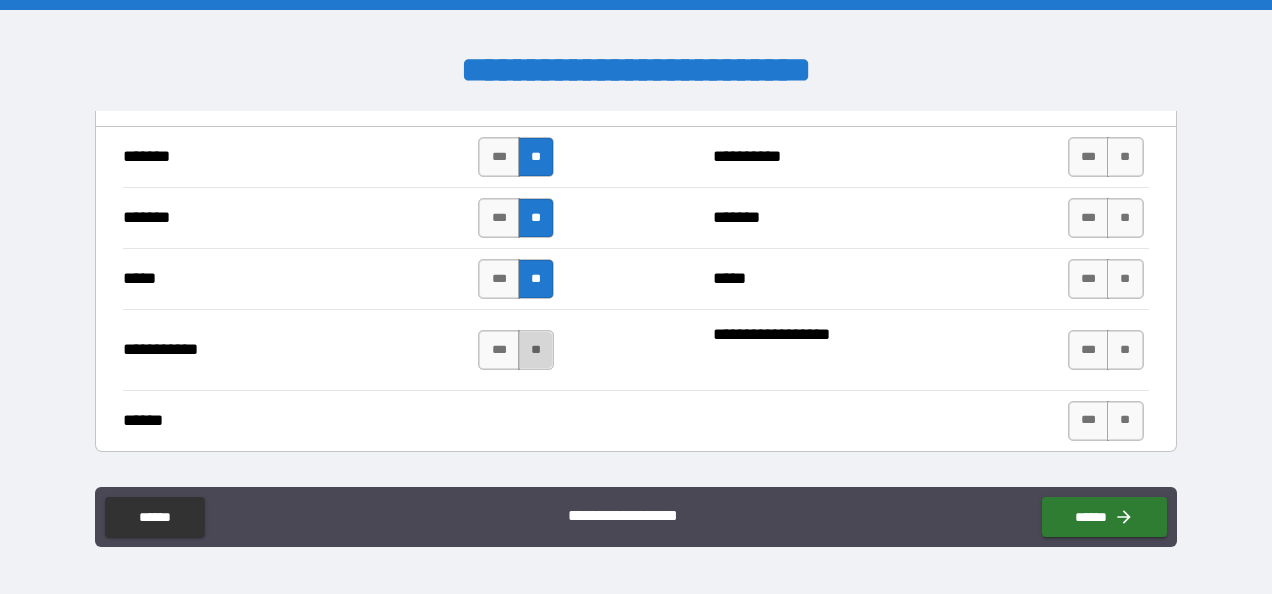 click on "**" at bounding box center (536, 350) 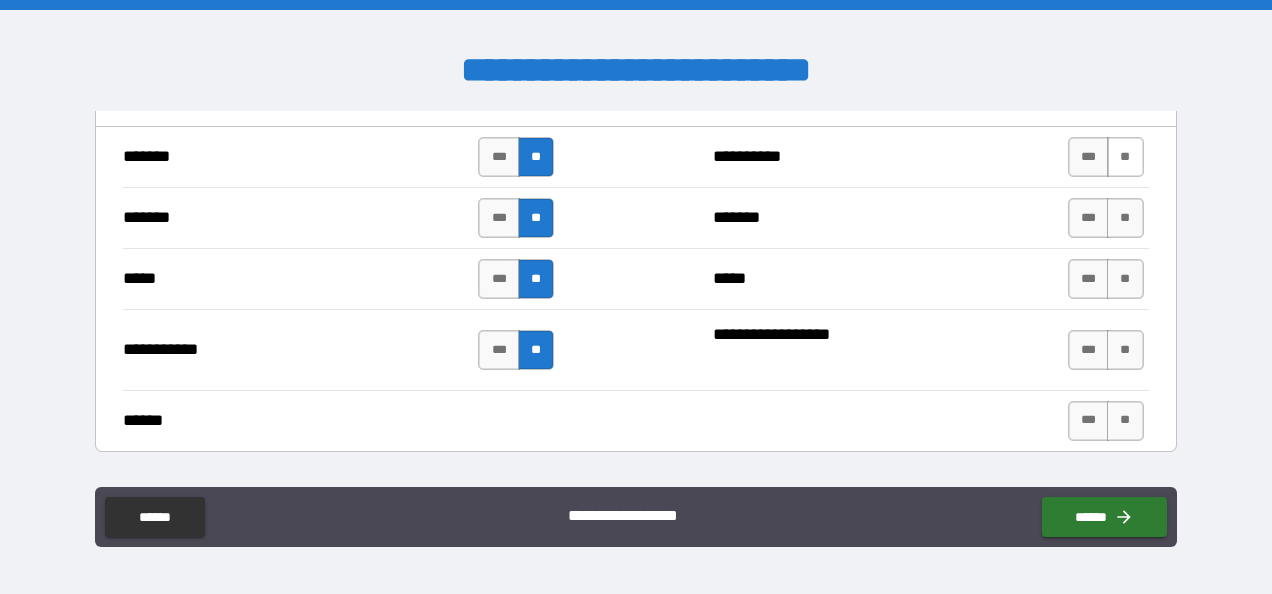 click on "**" at bounding box center (1125, 157) 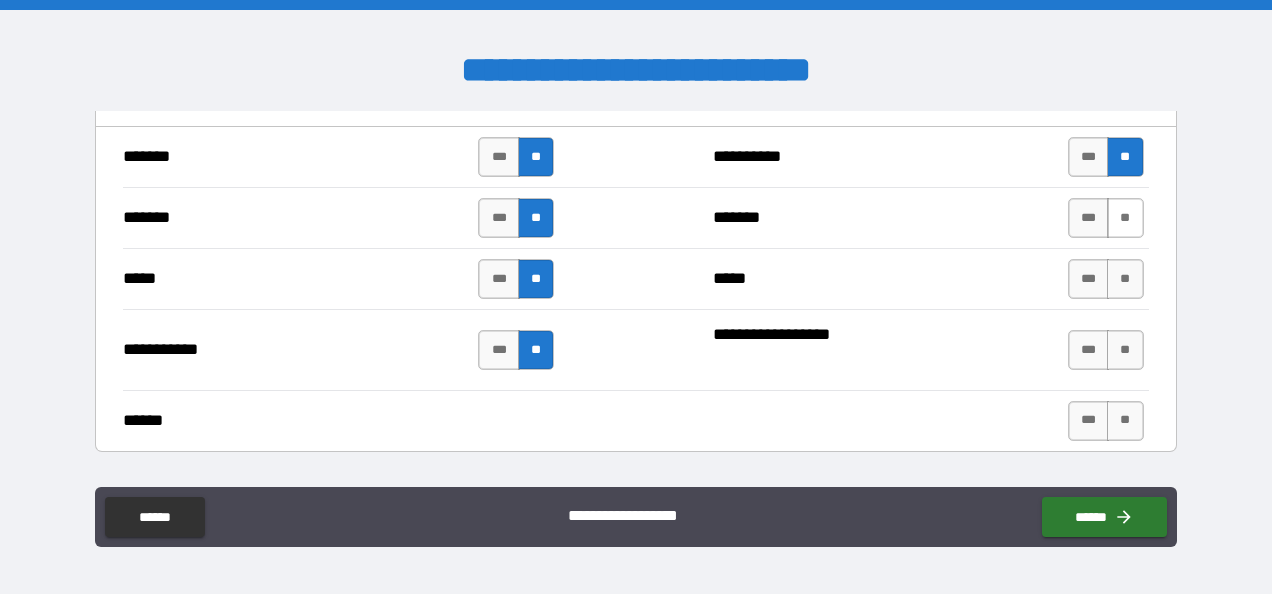 click on "**" at bounding box center [1125, 218] 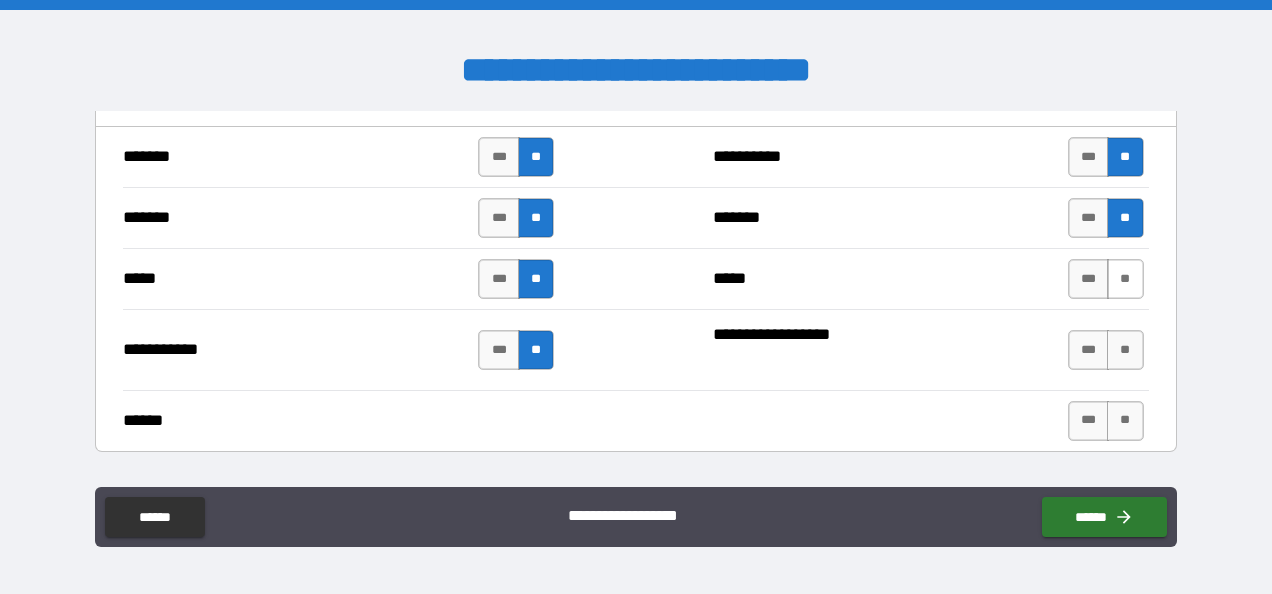 click on "**" at bounding box center (1125, 279) 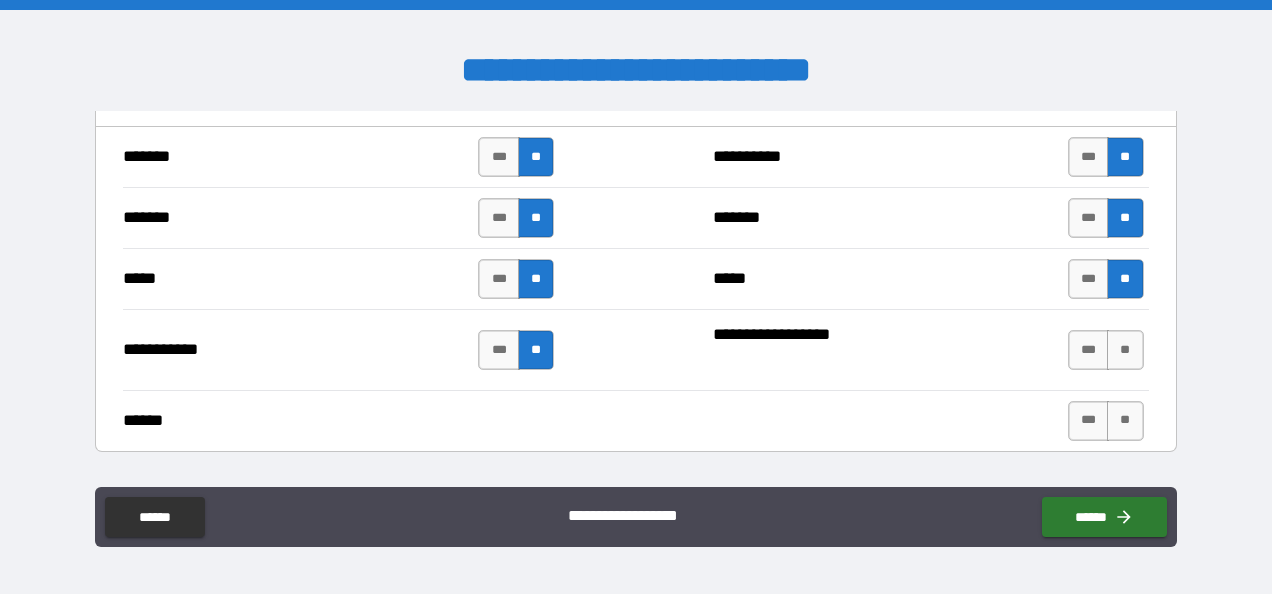 click on "*** **" at bounding box center [1108, 350] 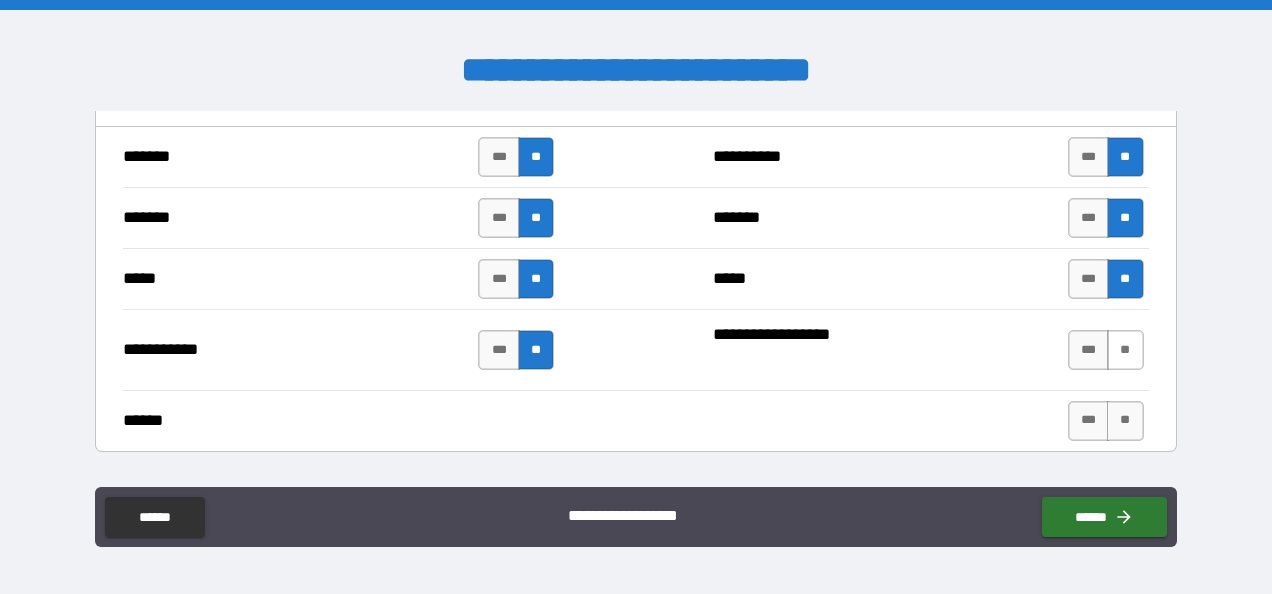 click on "**" at bounding box center [1125, 350] 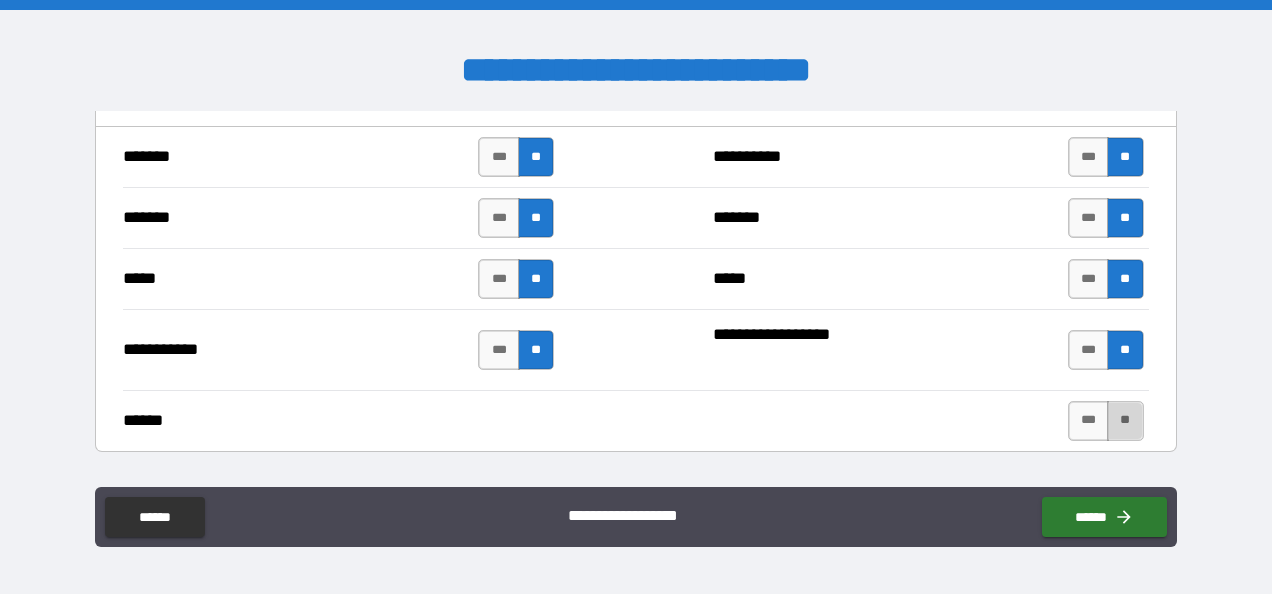click on "**" at bounding box center (1125, 421) 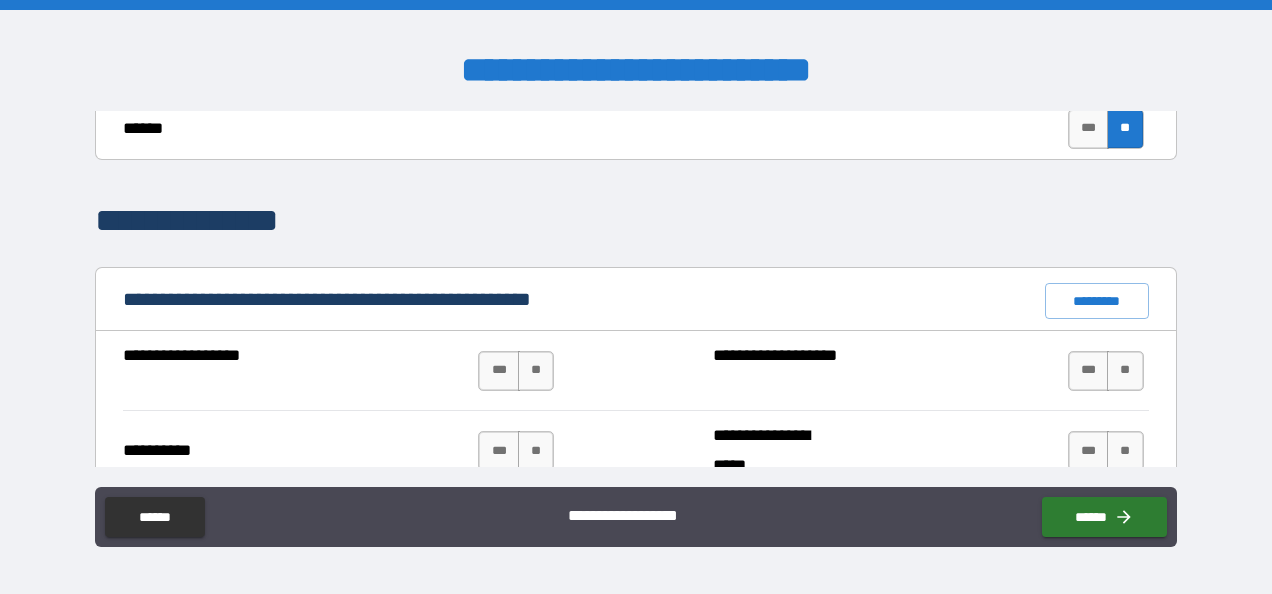 scroll, scrollTop: 1889, scrollLeft: 0, axis: vertical 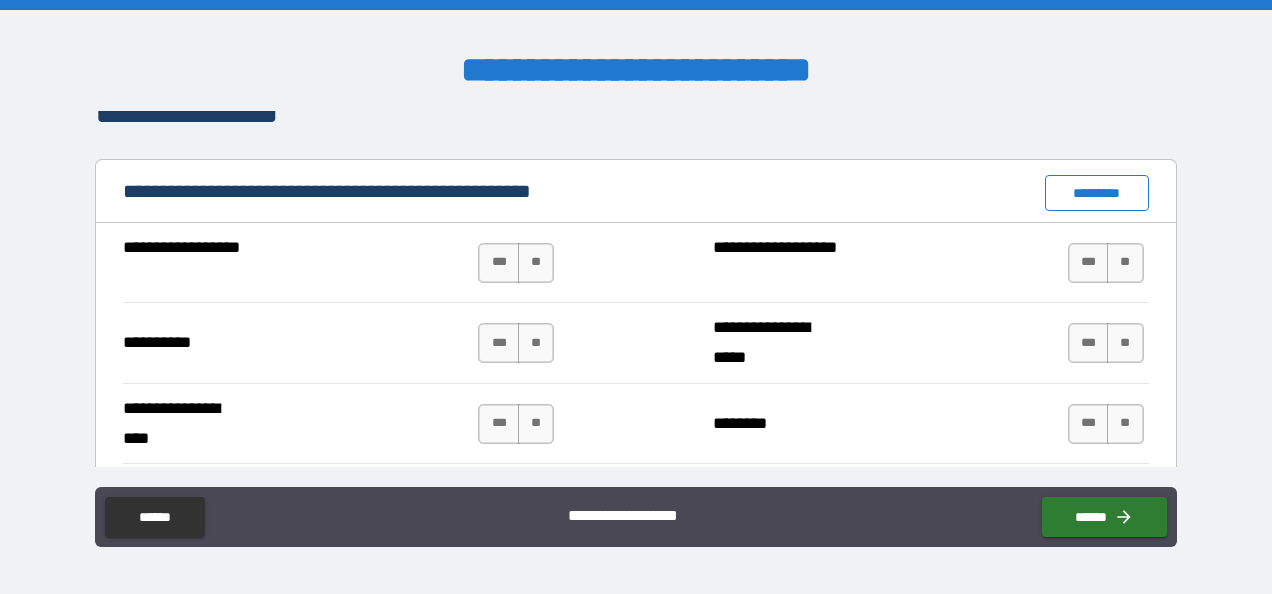 click on "*********" at bounding box center [1097, 193] 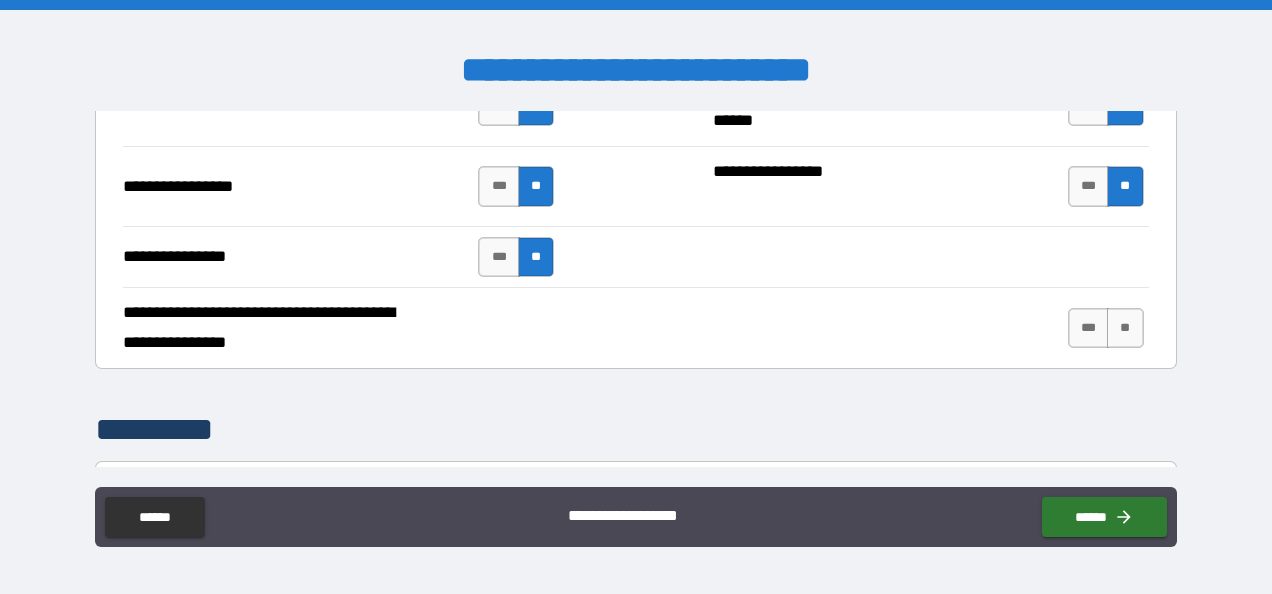 scroll, scrollTop: 4681, scrollLeft: 0, axis: vertical 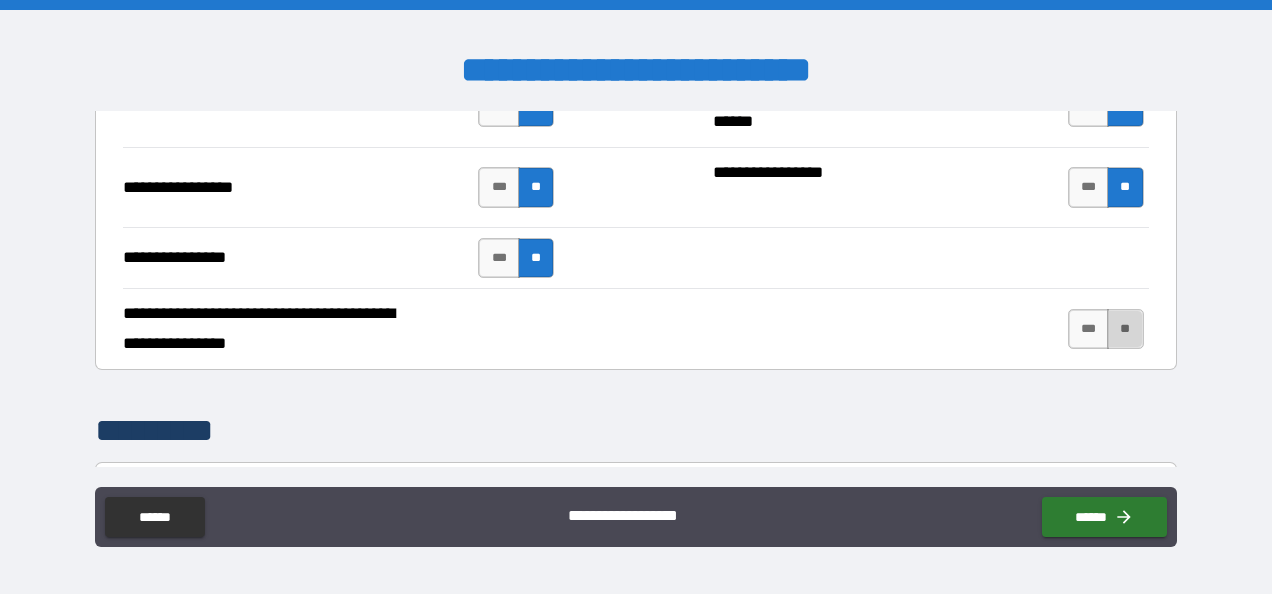 click on "**" at bounding box center (1125, 329) 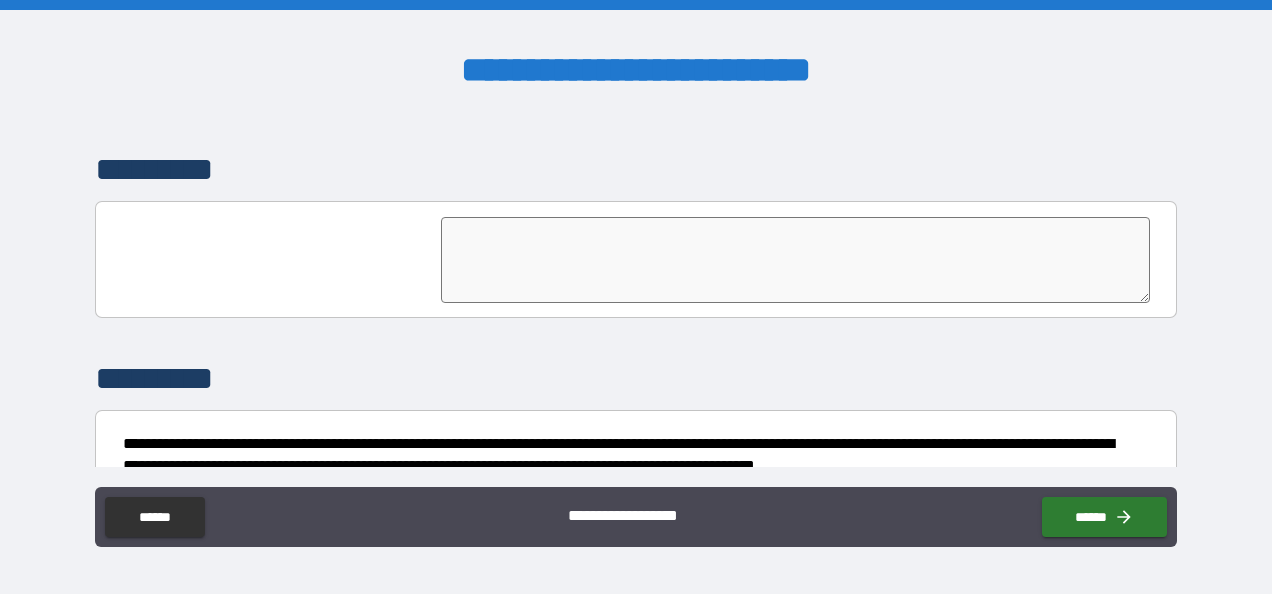 scroll, scrollTop: 5020, scrollLeft: 0, axis: vertical 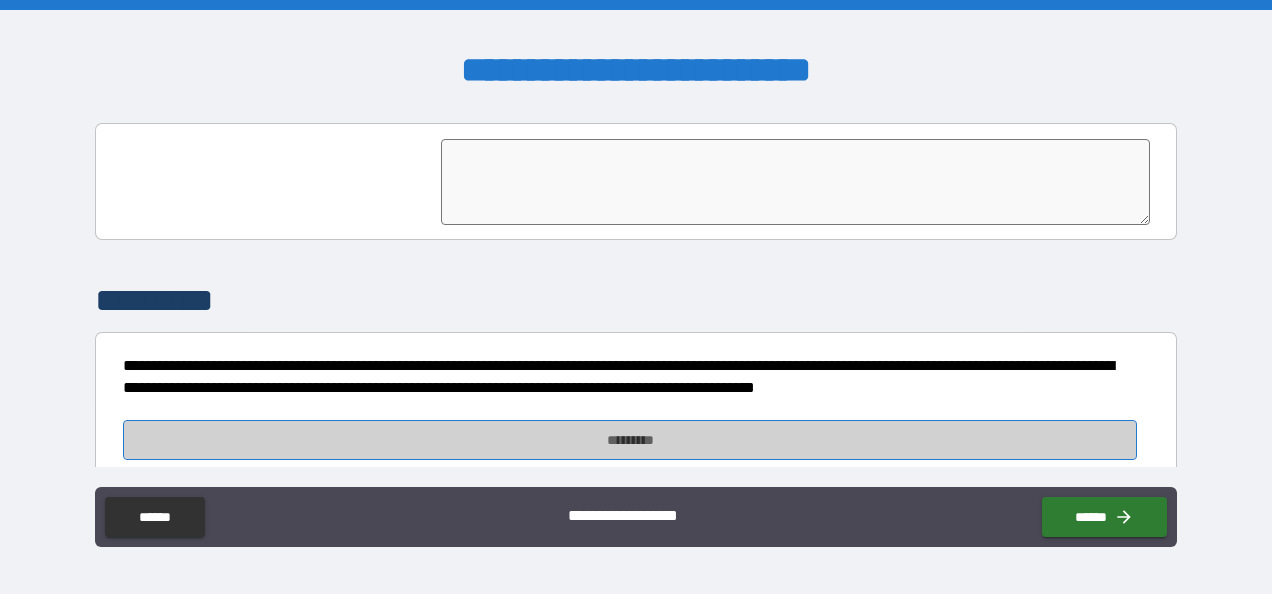 click on "*********" at bounding box center (630, 440) 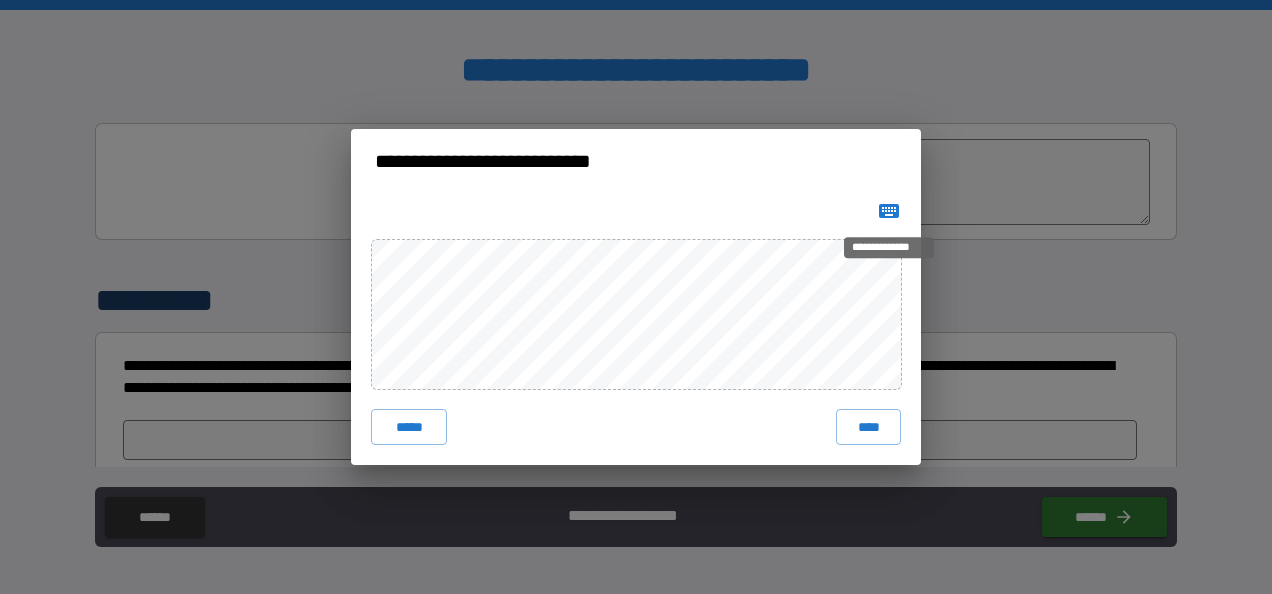 click 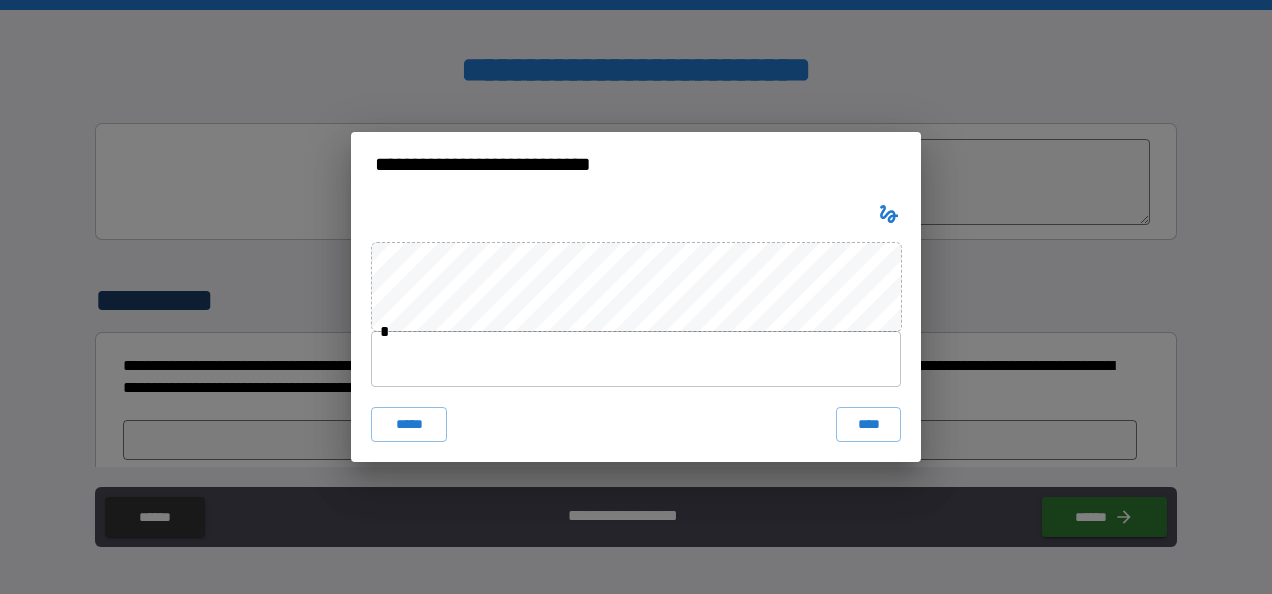 click at bounding box center [636, 359] 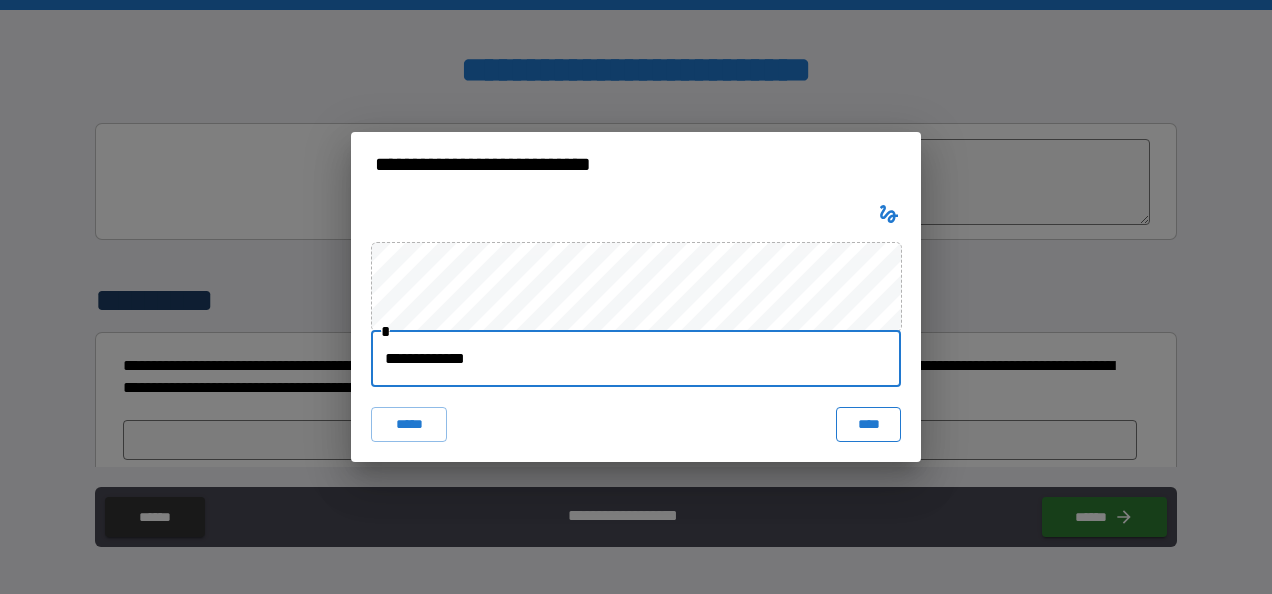 click on "****" at bounding box center [868, 425] 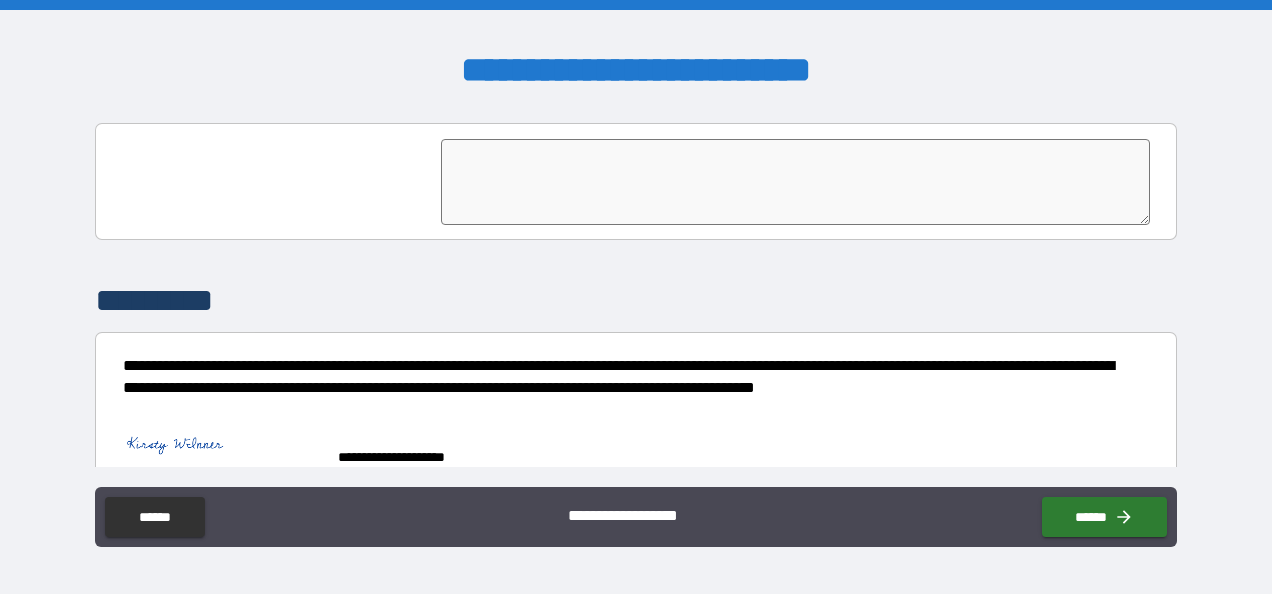 scroll, scrollTop: 5036, scrollLeft: 0, axis: vertical 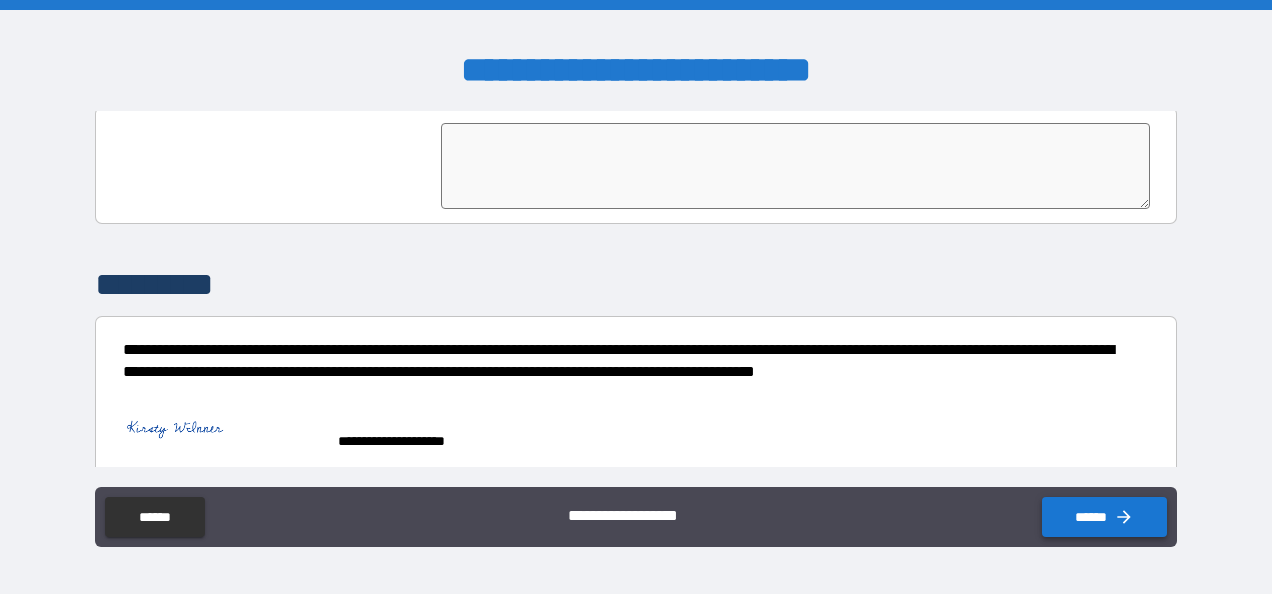click on "******" at bounding box center [1104, 517] 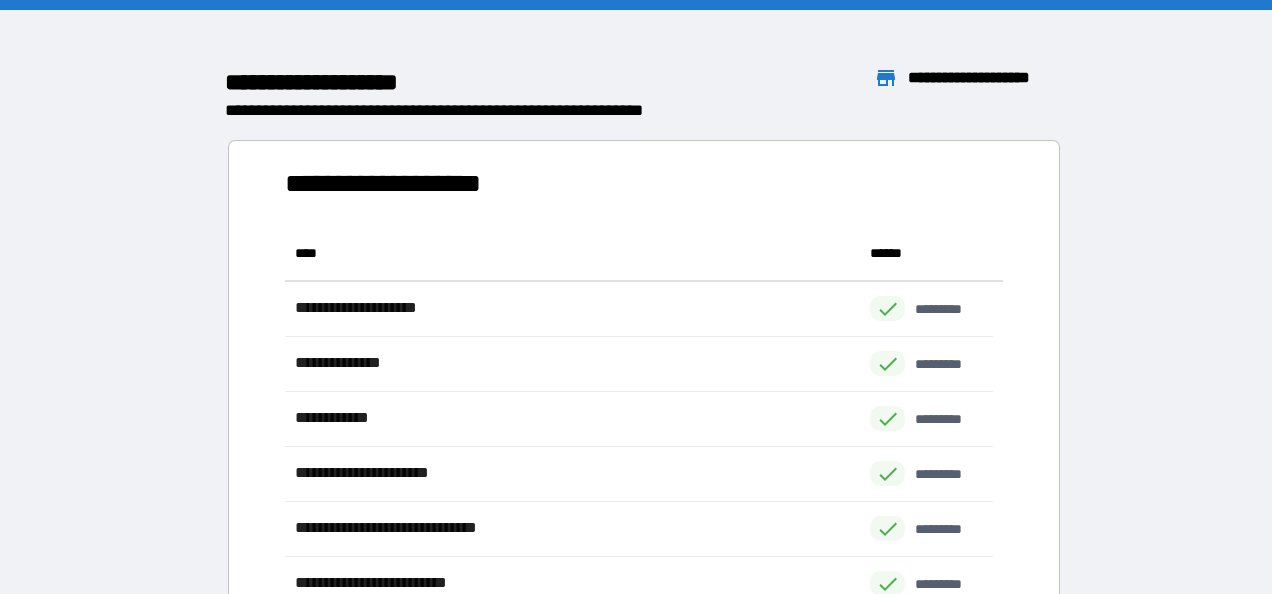 scroll, scrollTop: 16, scrollLeft: 16, axis: both 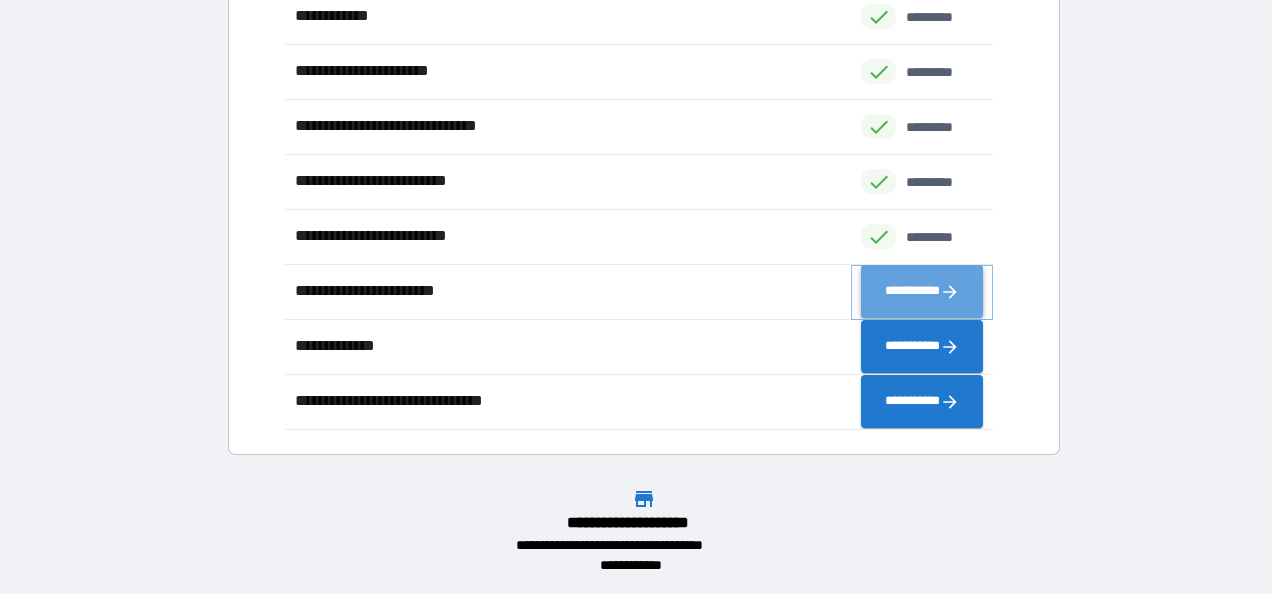 click on "**********" at bounding box center [922, 292] 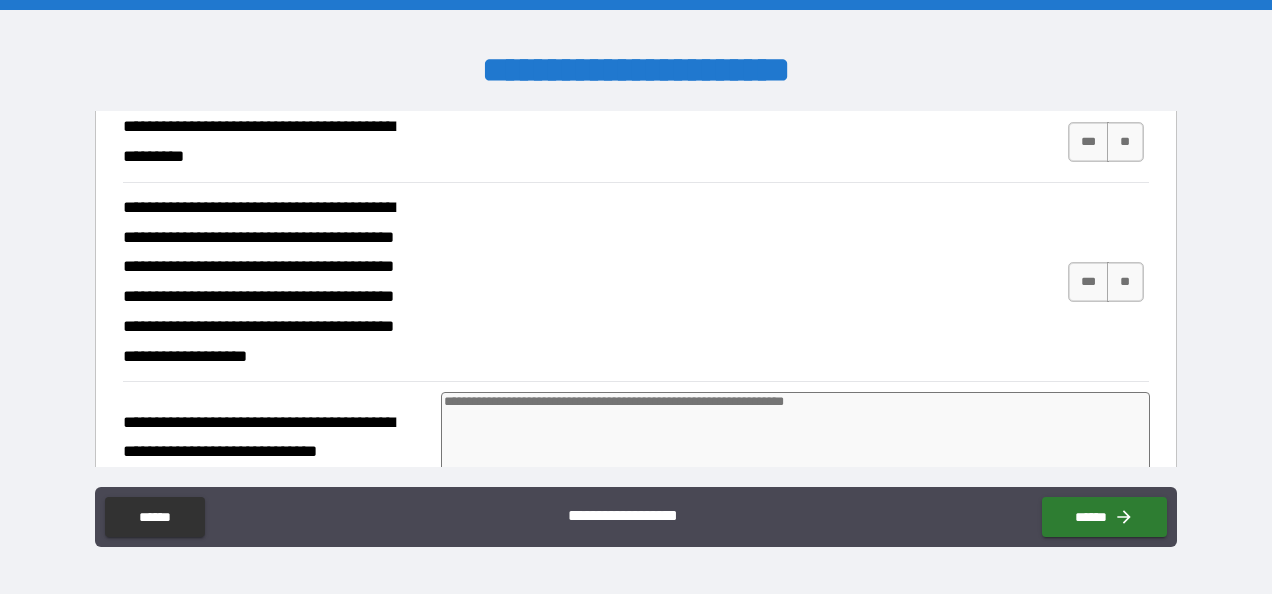 scroll, scrollTop: 118, scrollLeft: 0, axis: vertical 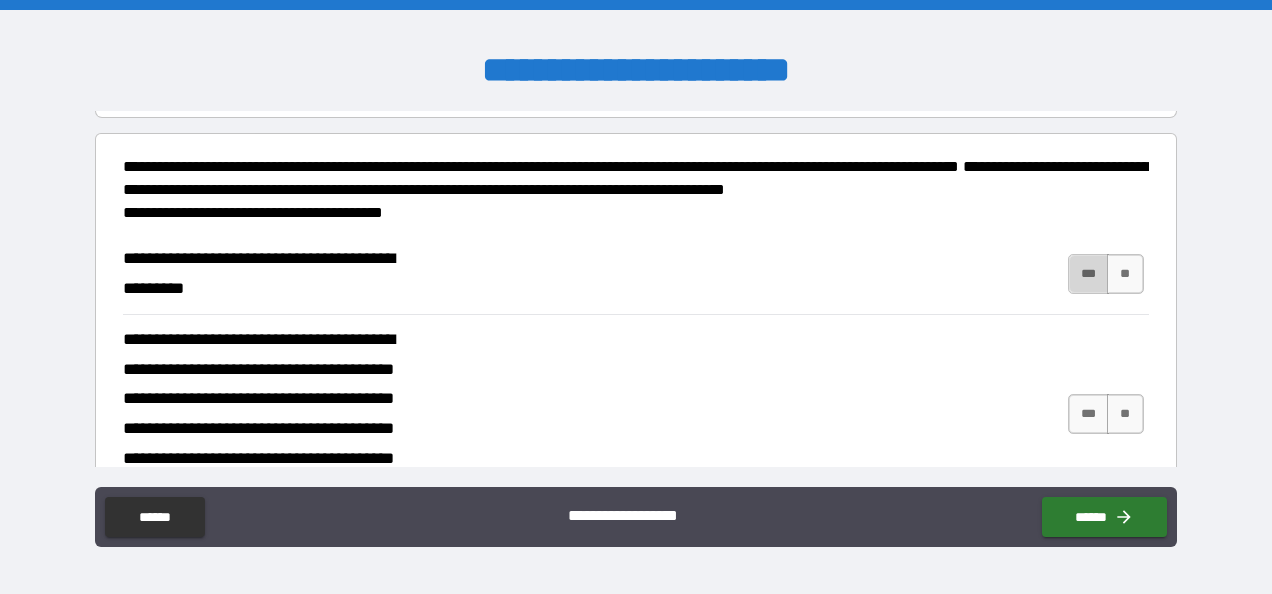 click on "***" at bounding box center (1089, 274) 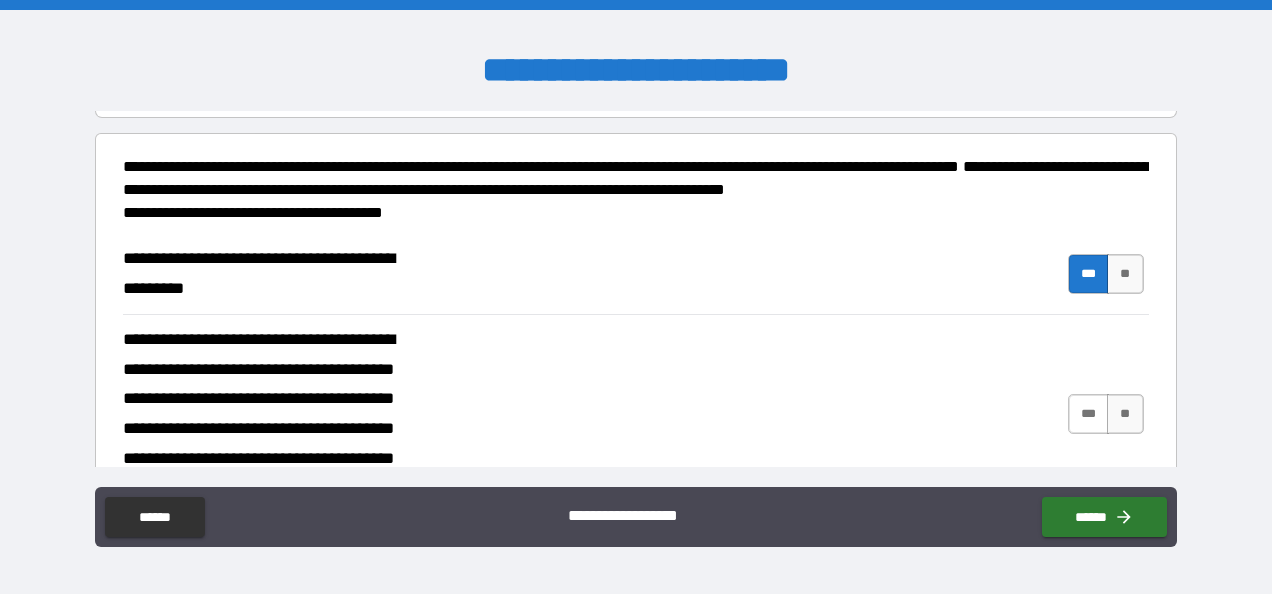 click on "***" at bounding box center [1089, 414] 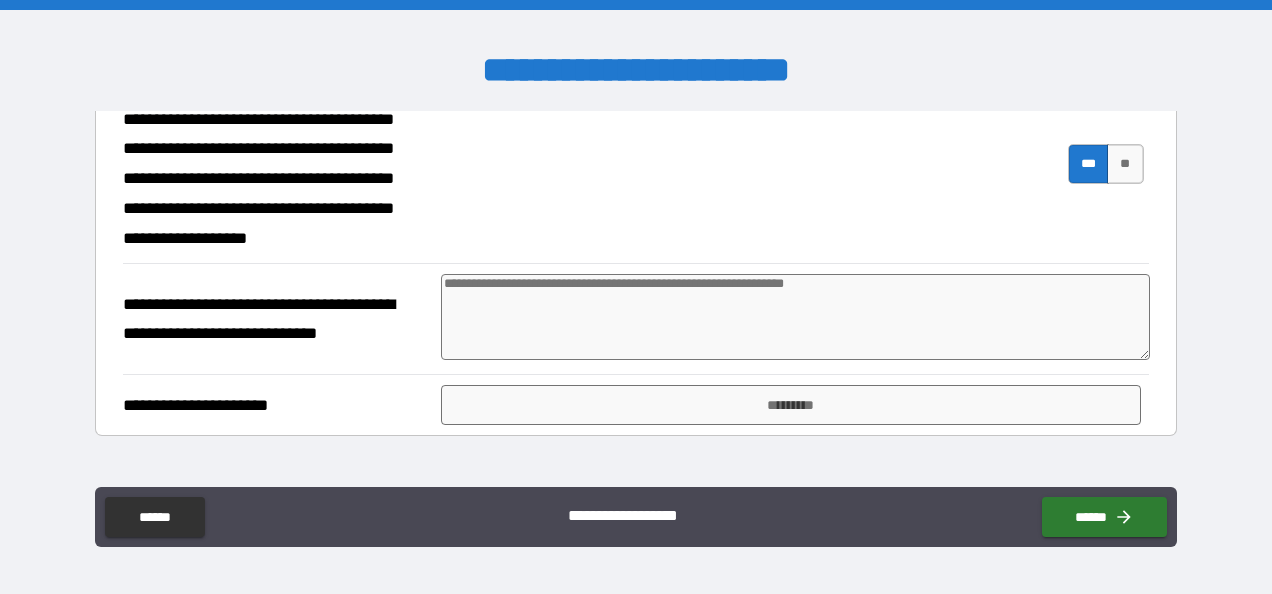 scroll, scrollTop: 404, scrollLeft: 0, axis: vertical 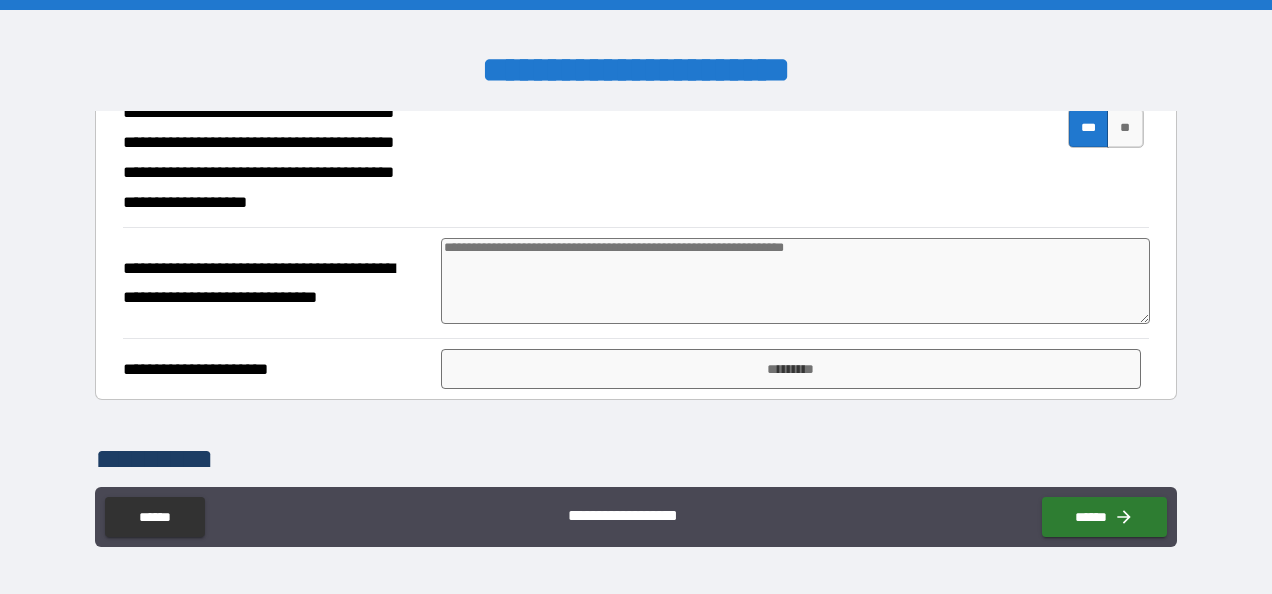 click at bounding box center (795, 281) 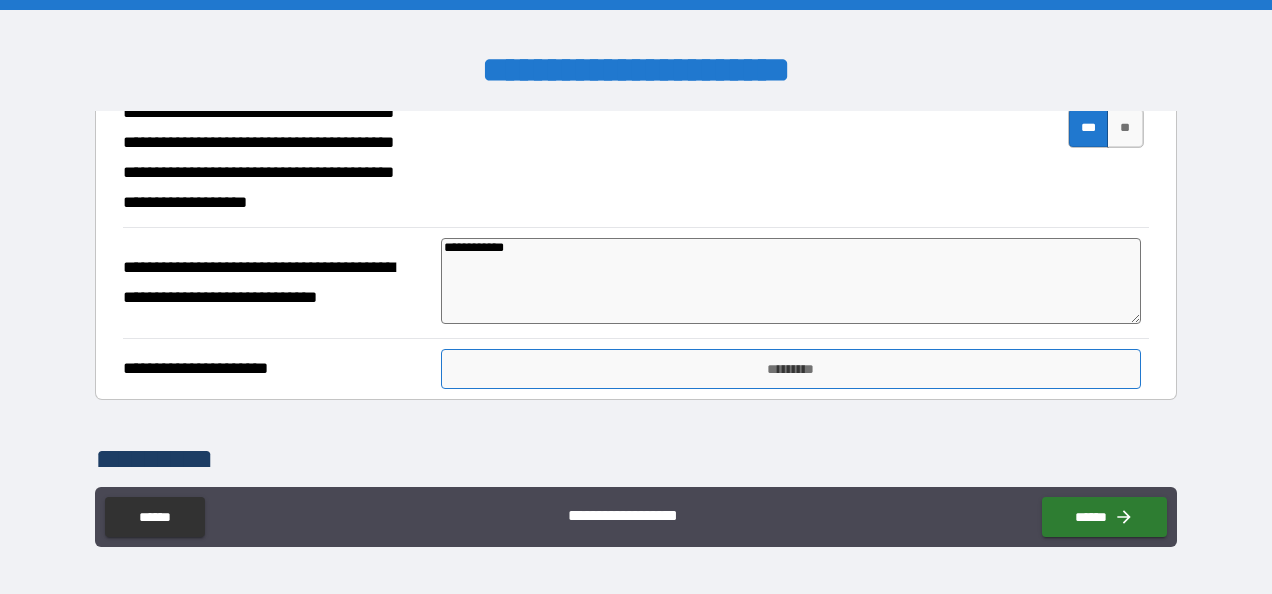 click on "*********" at bounding box center (791, 369) 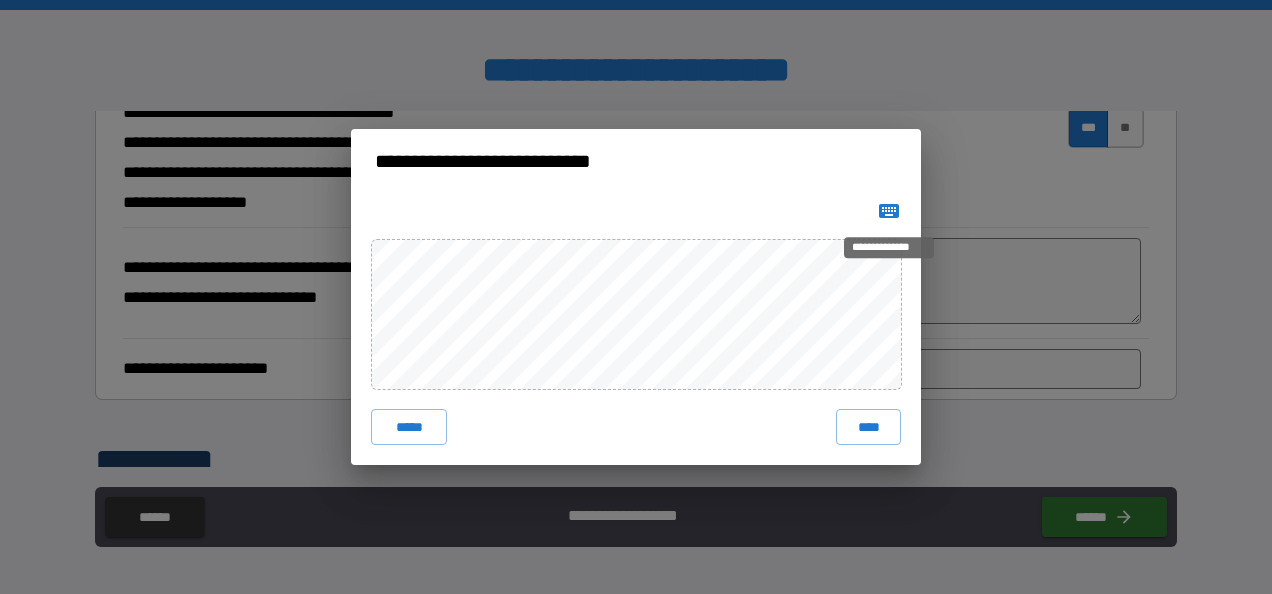click 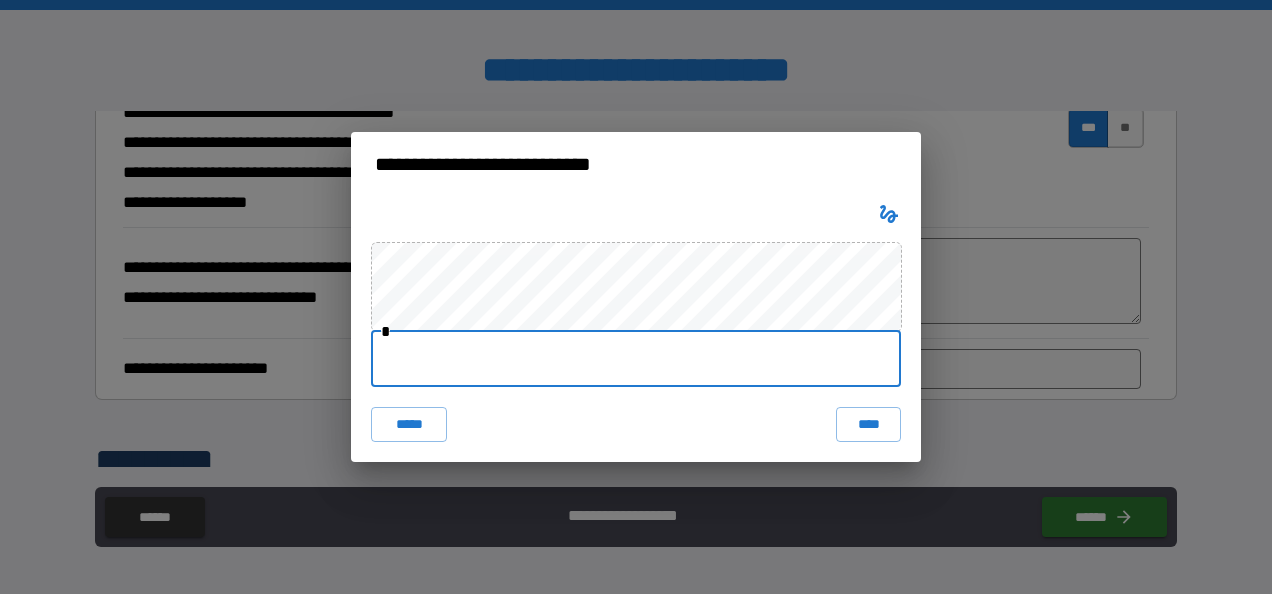 click at bounding box center (636, 359) 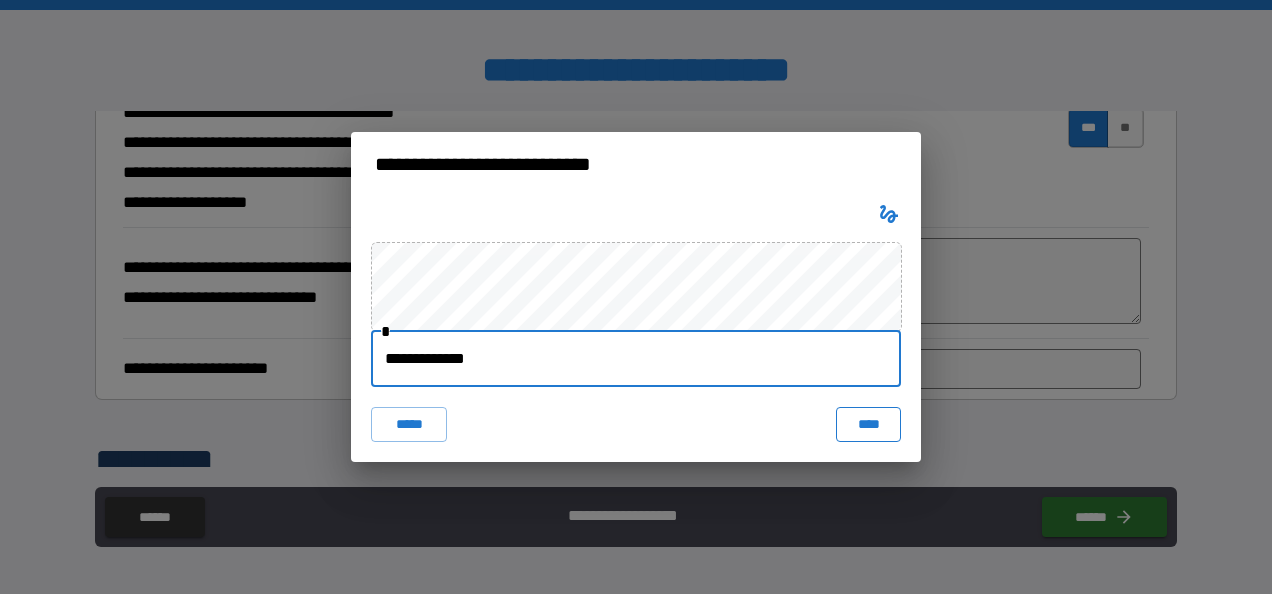 click on "****" at bounding box center (868, 425) 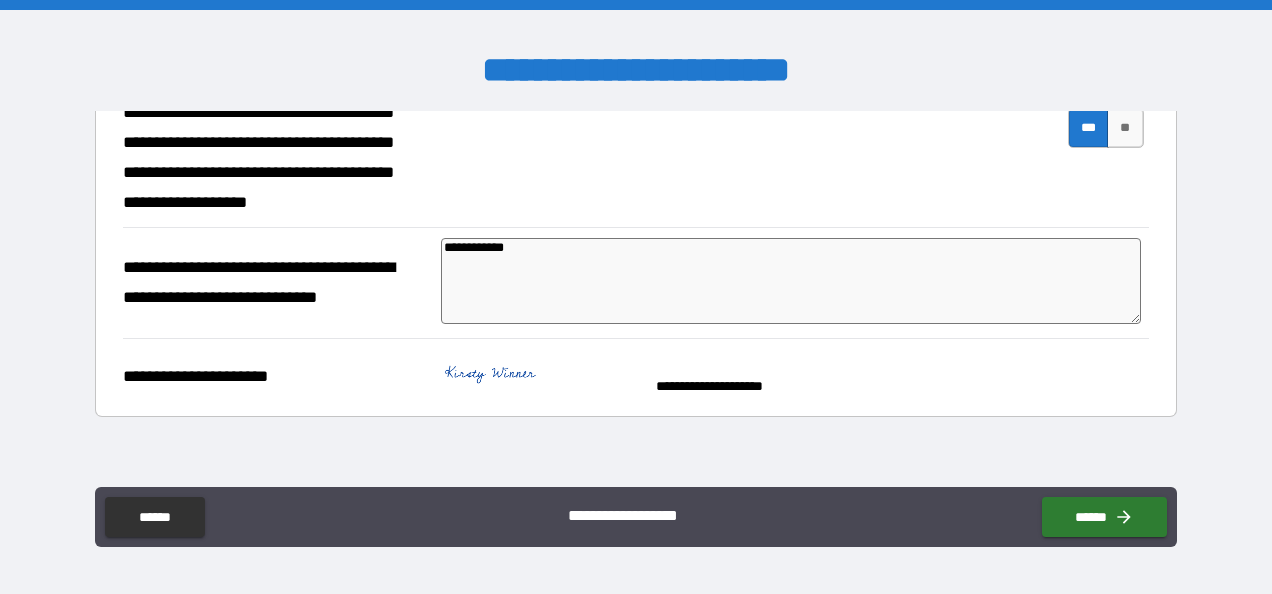 scroll, scrollTop: 704, scrollLeft: 0, axis: vertical 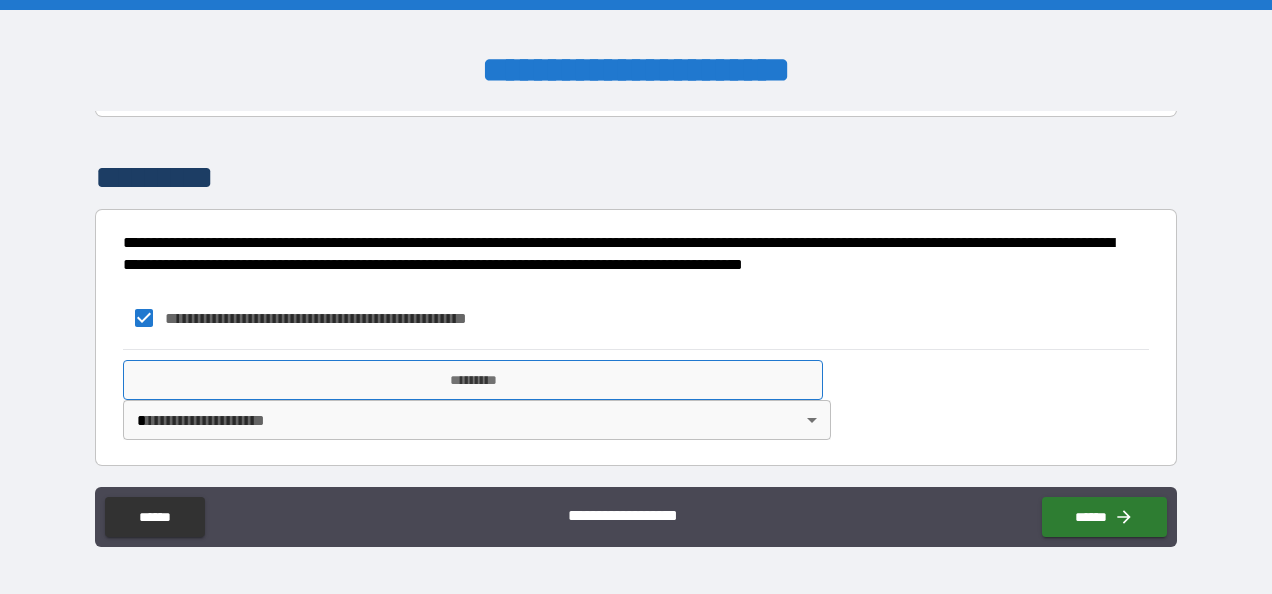click on "*********" at bounding box center (473, 380) 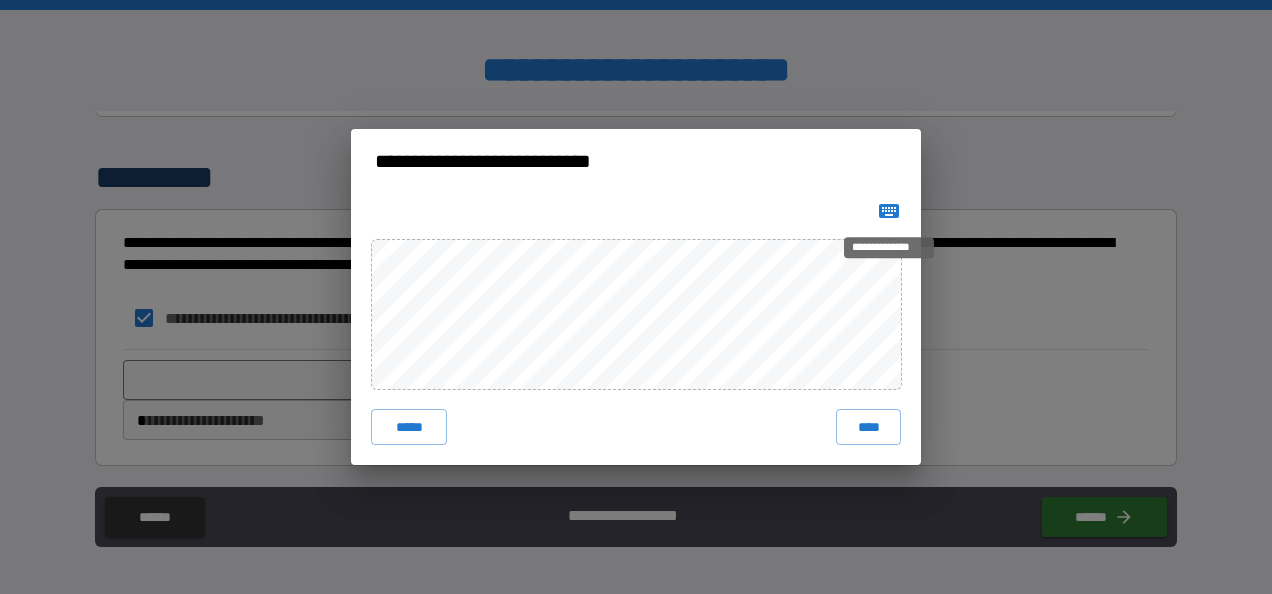 click 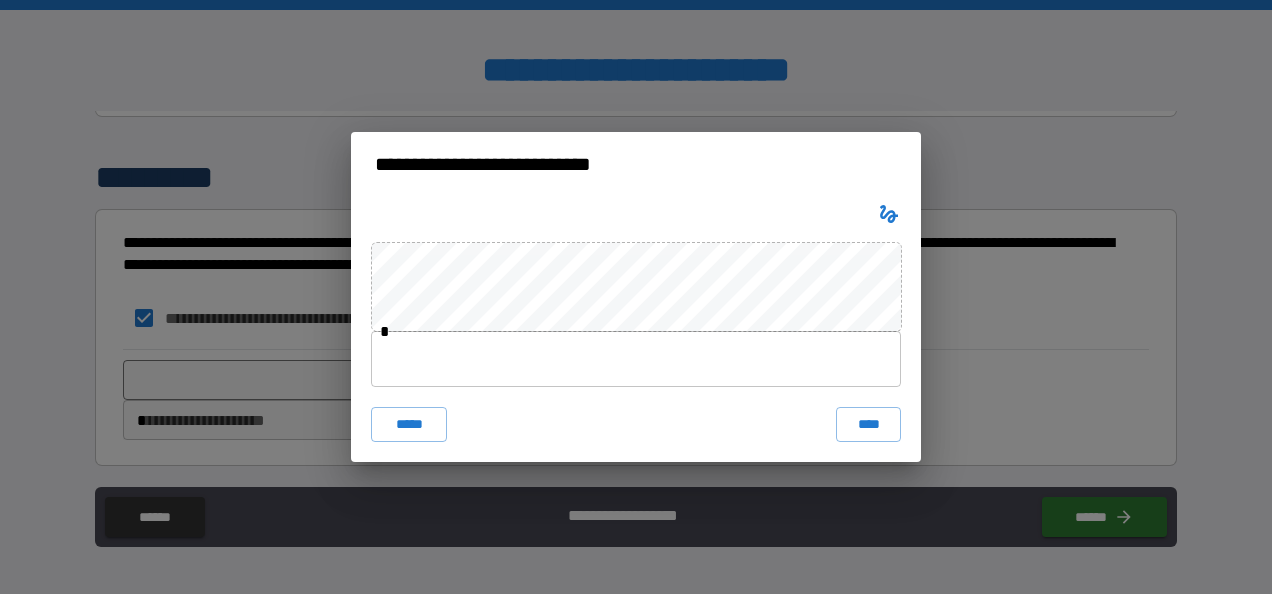 click at bounding box center (636, 359) 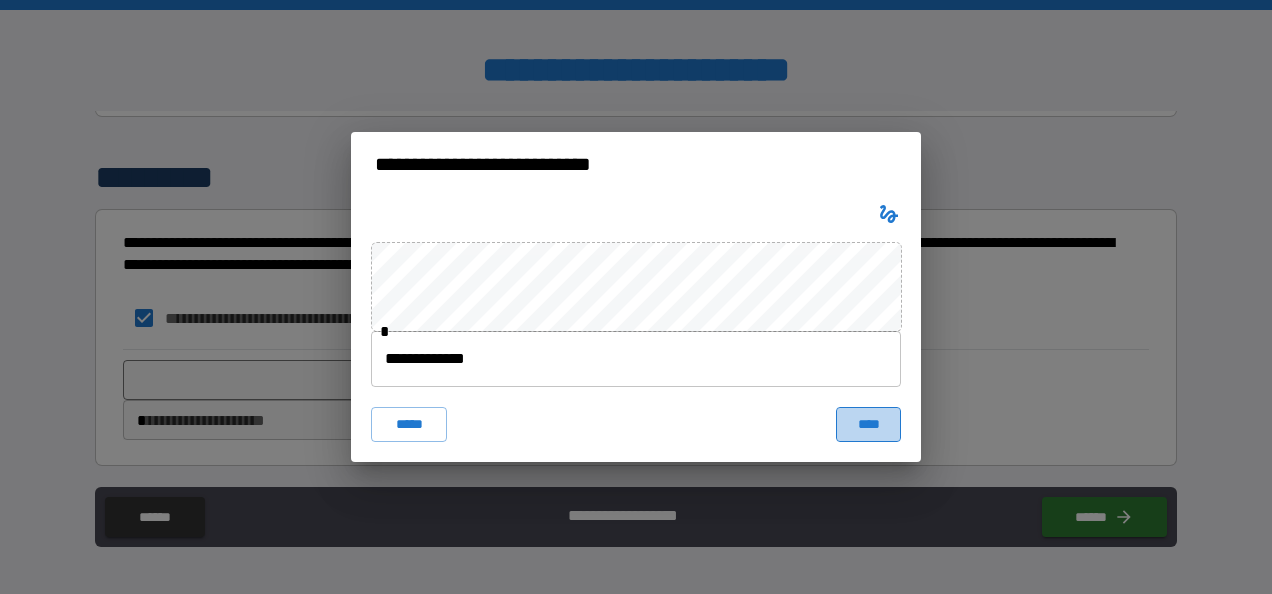 click on "****" at bounding box center (868, 425) 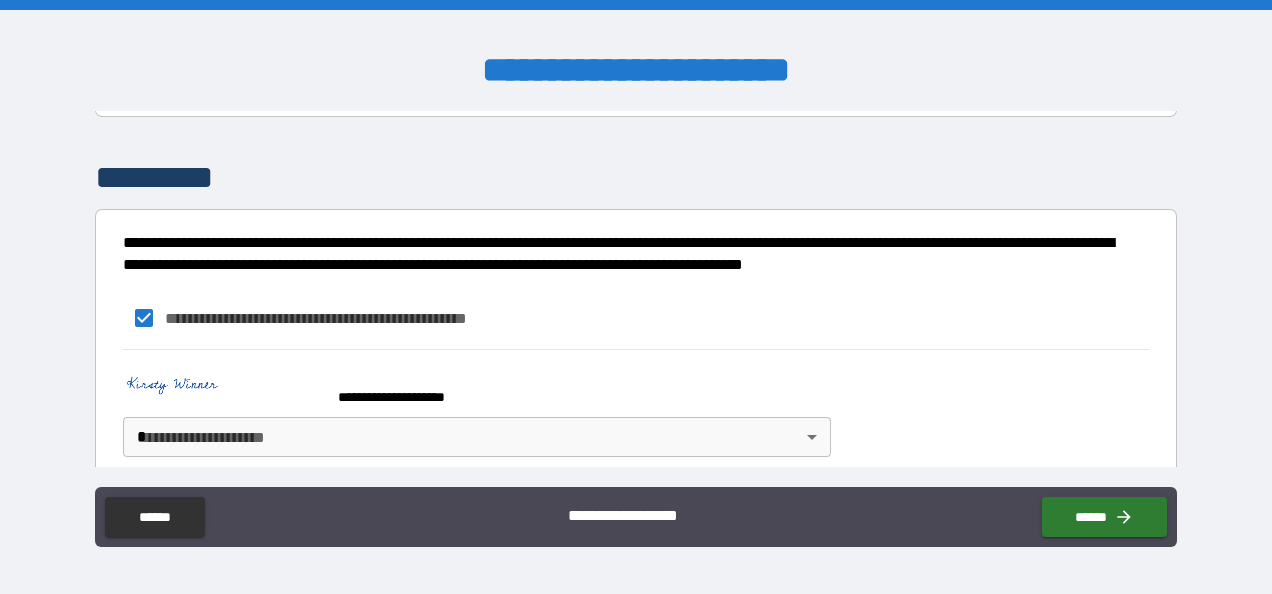 scroll, scrollTop: 721, scrollLeft: 0, axis: vertical 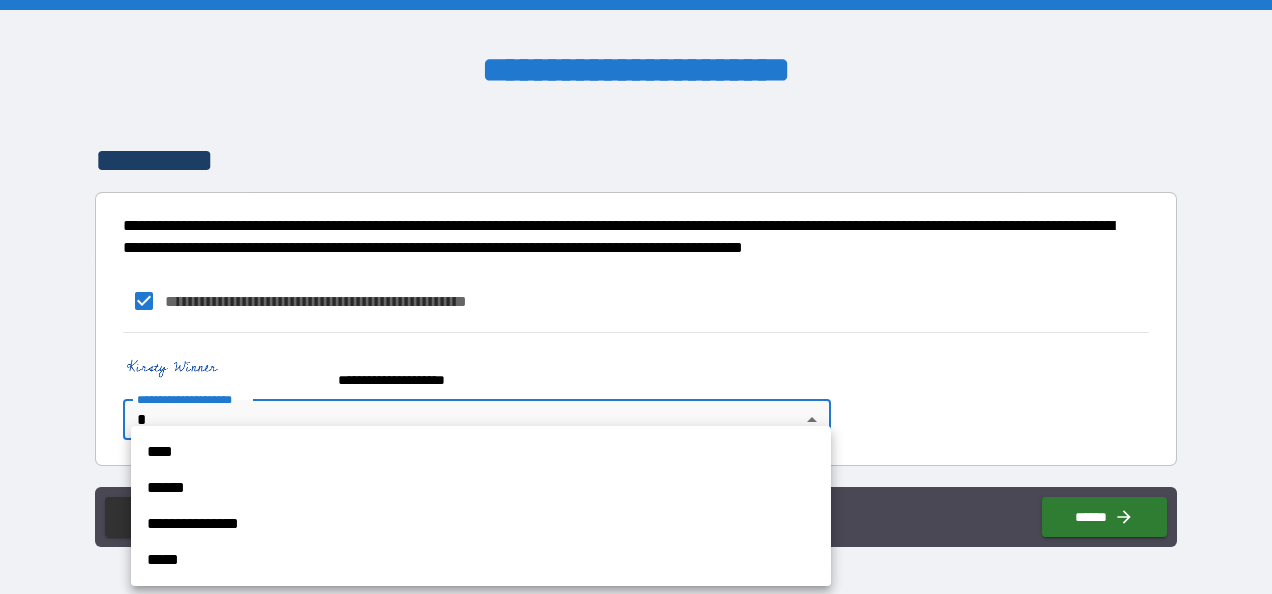 click on "**********" at bounding box center (636, 297) 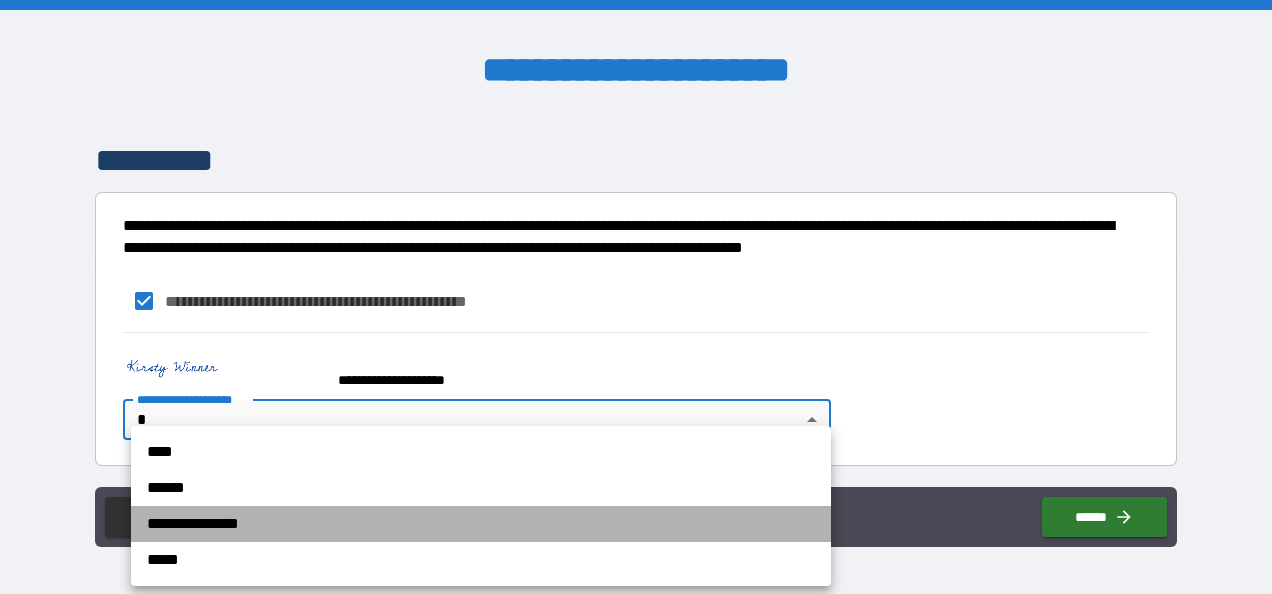 click on "**********" at bounding box center (481, 524) 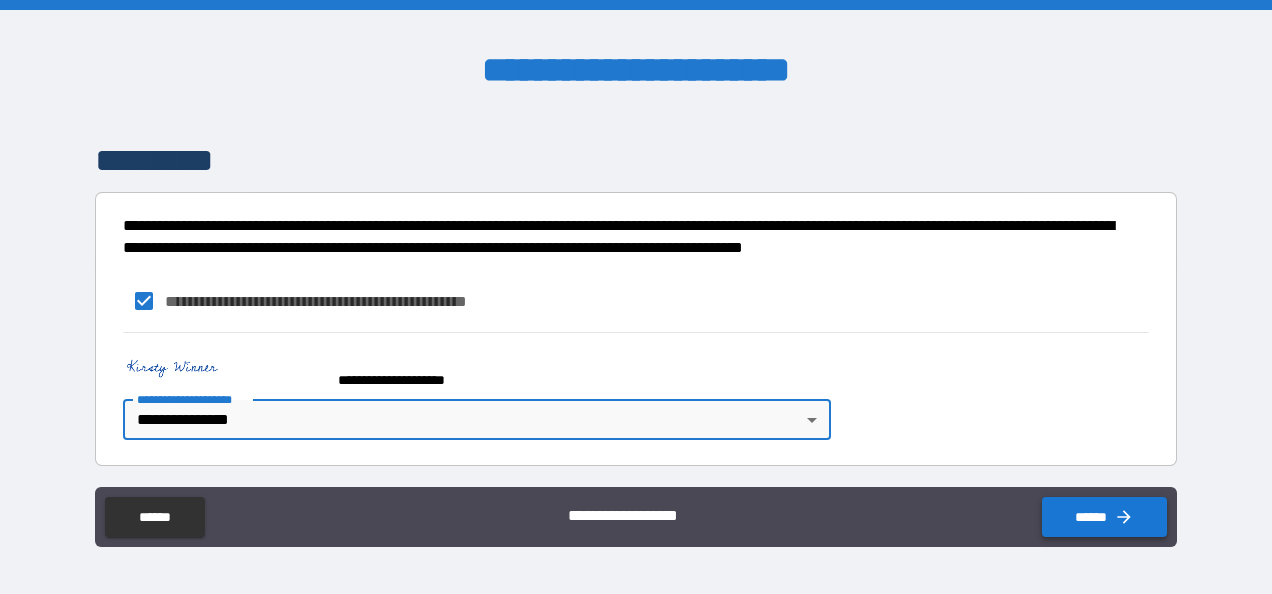 click on "******" at bounding box center (1104, 517) 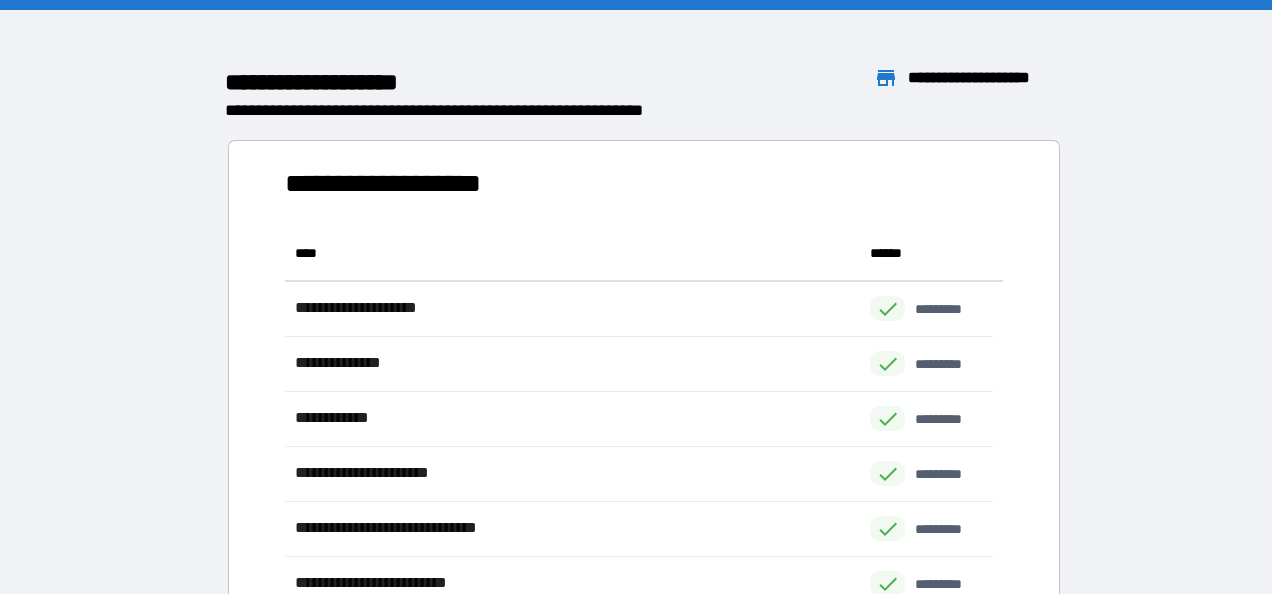 scroll, scrollTop: 16, scrollLeft: 16, axis: both 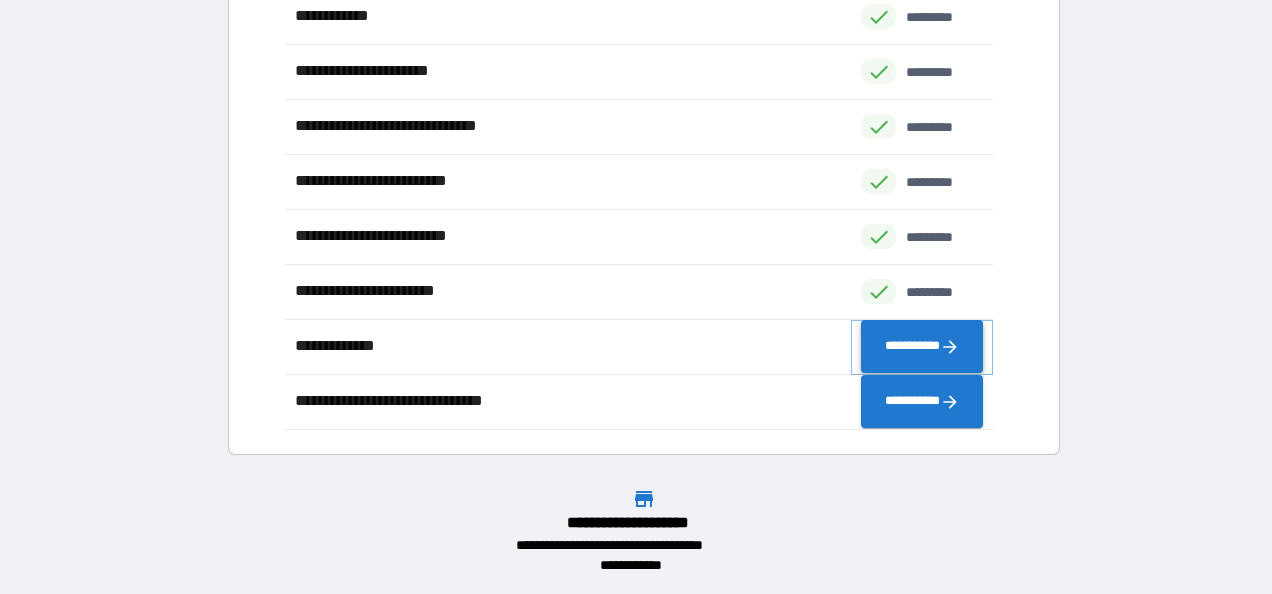 click on "**********" at bounding box center (922, 347) 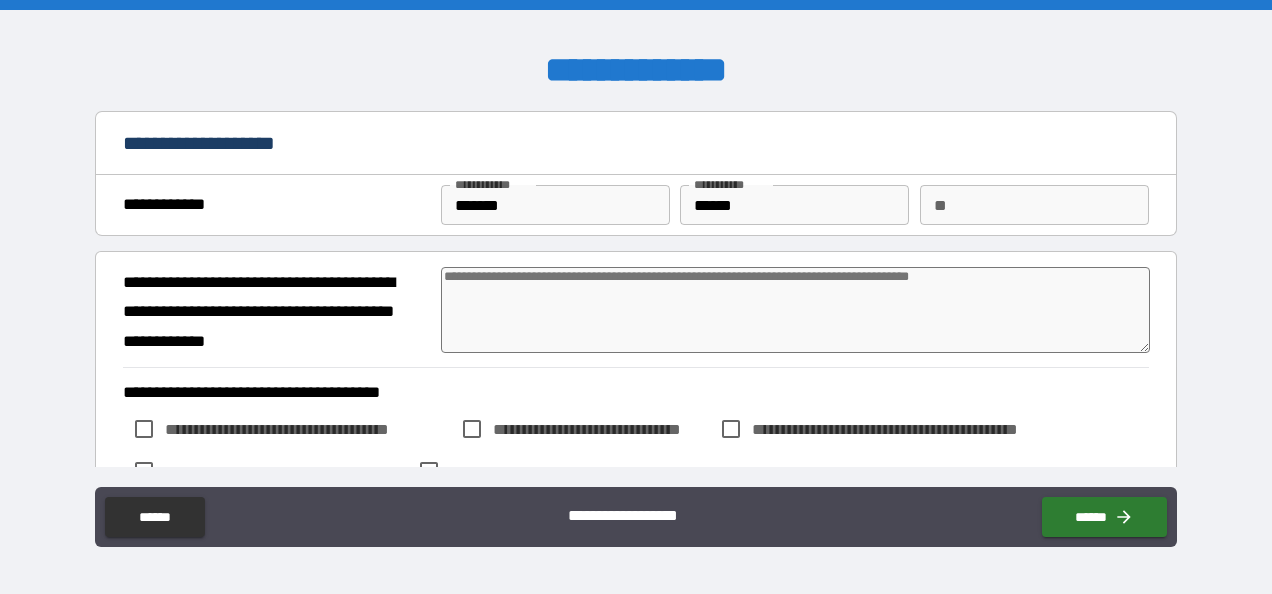 click at bounding box center [795, 310] 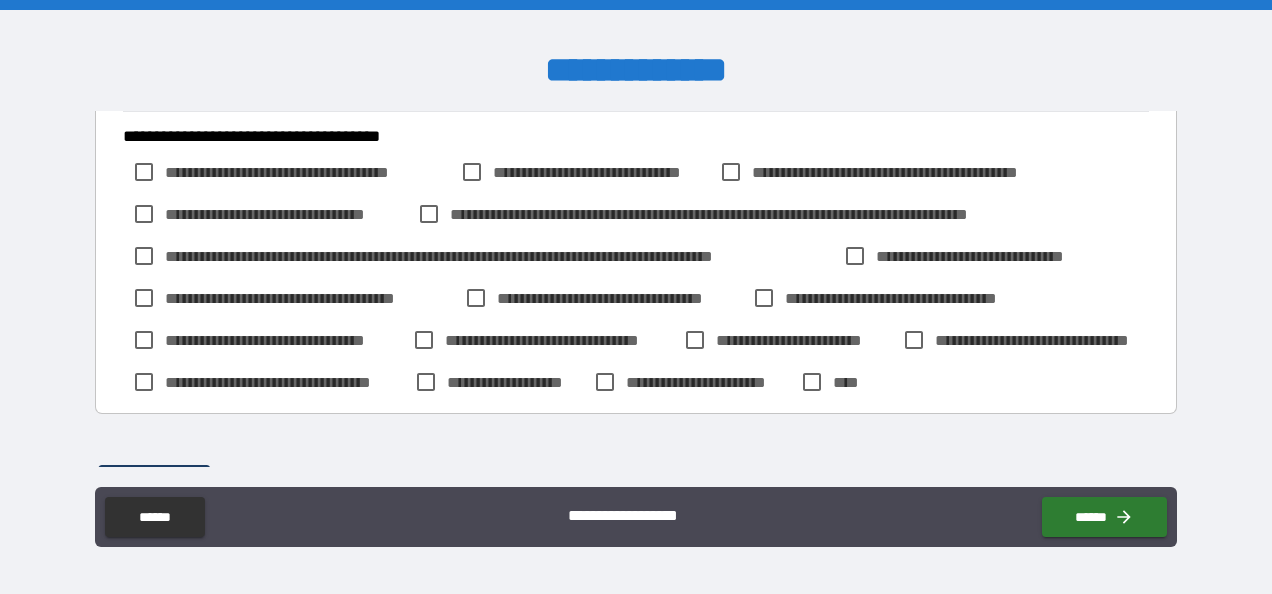 scroll, scrollTop: 255, scrollLeft: 0, axis: vertical 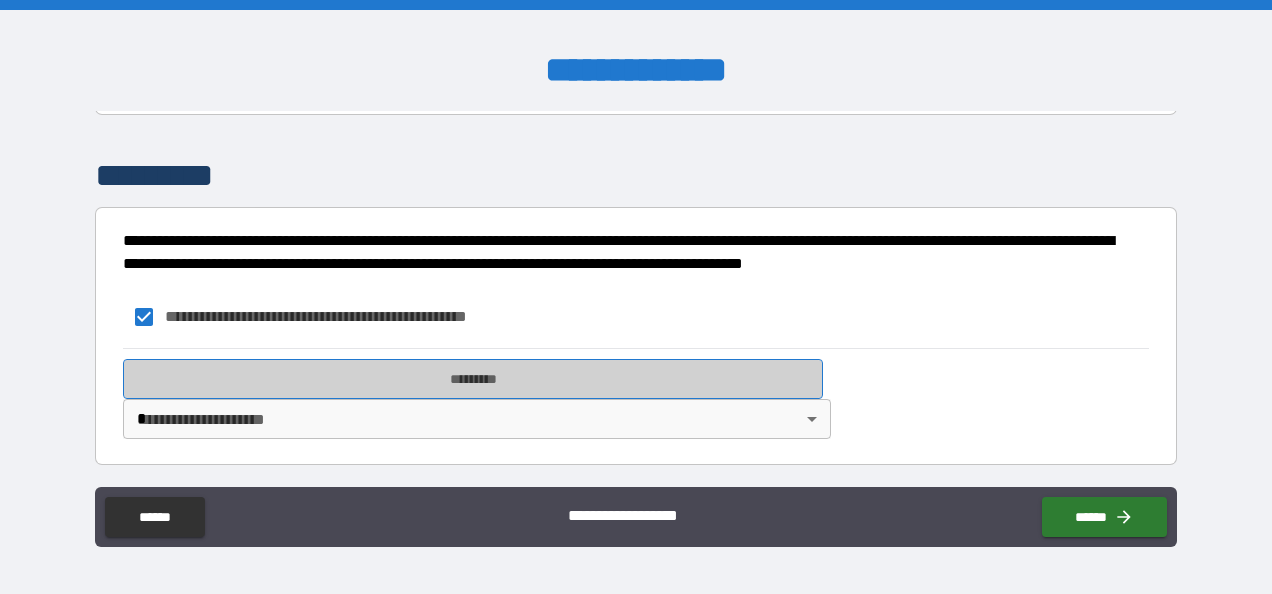 click on "*********" at bounding box center [473, 379] 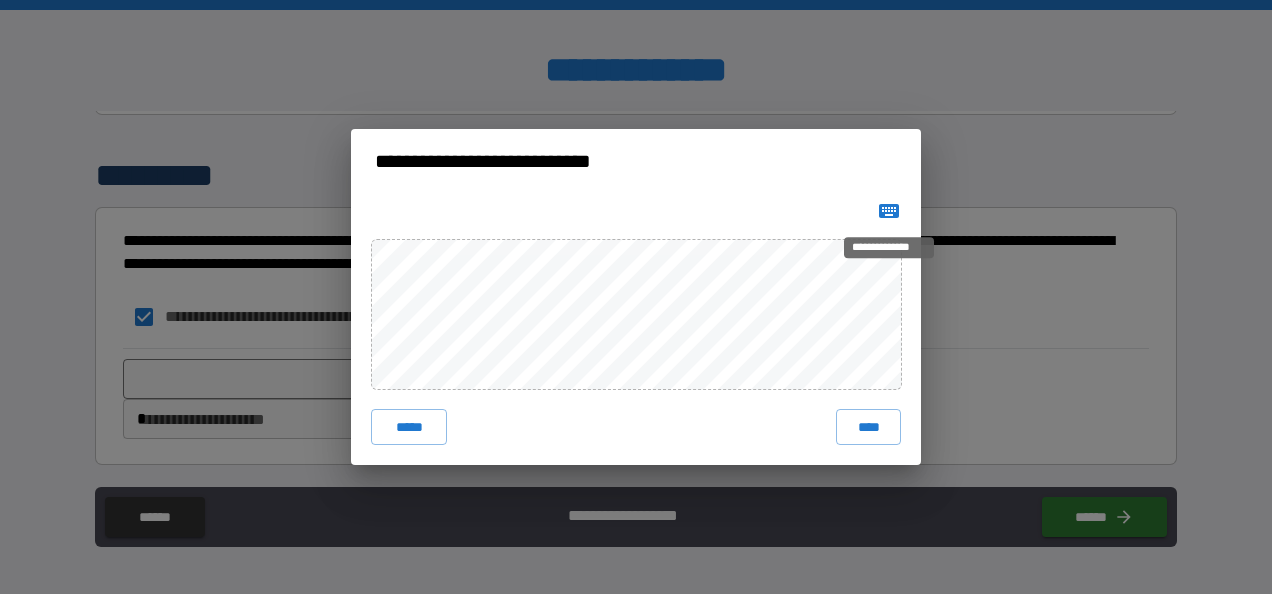 click 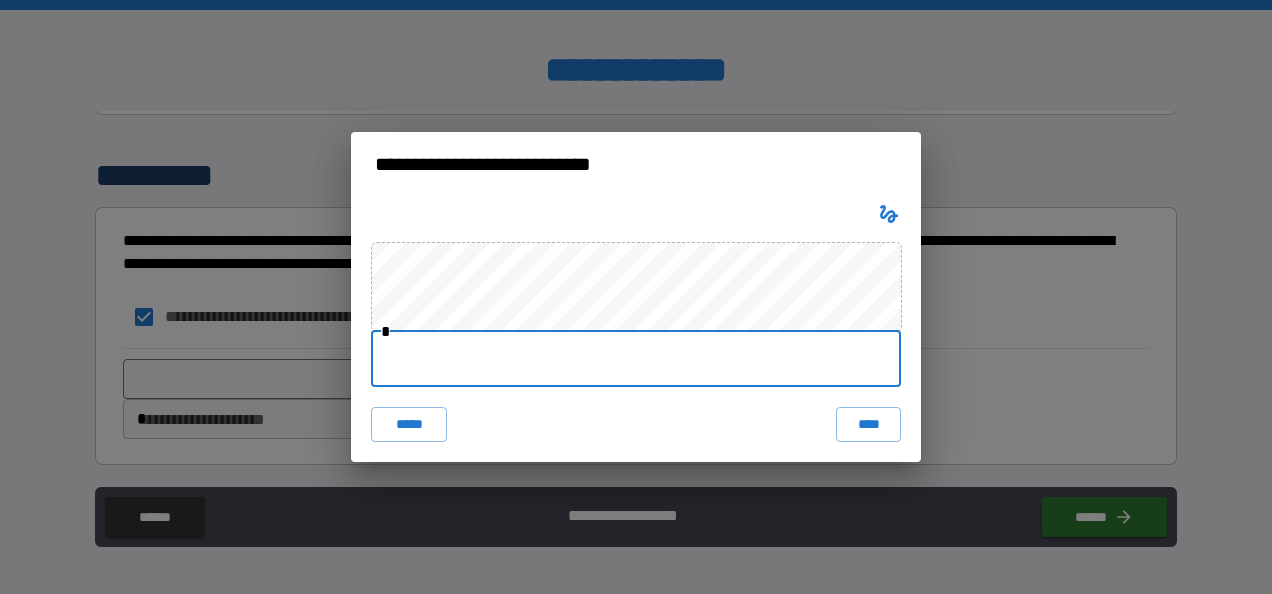 click at bounding box center [636, 359] 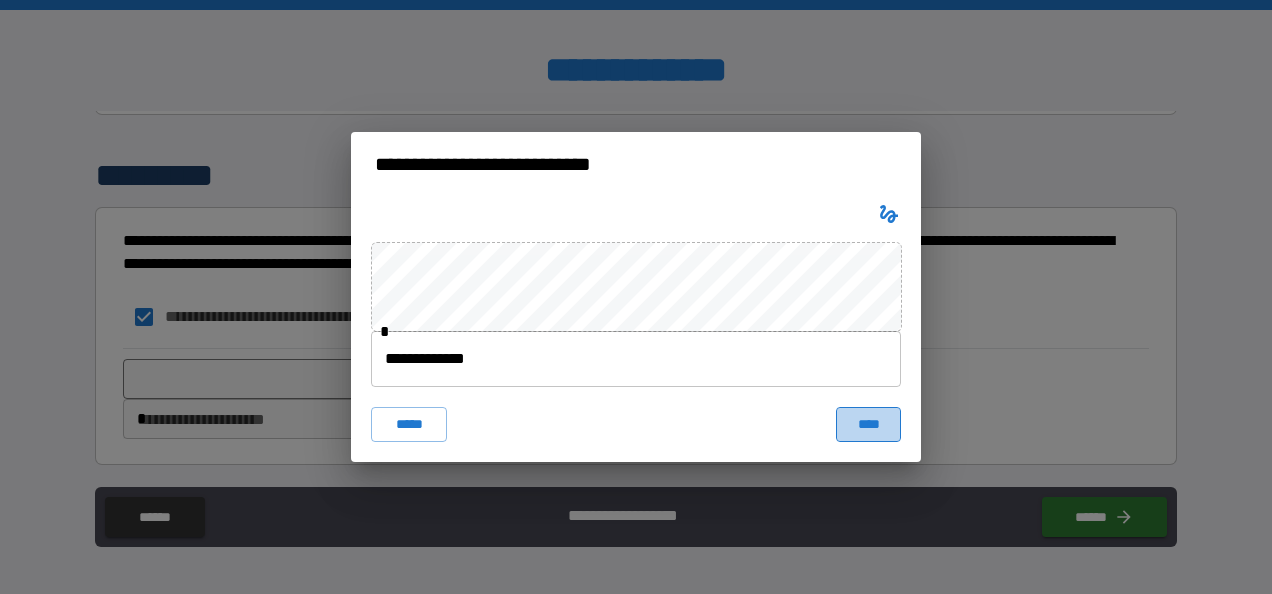 click on "****" at bounding box center (868, 425) 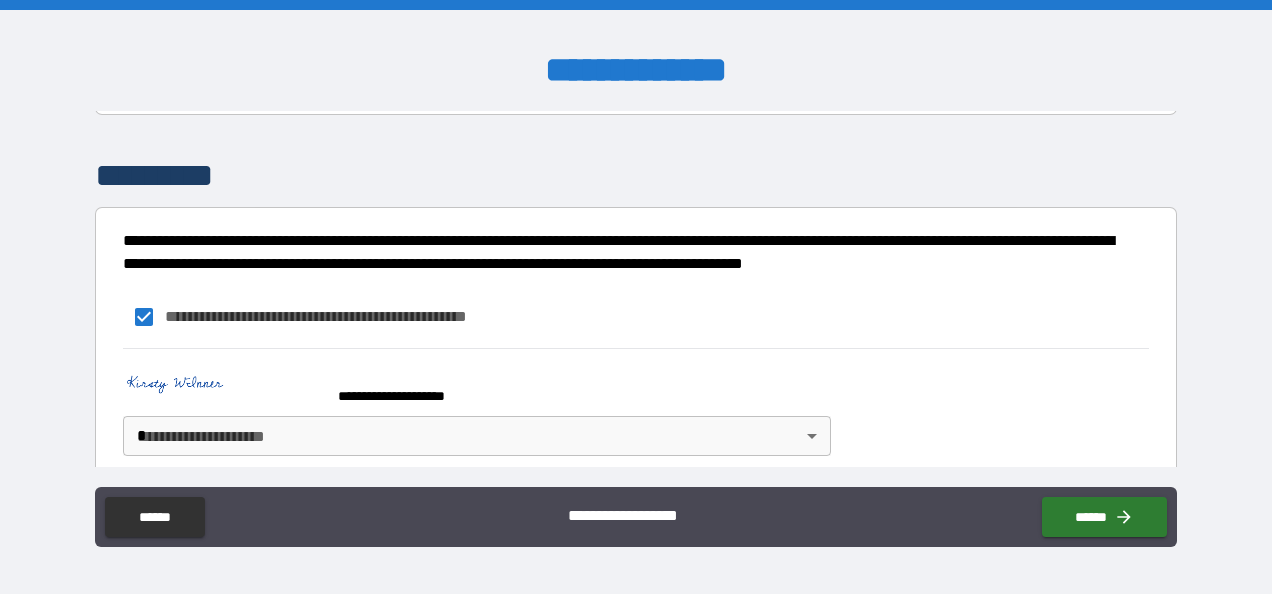 scroll, scrollTop: 572, scrollLeft: 0, axis: vertical 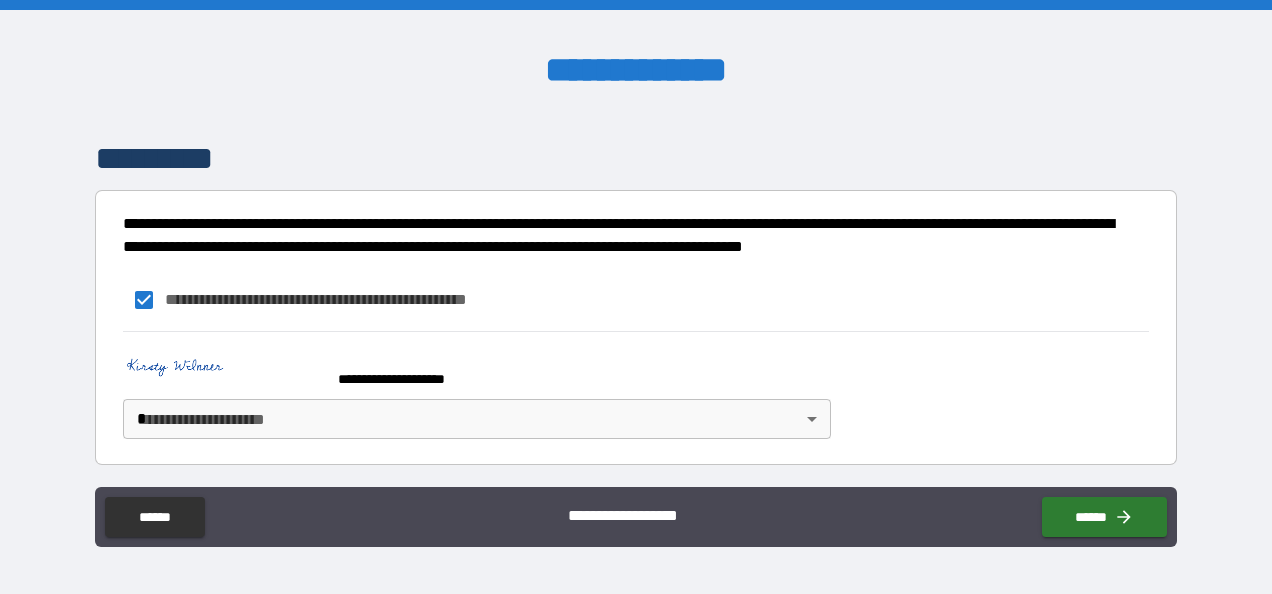 click on "**********" at bounding box center [636, 297] 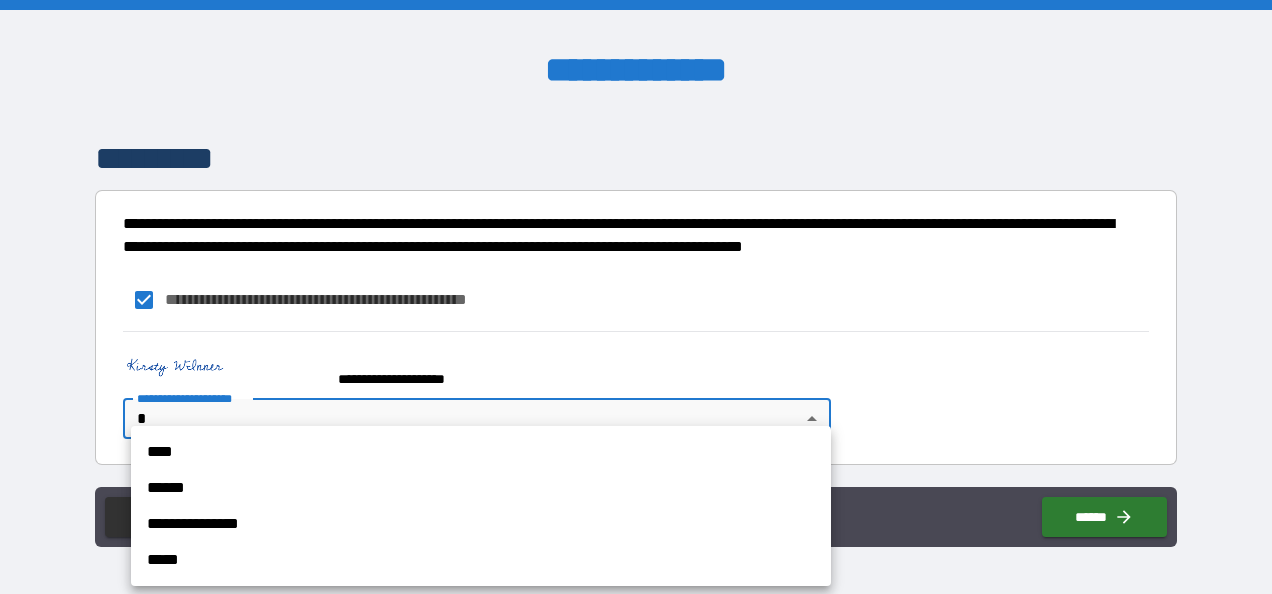 click on "**********" at bounding box center (481, 524) 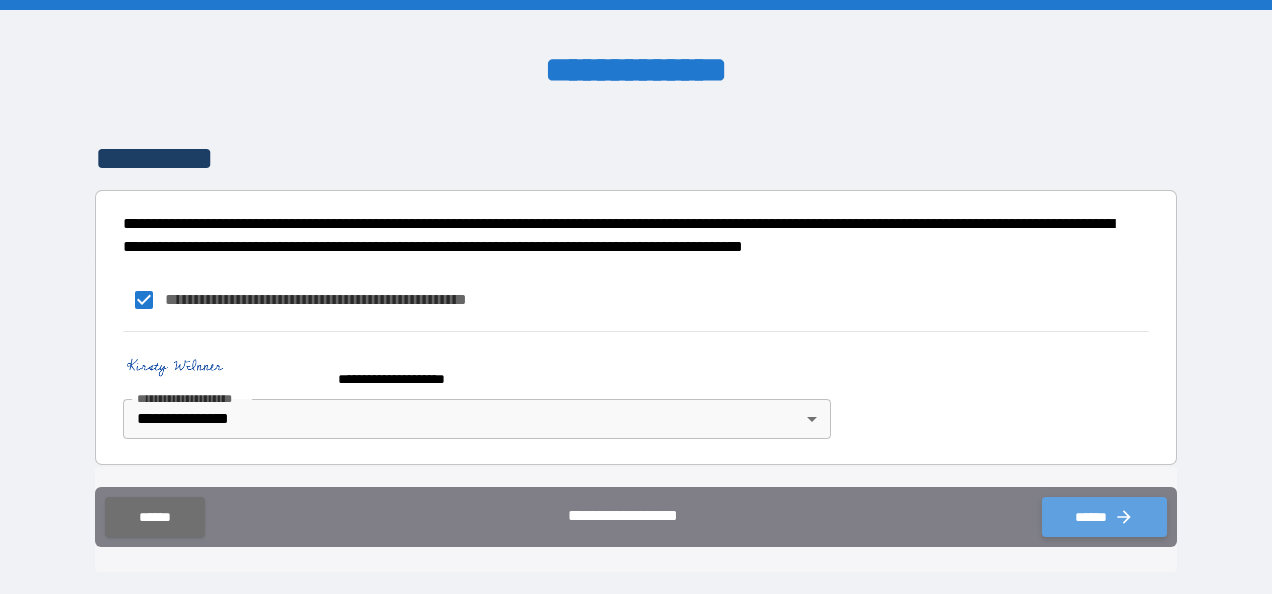 click on "******" at bounding box center [1104, 517] 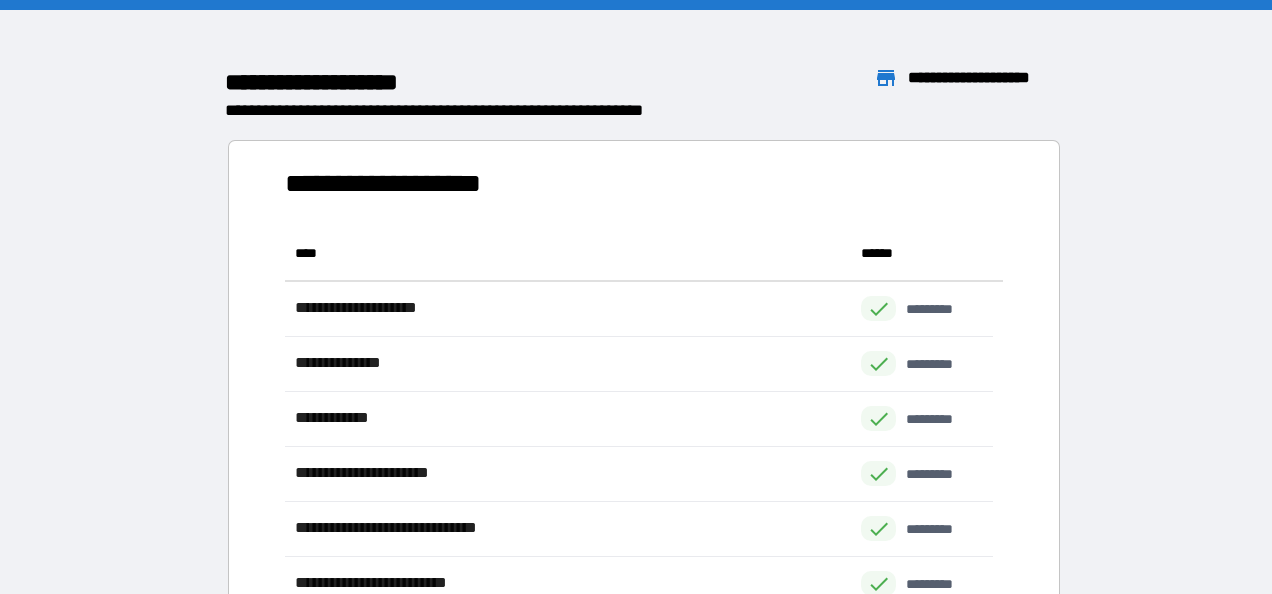 scroll, scrollTop: 16, scrollLeft: 16, axis: both 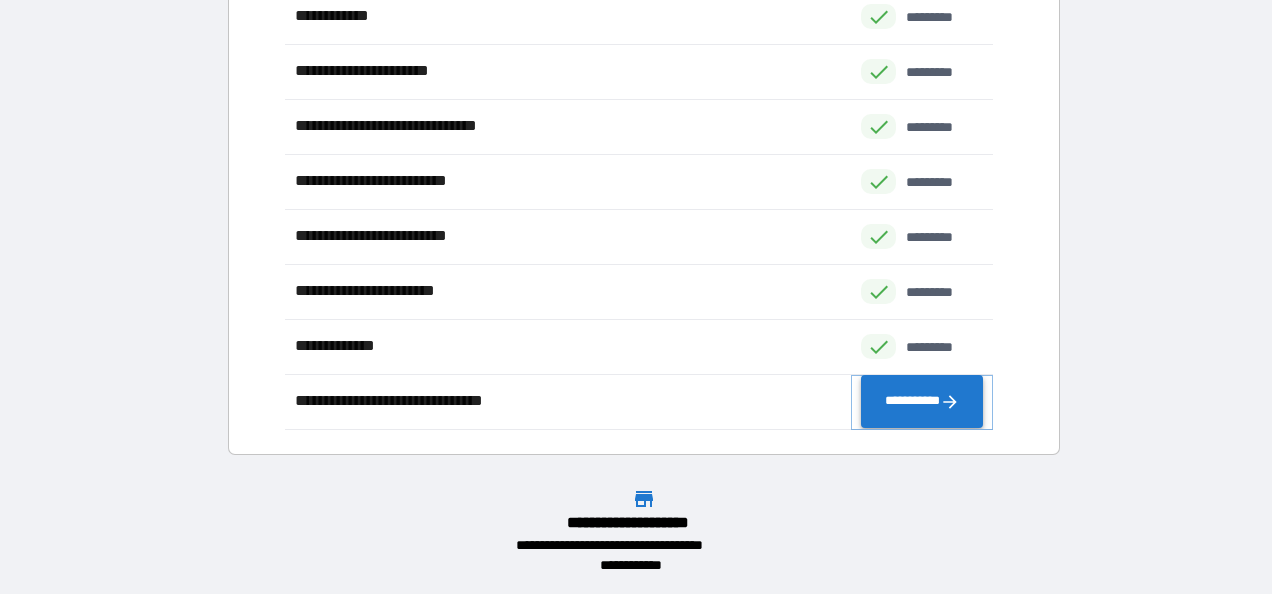 click on "**********" at bounding box center [922, 402] 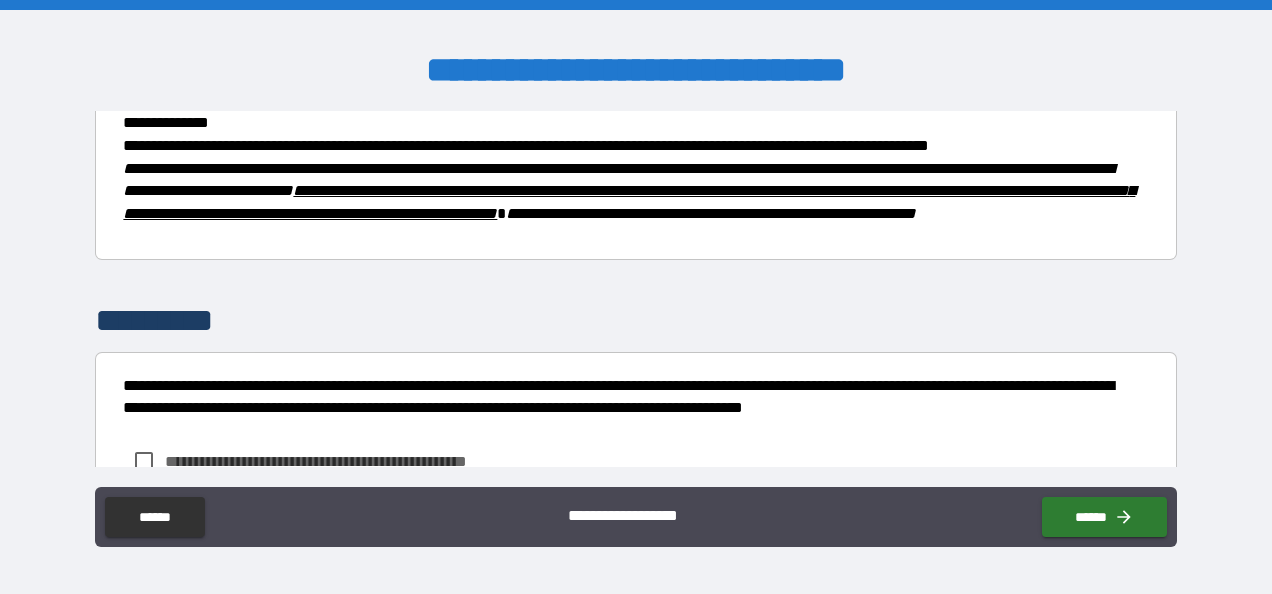 scroll, scrollTop: 1624, scrollLeft: 0, axis: vertical 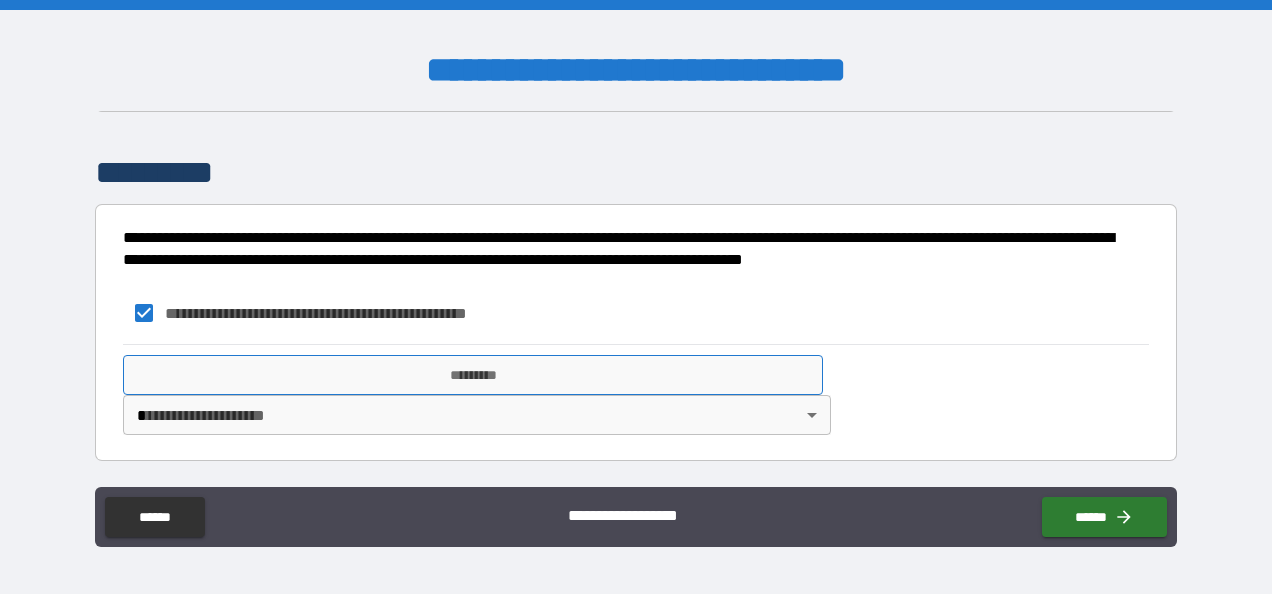 click on "*********" at bounding box center (473, 375) 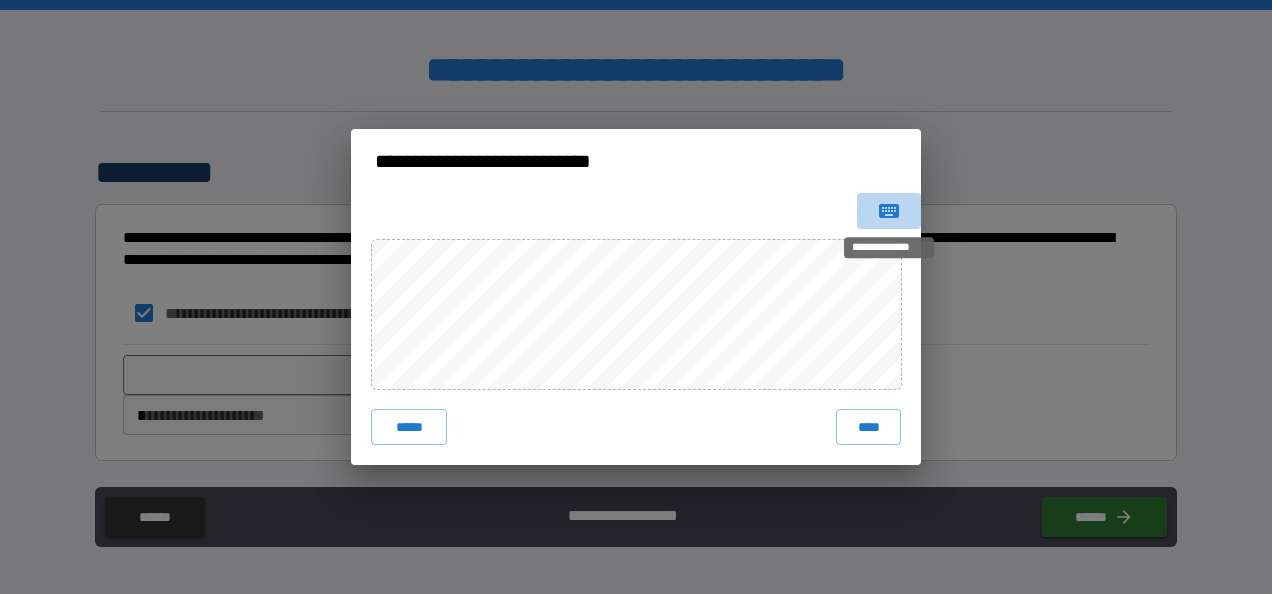 click 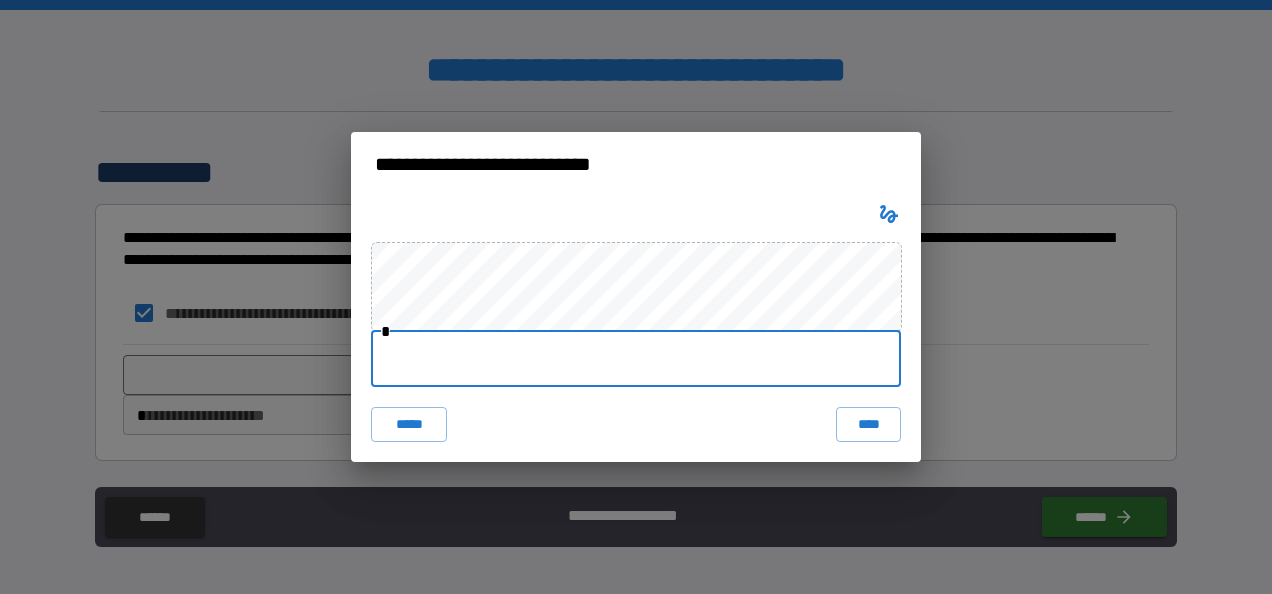 click at bounding box center (636, 359) 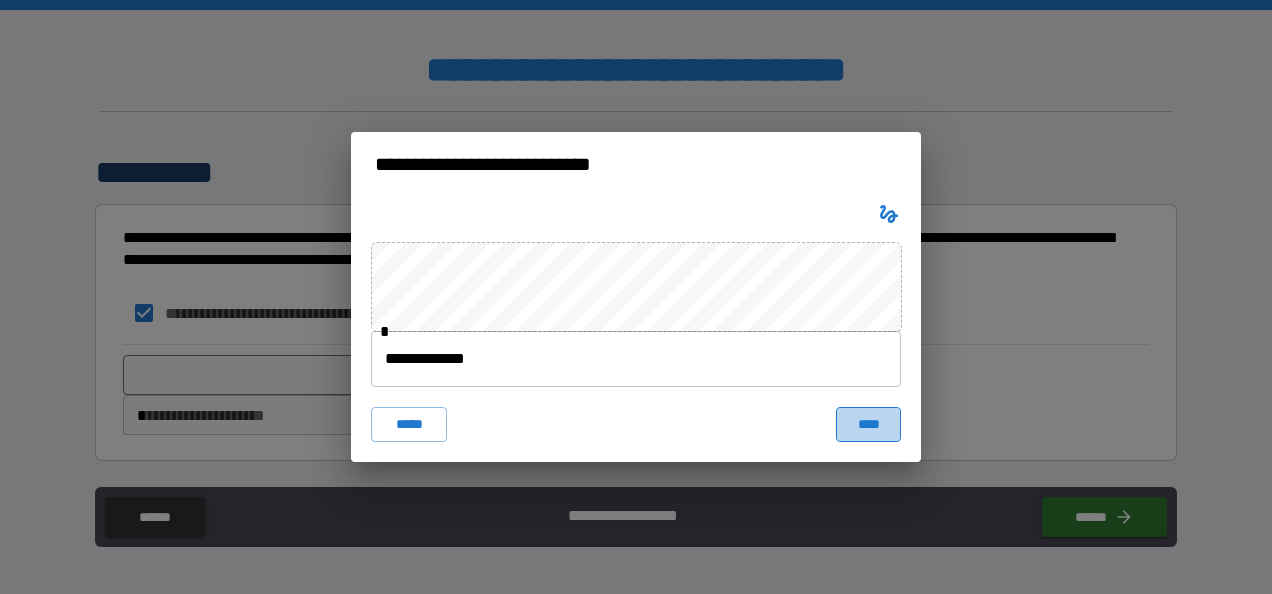 click on "****" at bounding box center (868, 425) 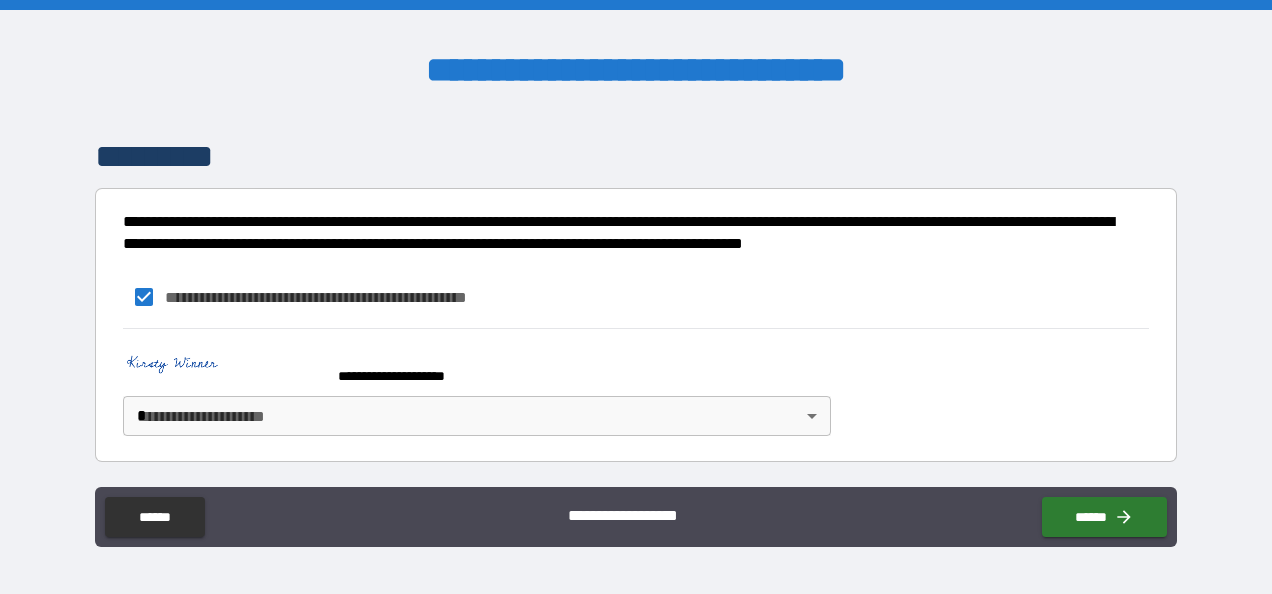 scroll, scrollTop: 1641, scrollLeft: 0, axis: vertical 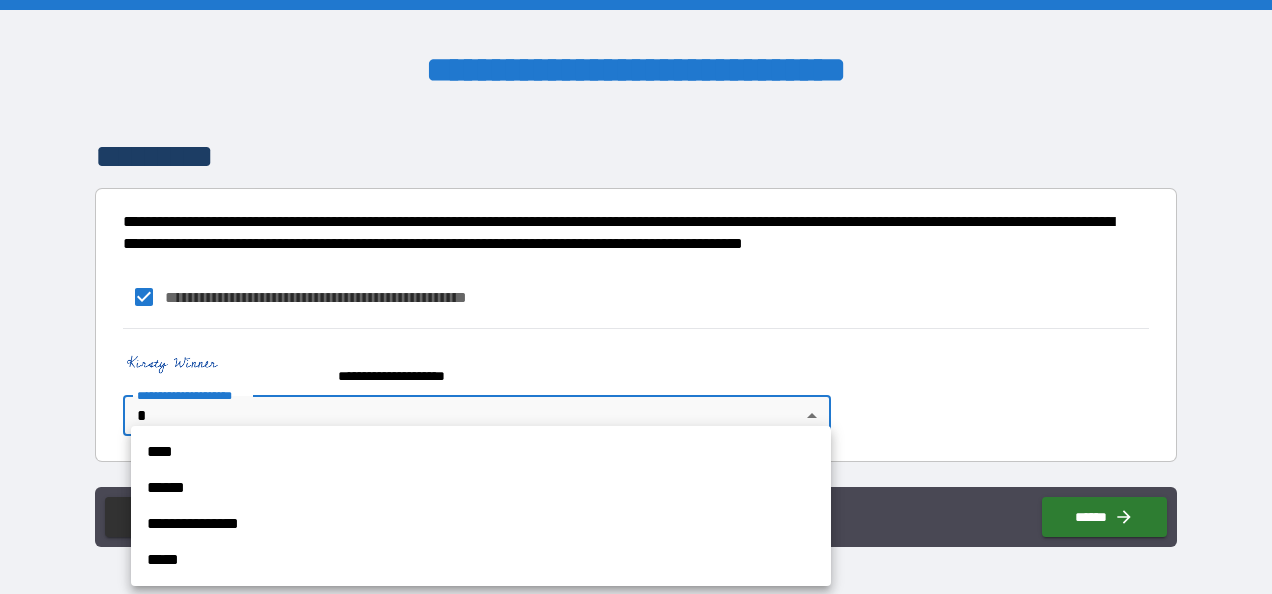 click on "**********" at bounding box center [636, 297] 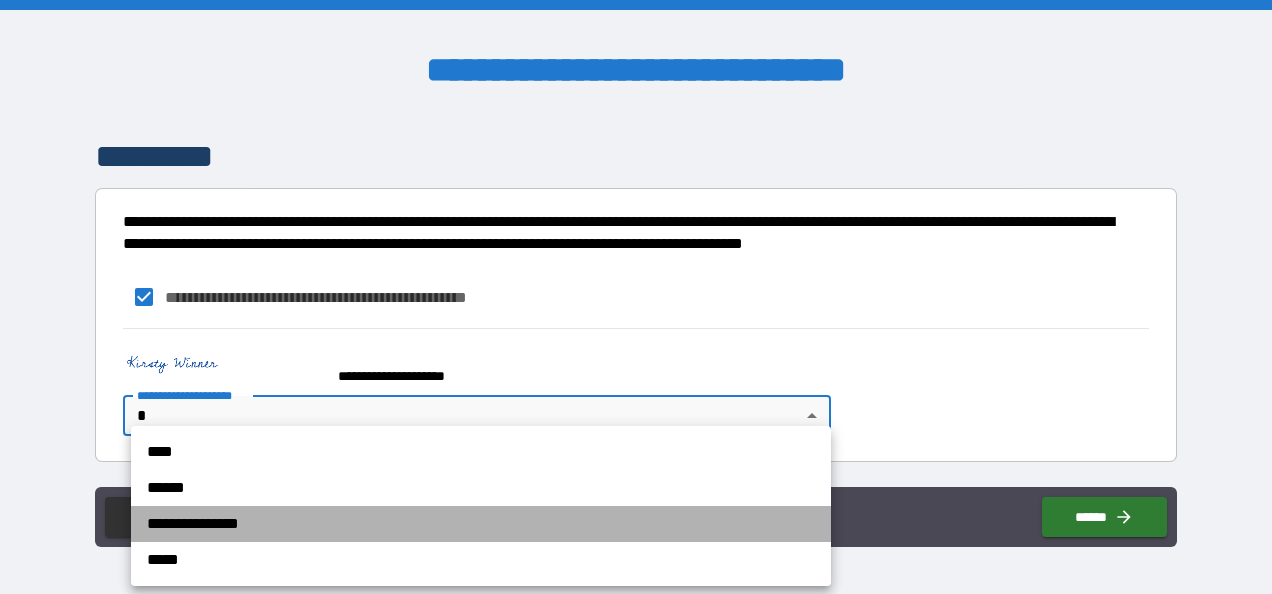 click on "**********" at bounding box center (481, 524) 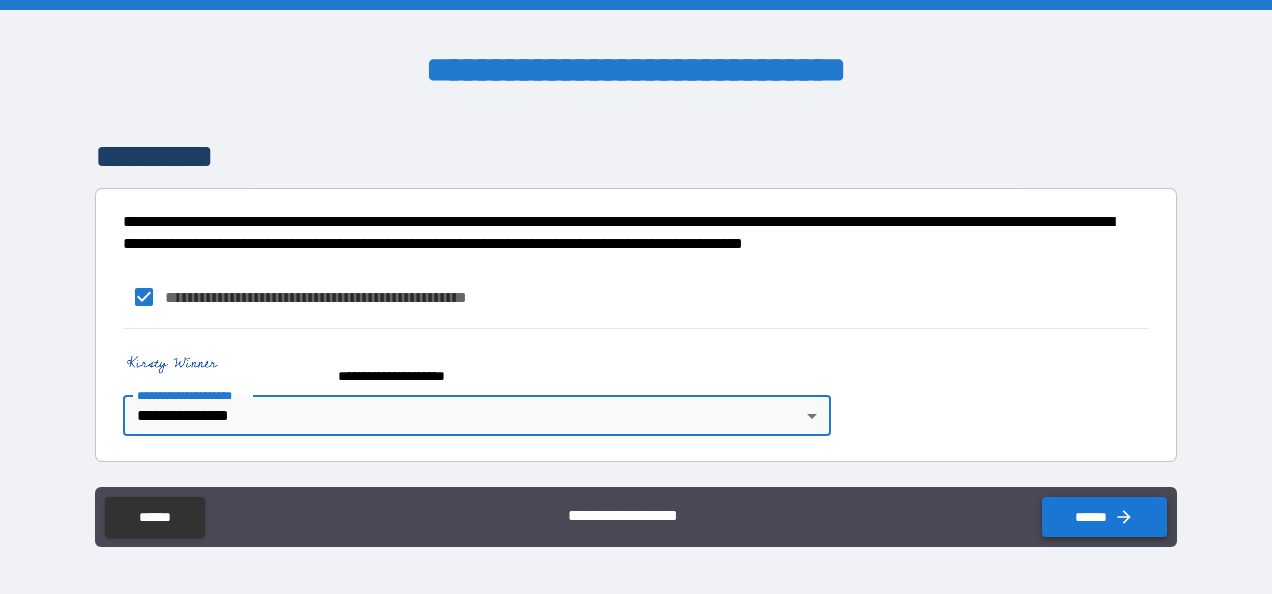 click on "******" at bounding box center [1104, 517] 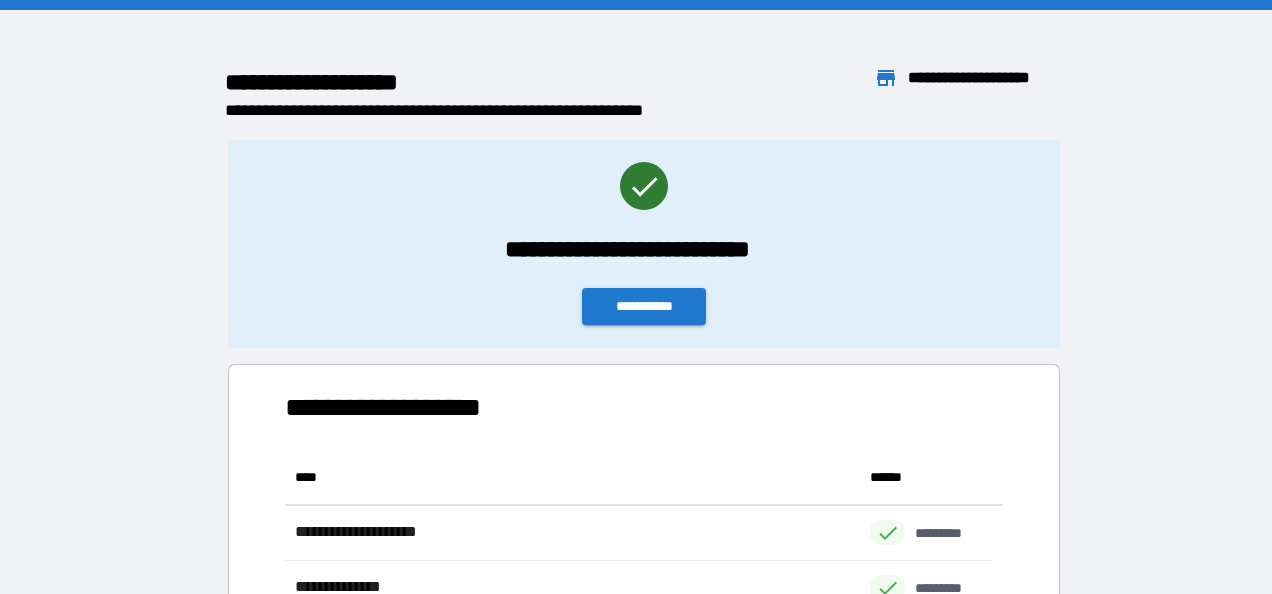 scroll, scrollTop: 590, scrollLeft: 692, axis: both 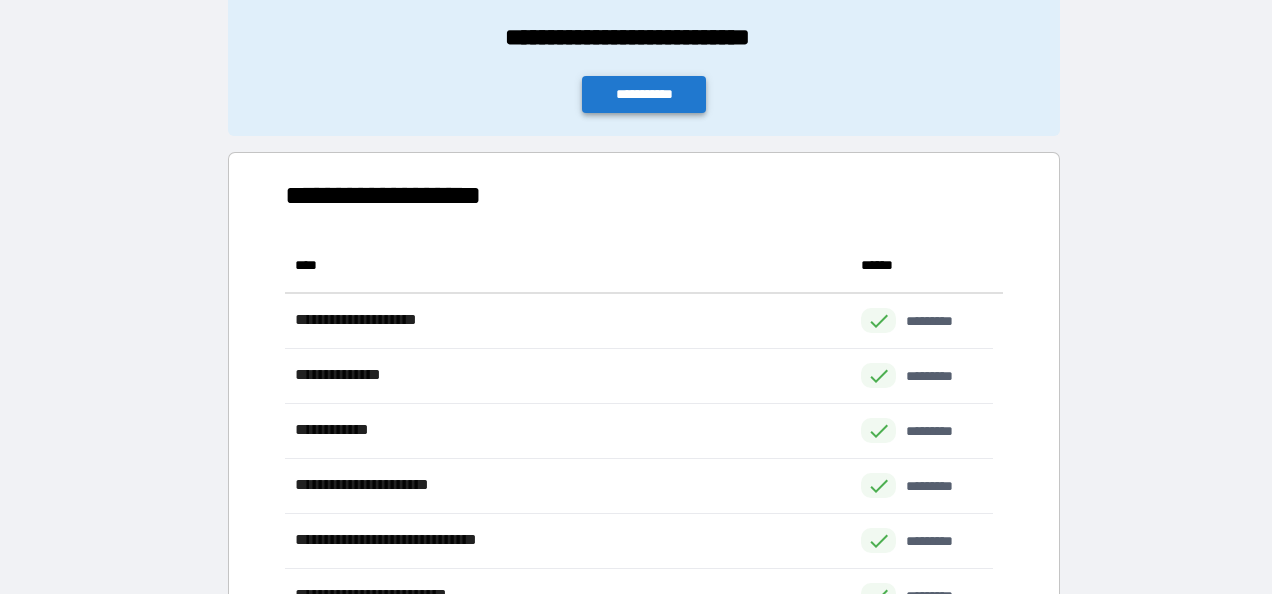 click on "**********" at bounding box center (644, 94) 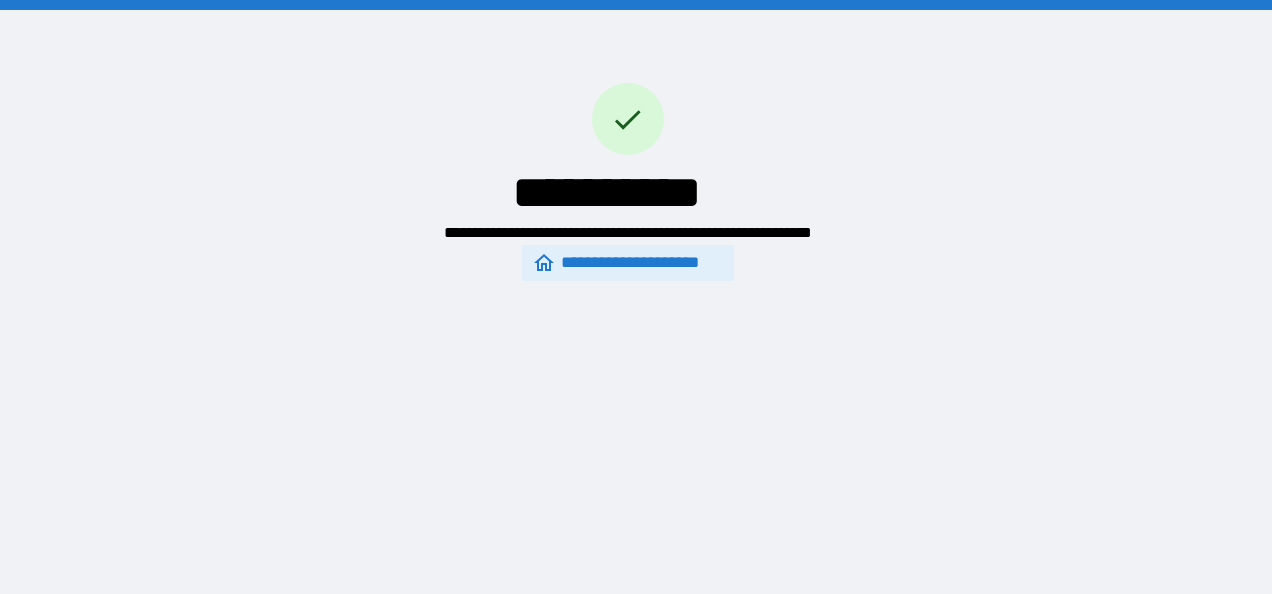 scroll, scrollTop: 0, scrollLeft: 0, axis: both 